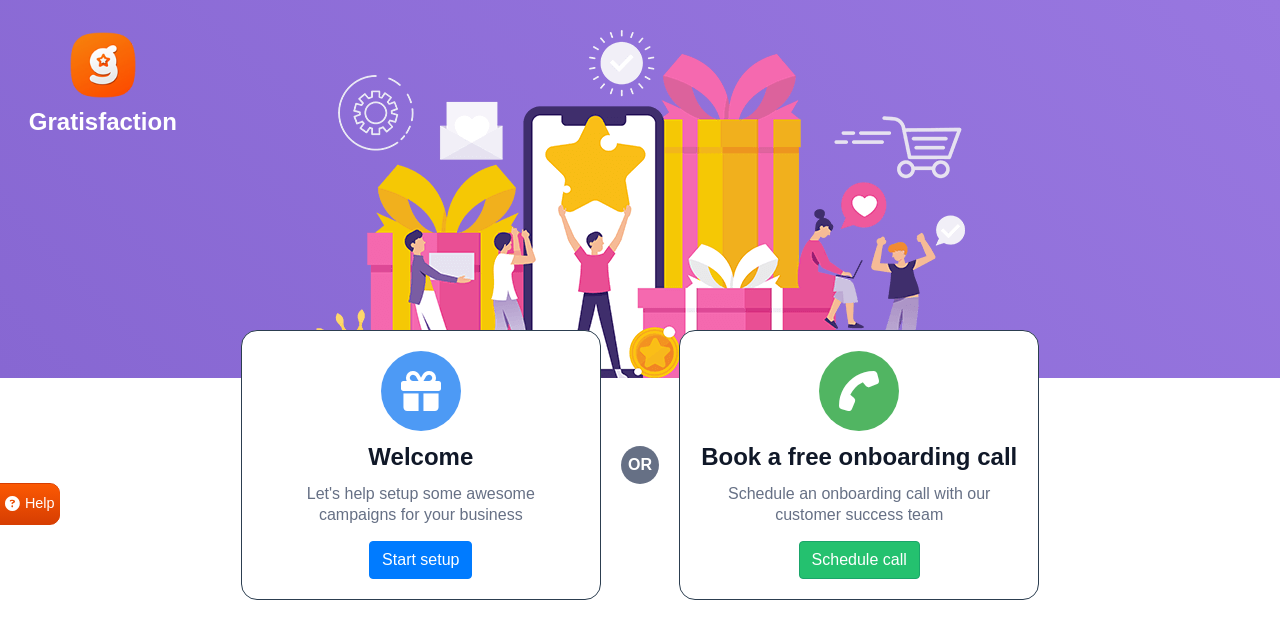 scroll, scrollTop: 0, scrollLeft: 0, axis: both 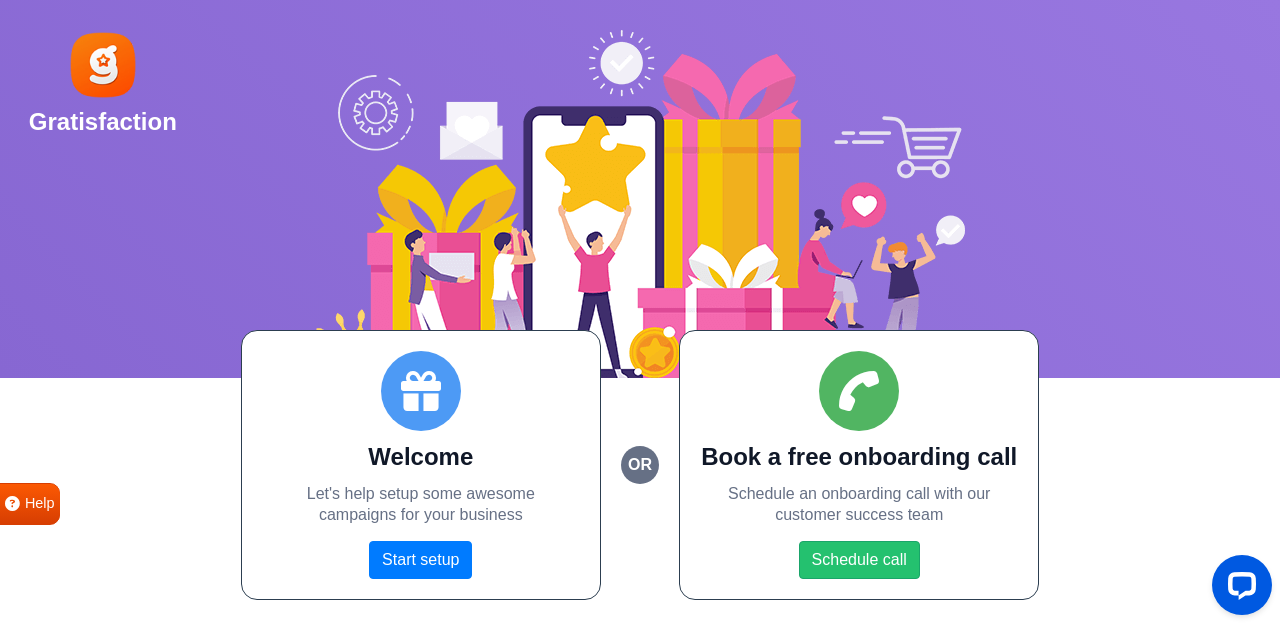 click on "Welcome Let's help setup some awesome  campaigns for your business  Start setup" at bounding box center (421, 465) 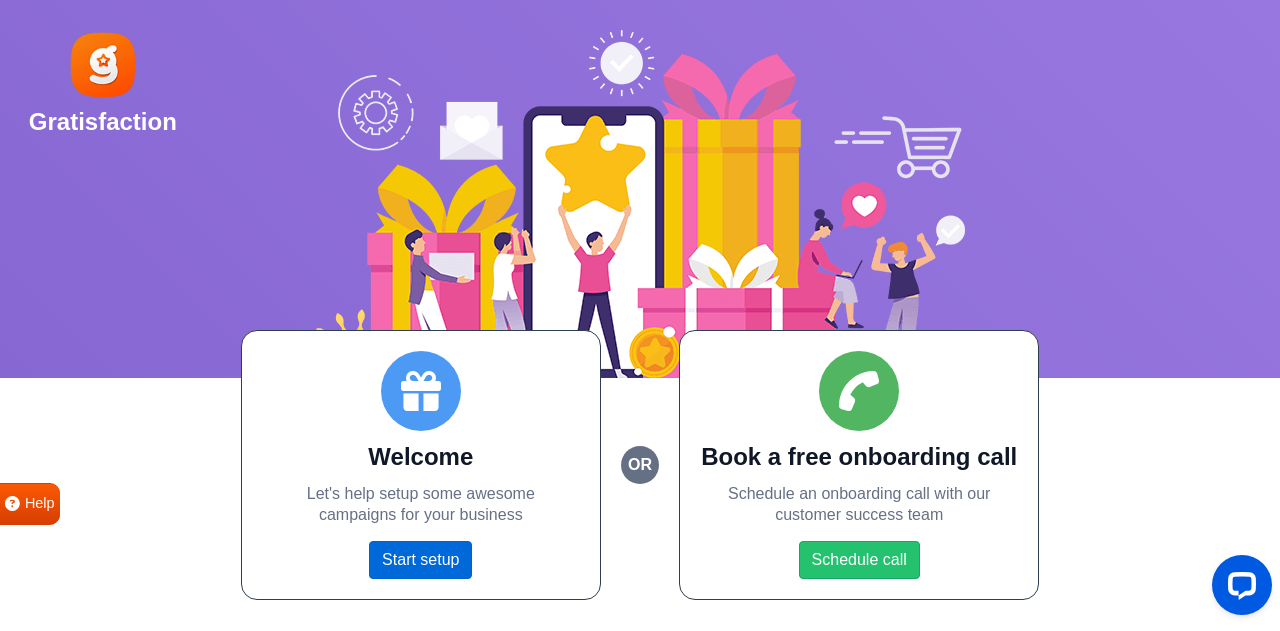 click on "Start setup" at bounding box center [420, 560] 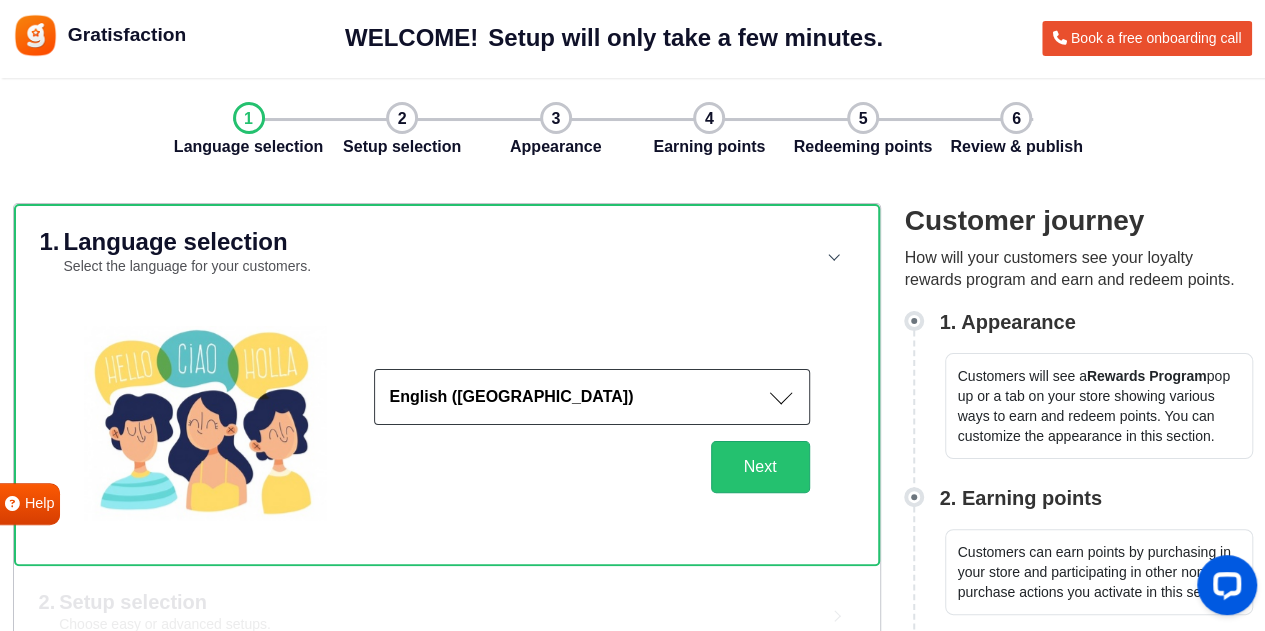 scroll, scrollTop: 0, scrollLeft: 0, axis: both 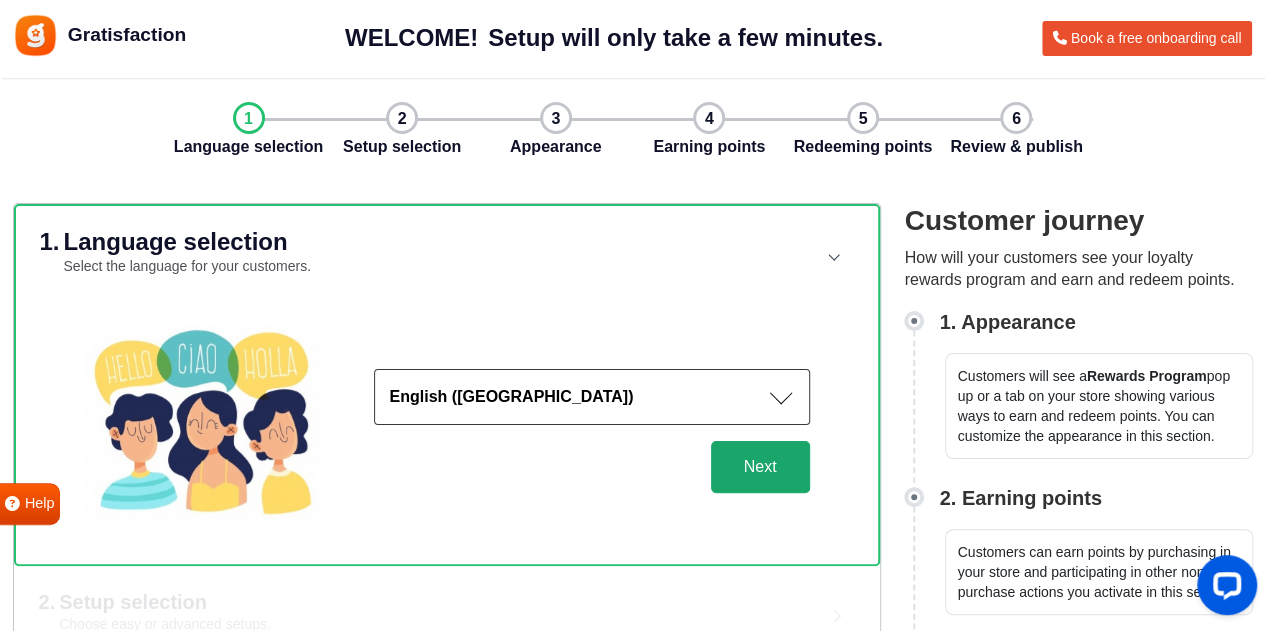 click on "Next" at bounding box center (760, 467) 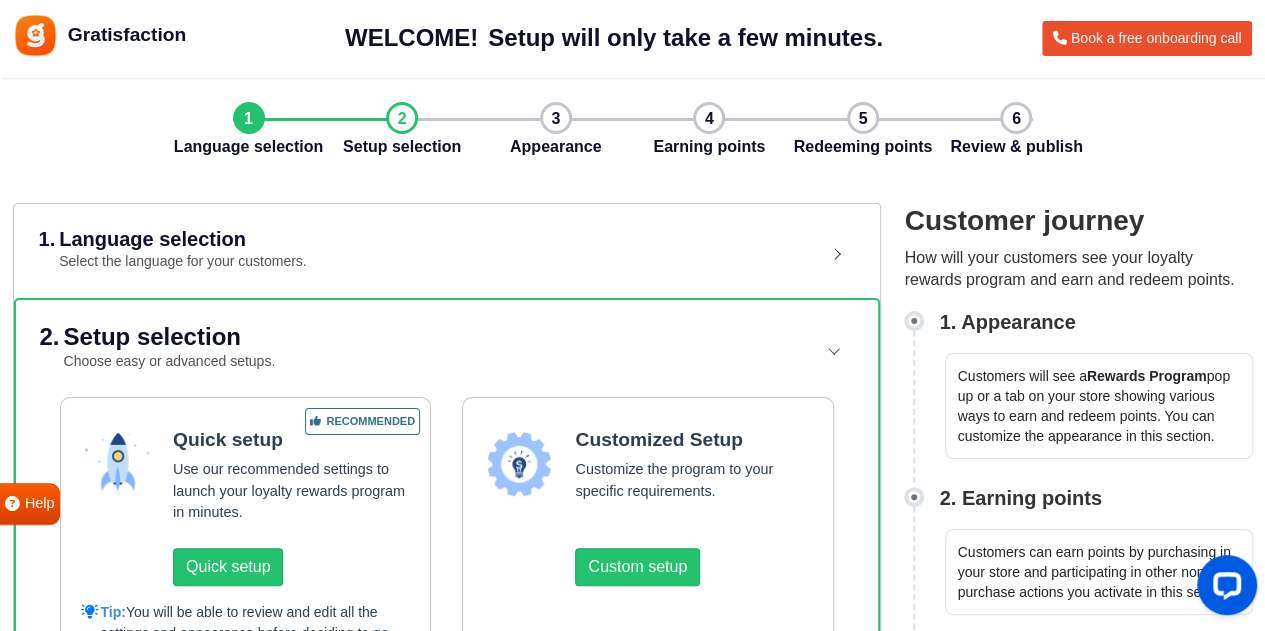 scroll, scrollTop: 233, scrollLeft: 0, axis: vertical 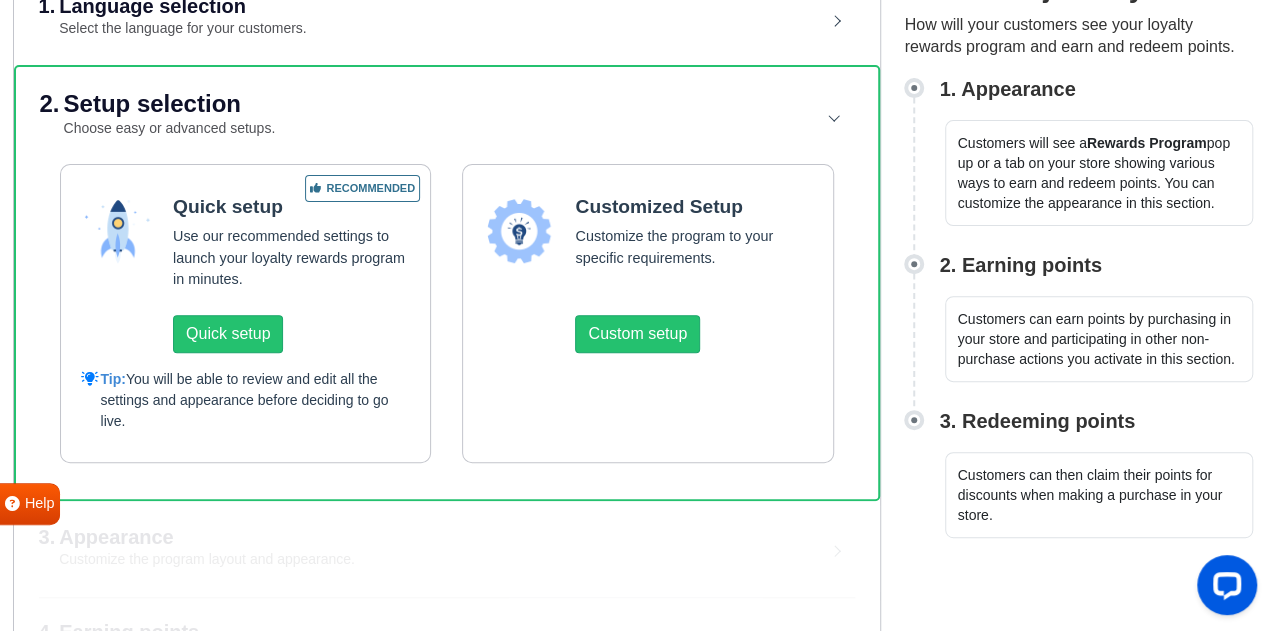 click on "Quick setup  Use our recommended settings to launch your loyalty rewards program in minutes.   Quick setup" at bounding box center [291, 274] 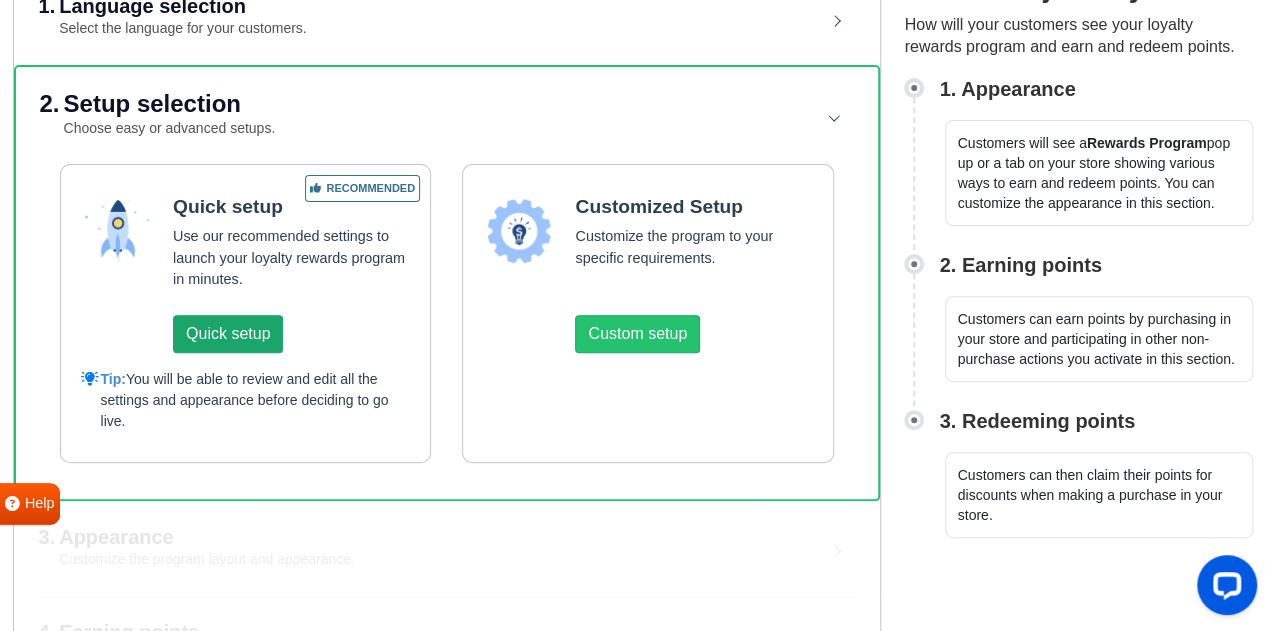click on "Quick setup" at bounding box center (228, 334) 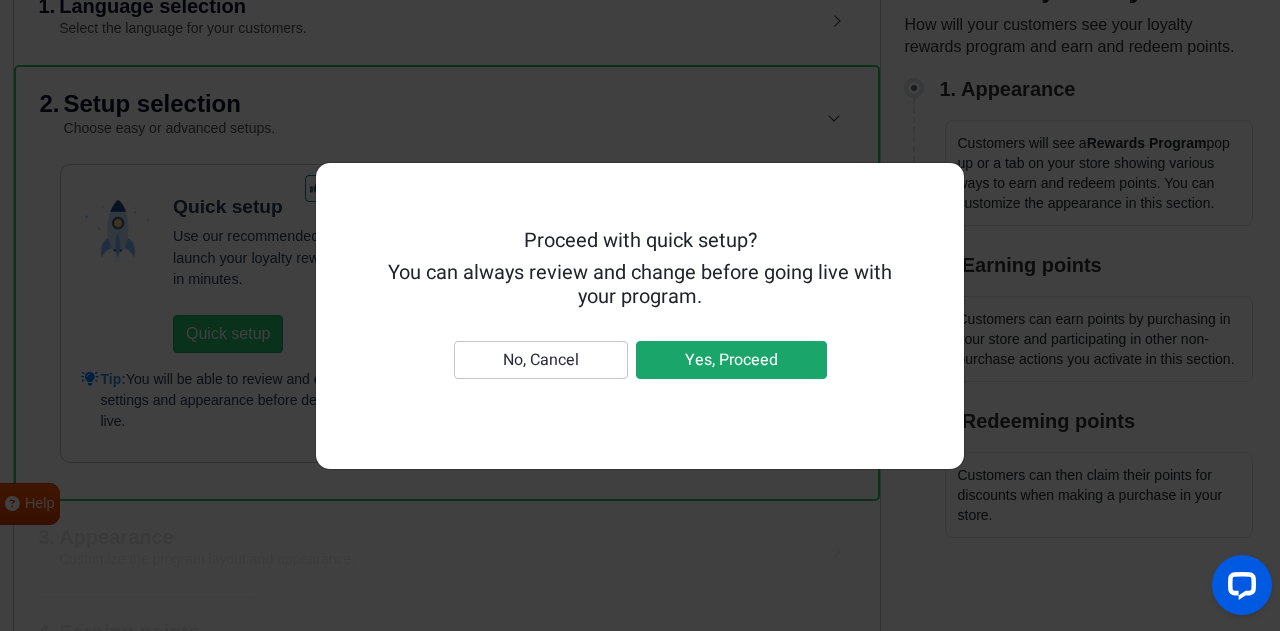 click on "Yes, Proceed" at bounding box center [731, 360] 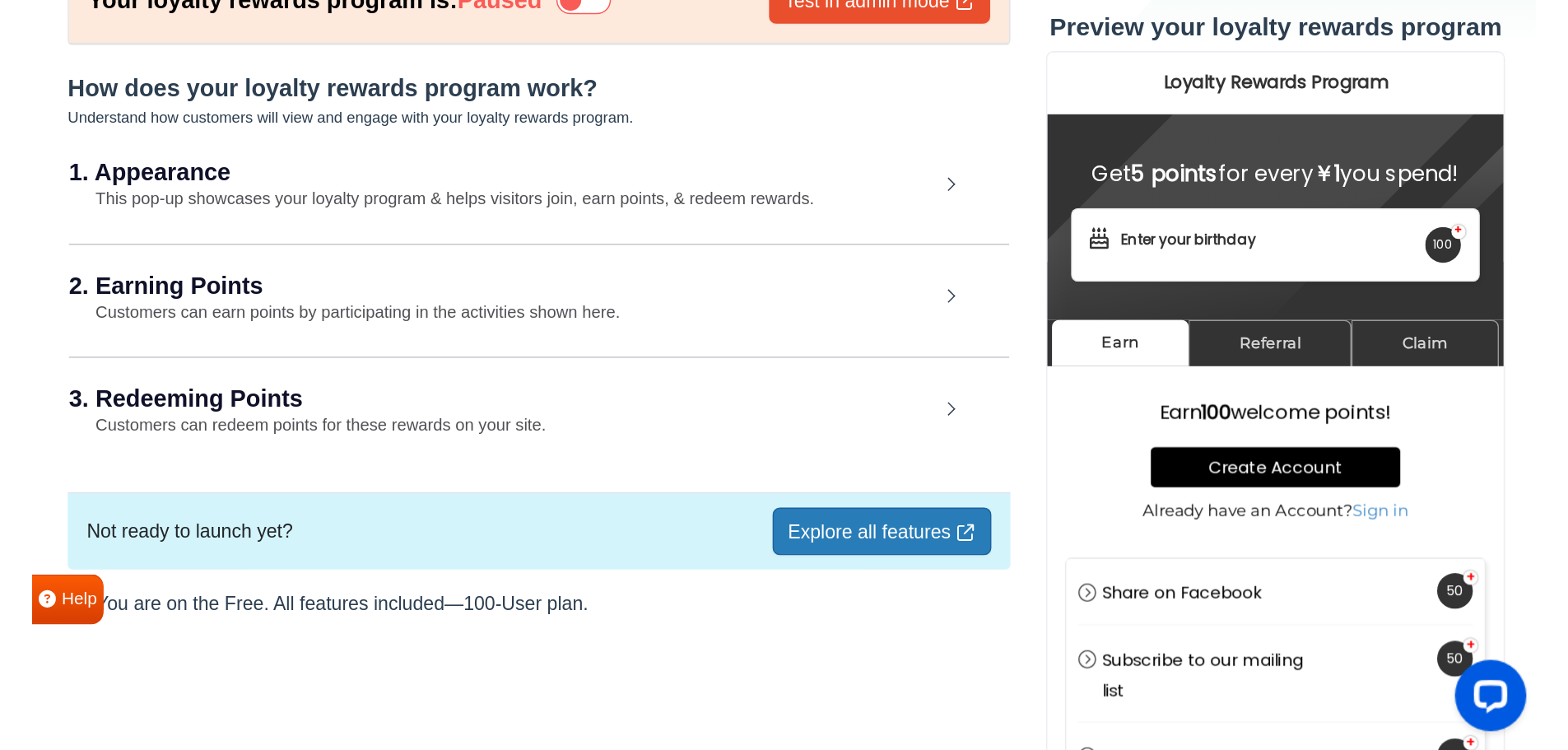 scroll, scrollTop: 0, scrollLeft: 0, axis: both 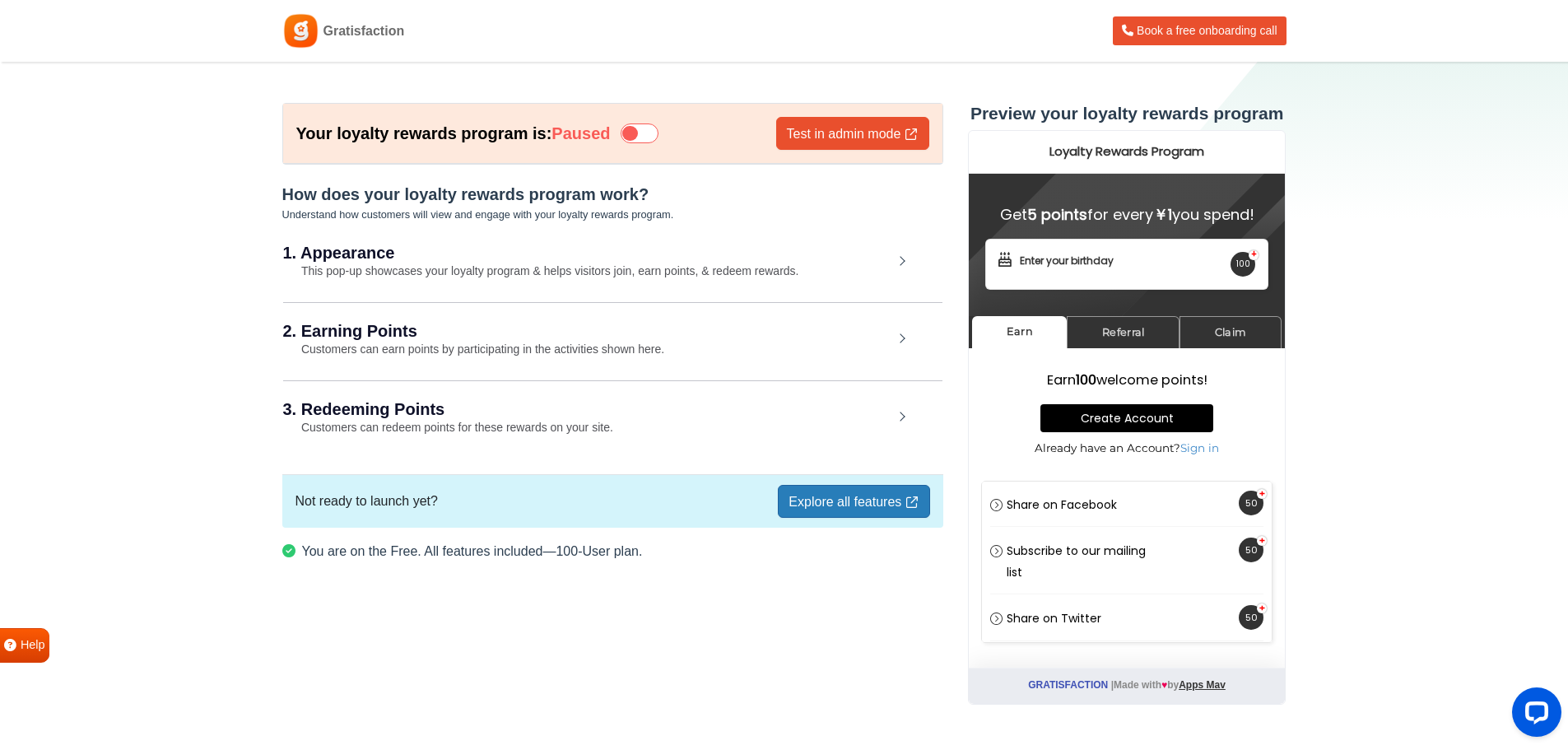 click on "This pop-up showcases your loyalty program & helps visitors join, earn points, & redeem rewards." at bounding box center [541, 271] 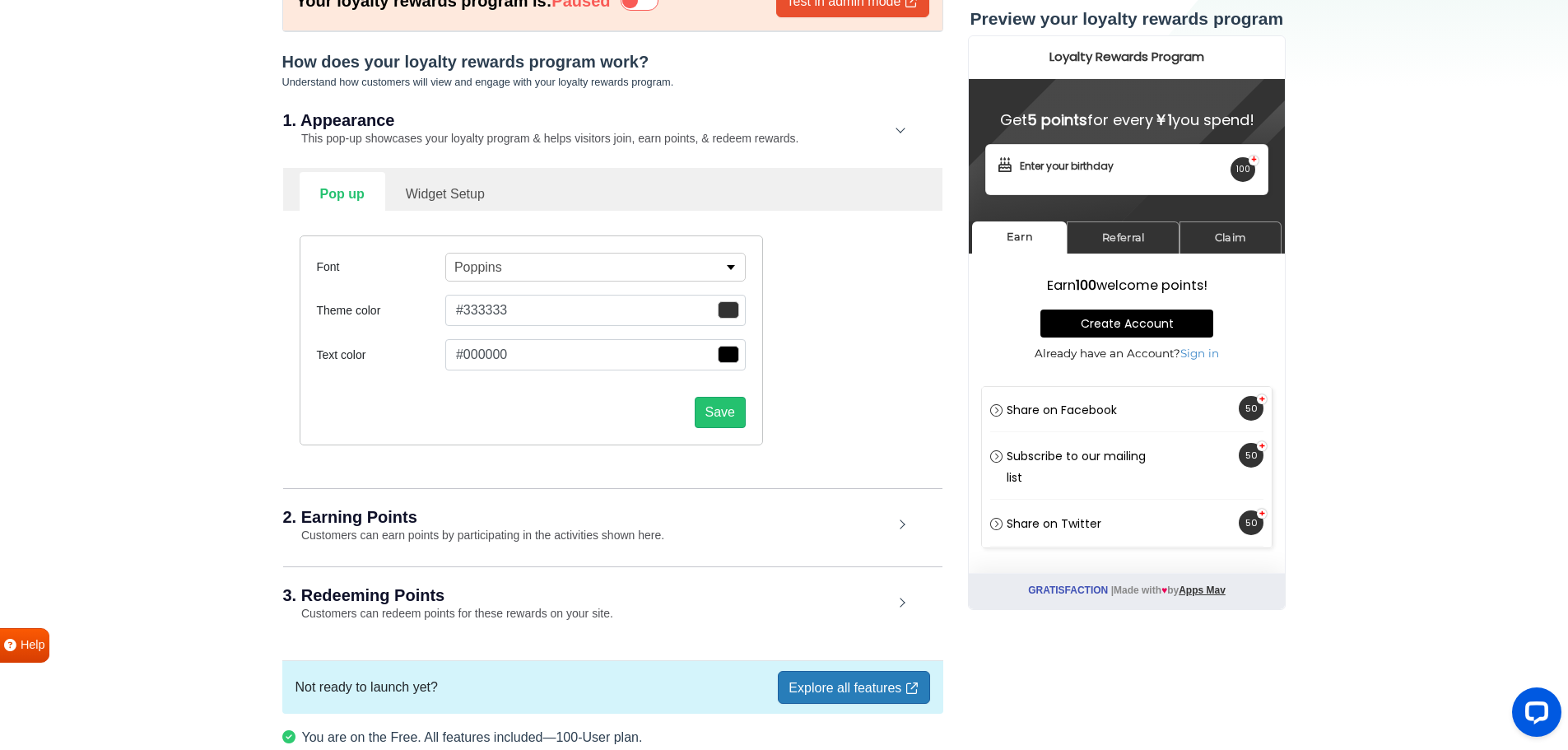 scroll, scrollTop: 192, scrollLeft: 0, axis: vertical 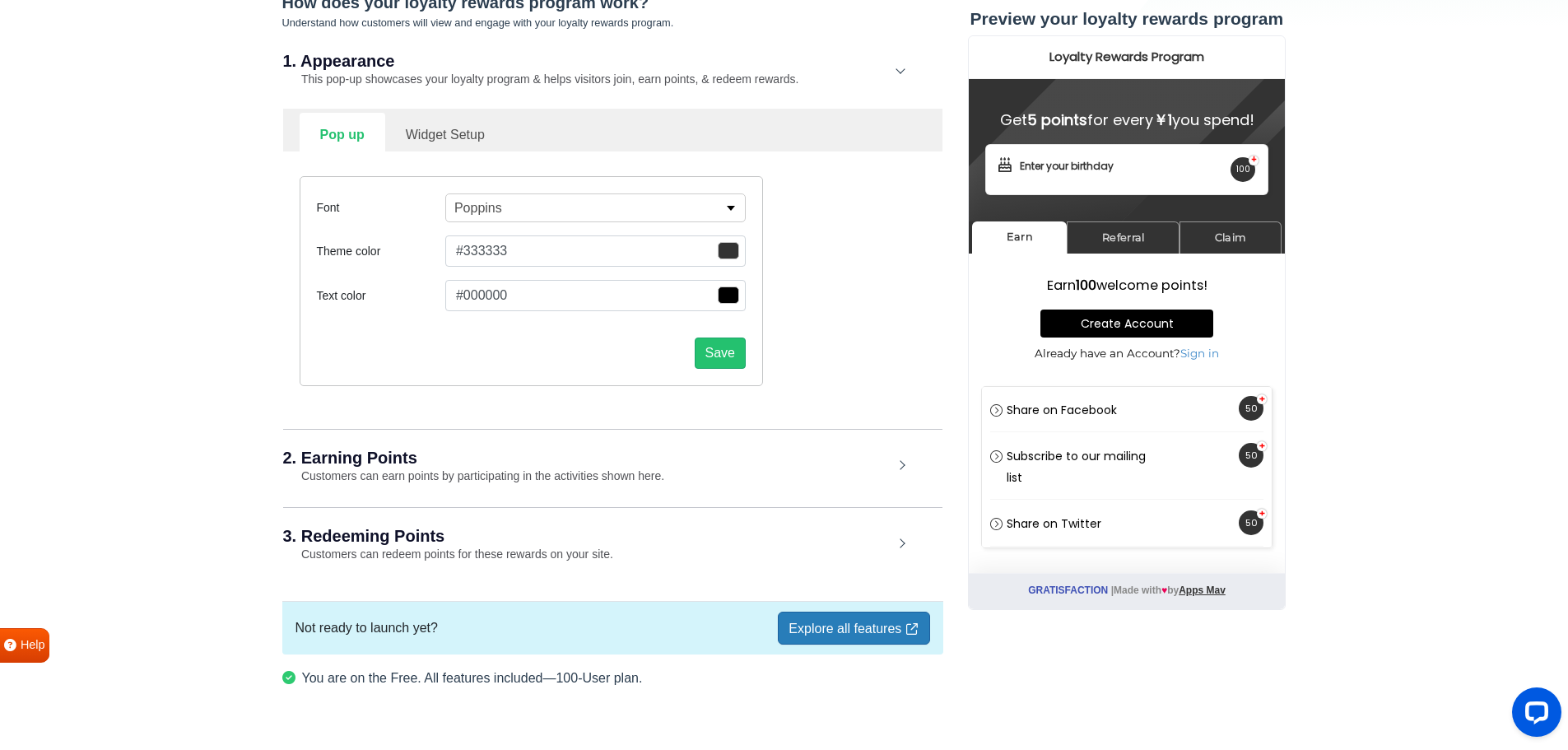 click on "Customers can earn points by participating in the activities shown here." at bounding box center (474, 476) 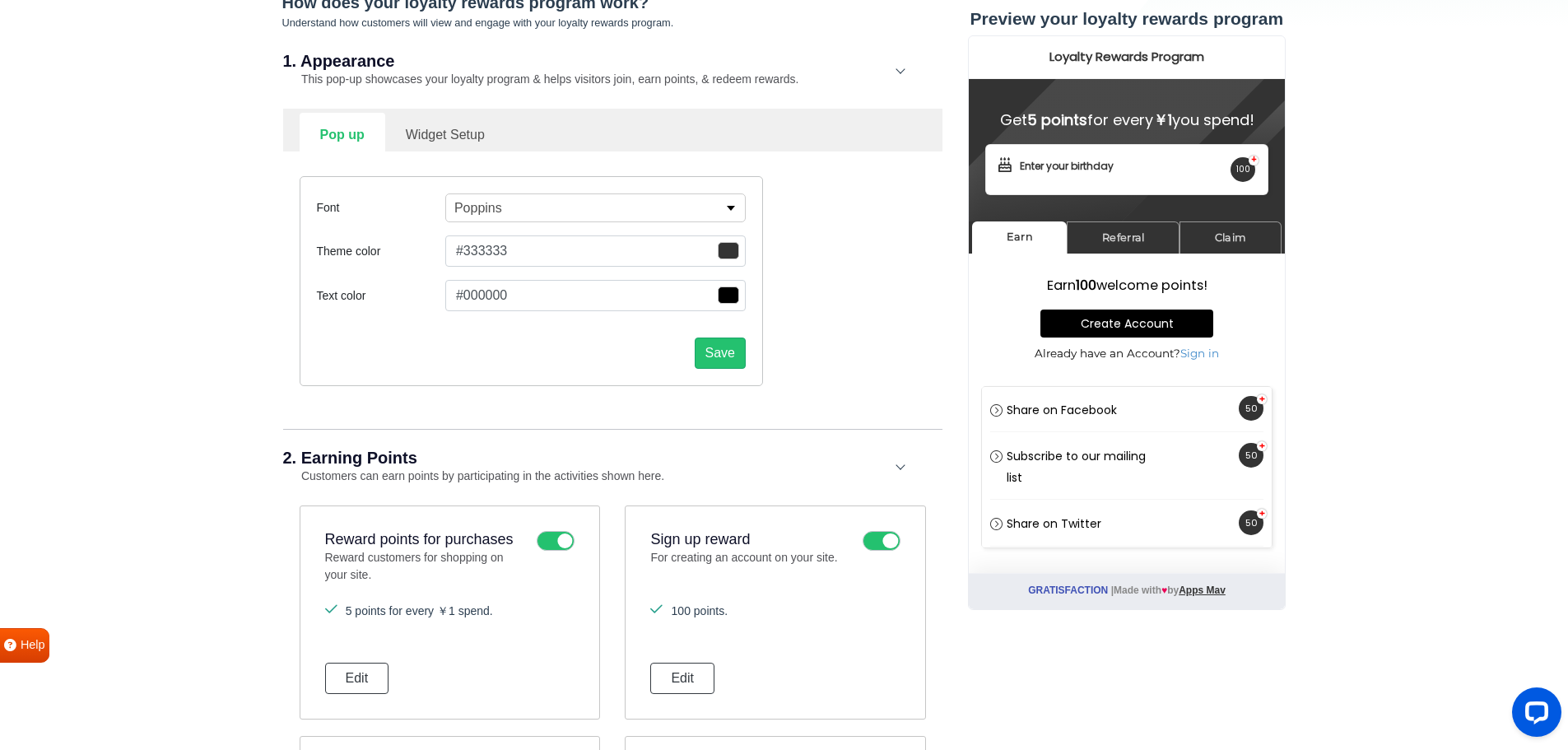 scroll, scrollTop: 576, scrollLeft: 0, axis: vertical 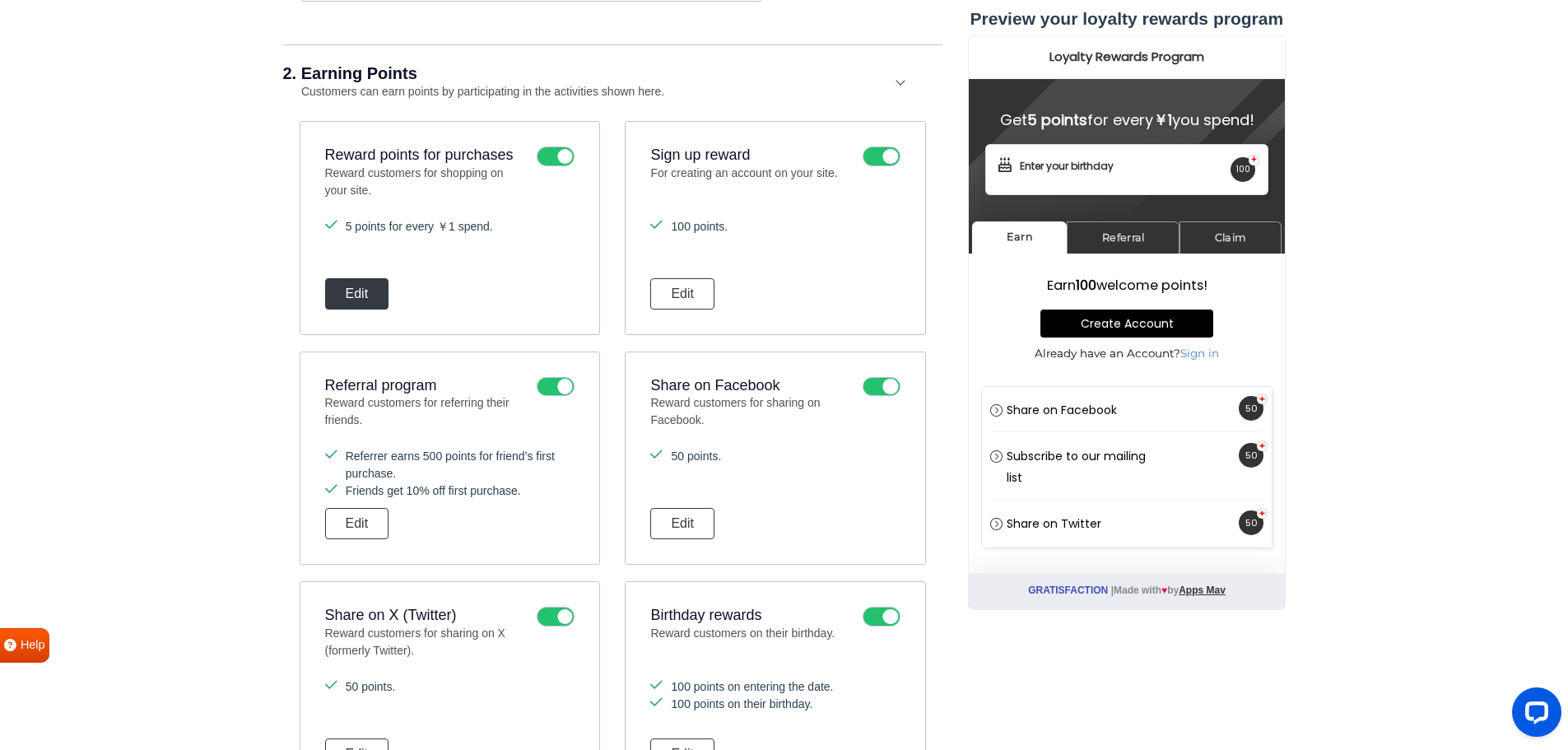 click on "Edit" at bounding box center [357, 294] 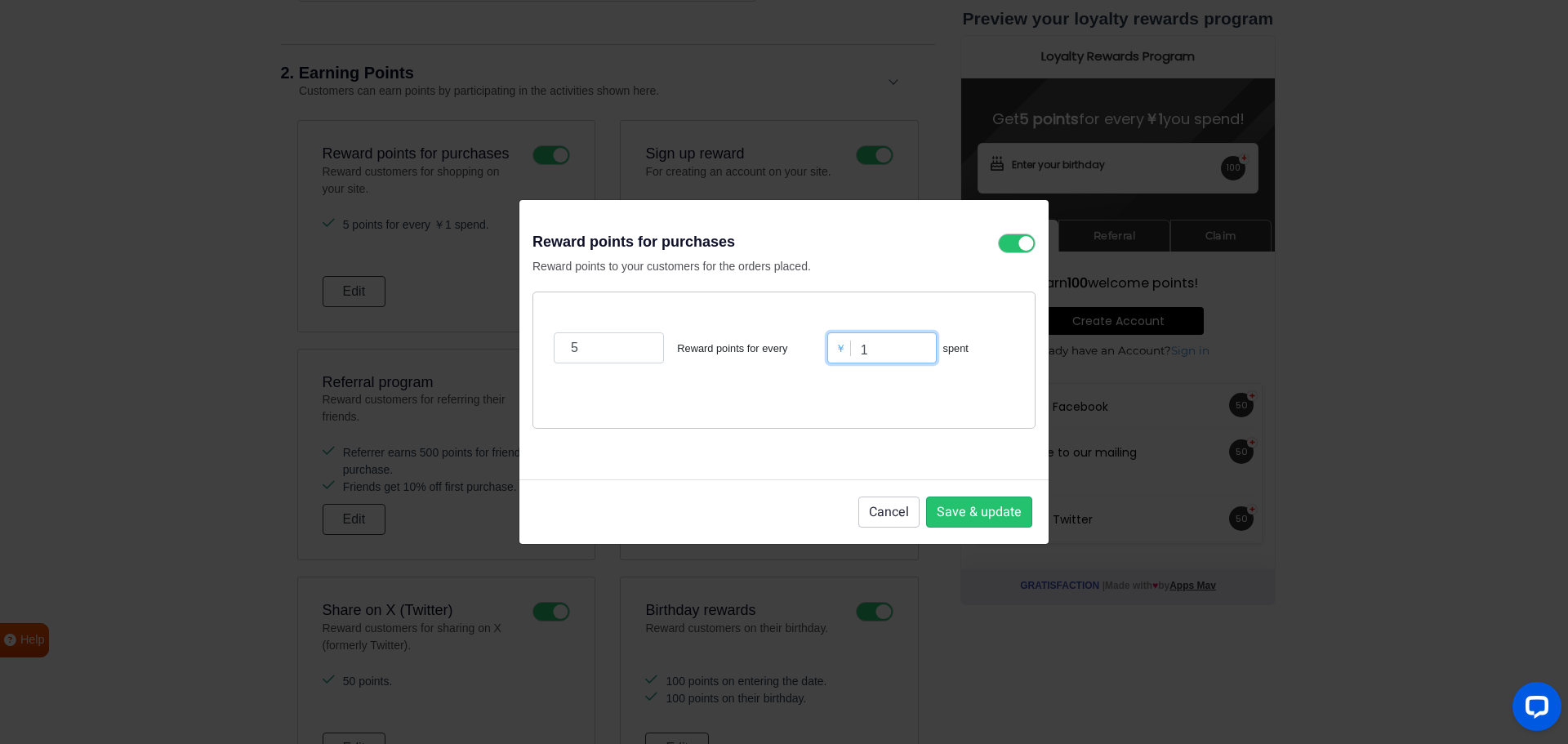 click on "1" at bounding box center [882, 348] 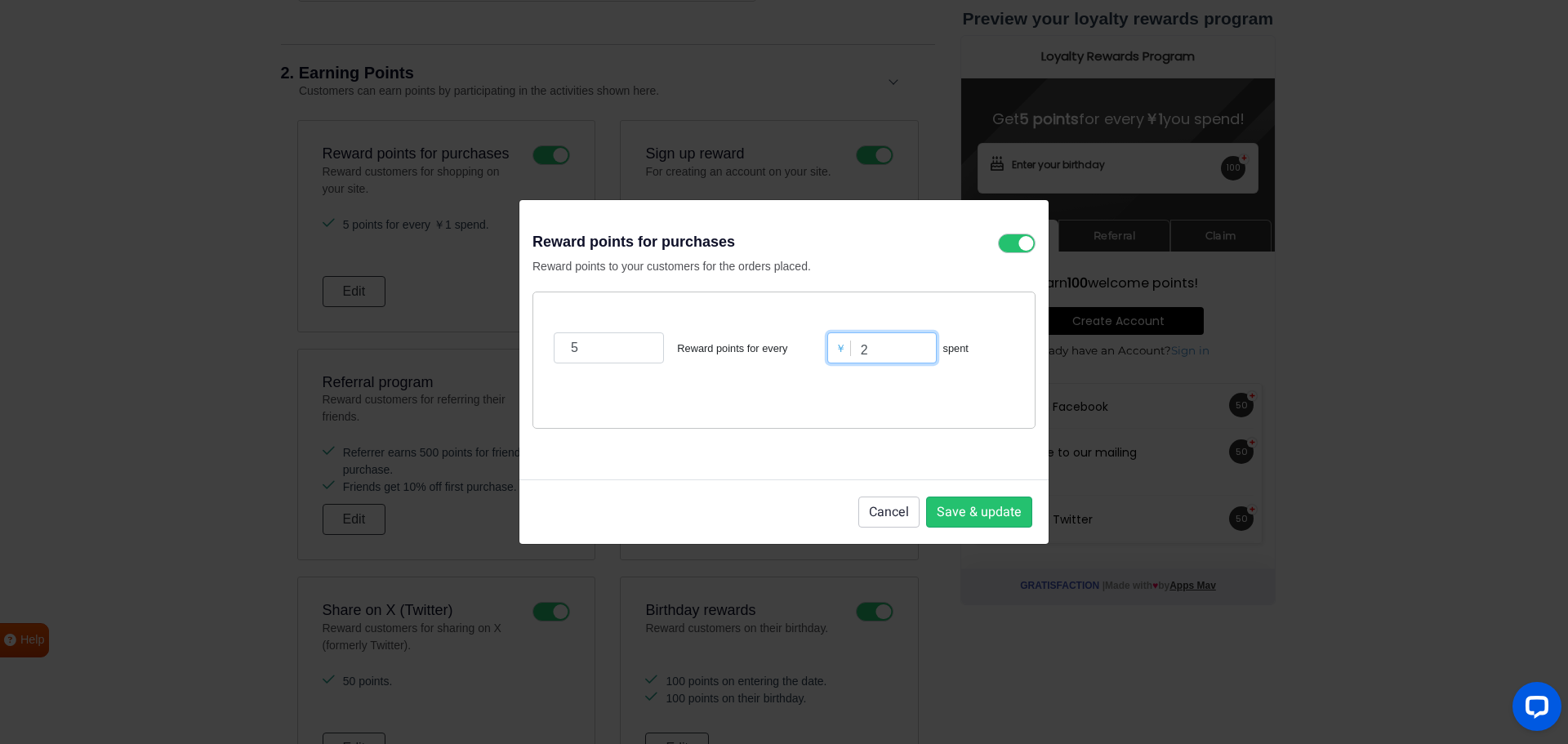 click on "2" at bounding box center (882, 348) 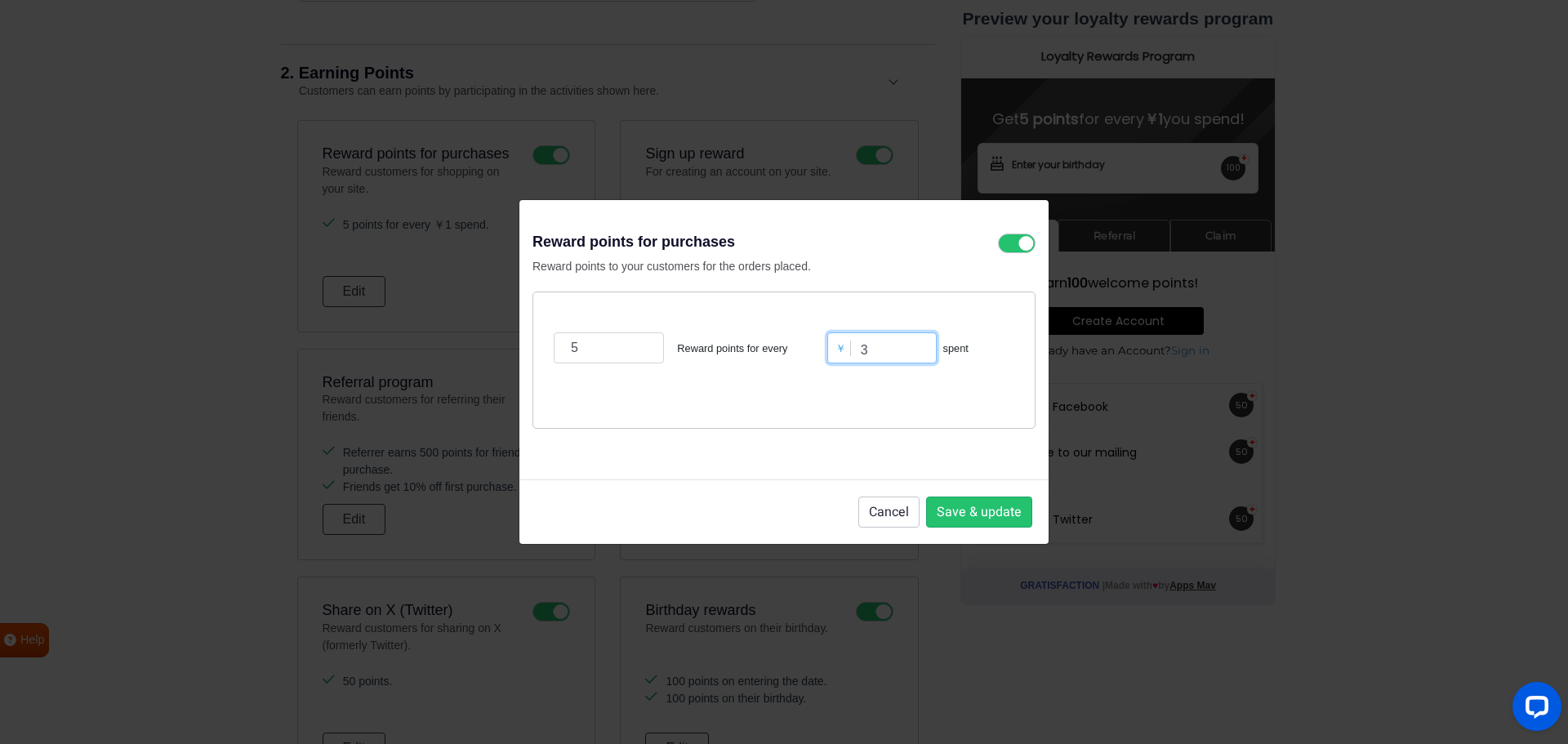 click on "3" at bounding box center (882, 348) 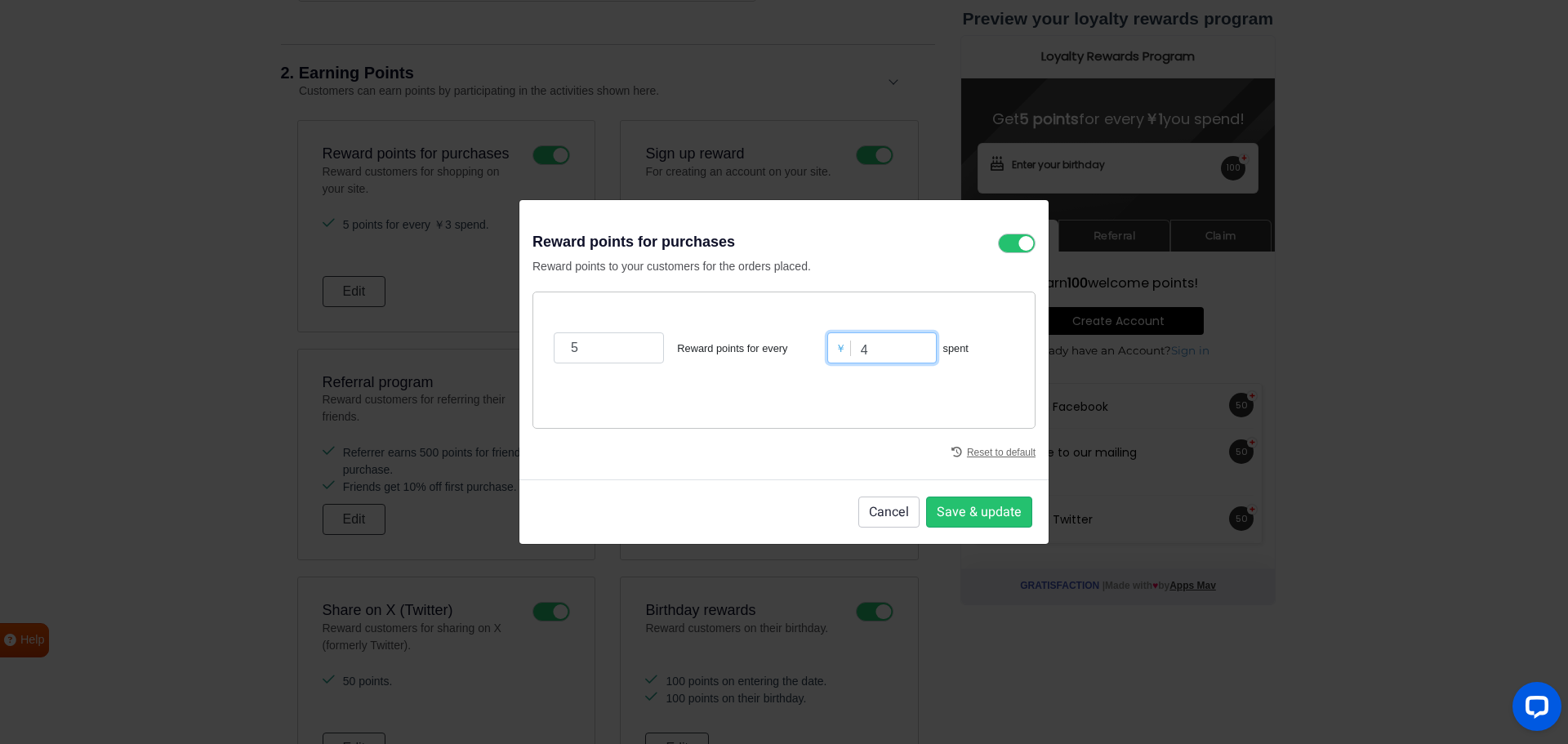 click on "4" at bounding box center [882, 348] 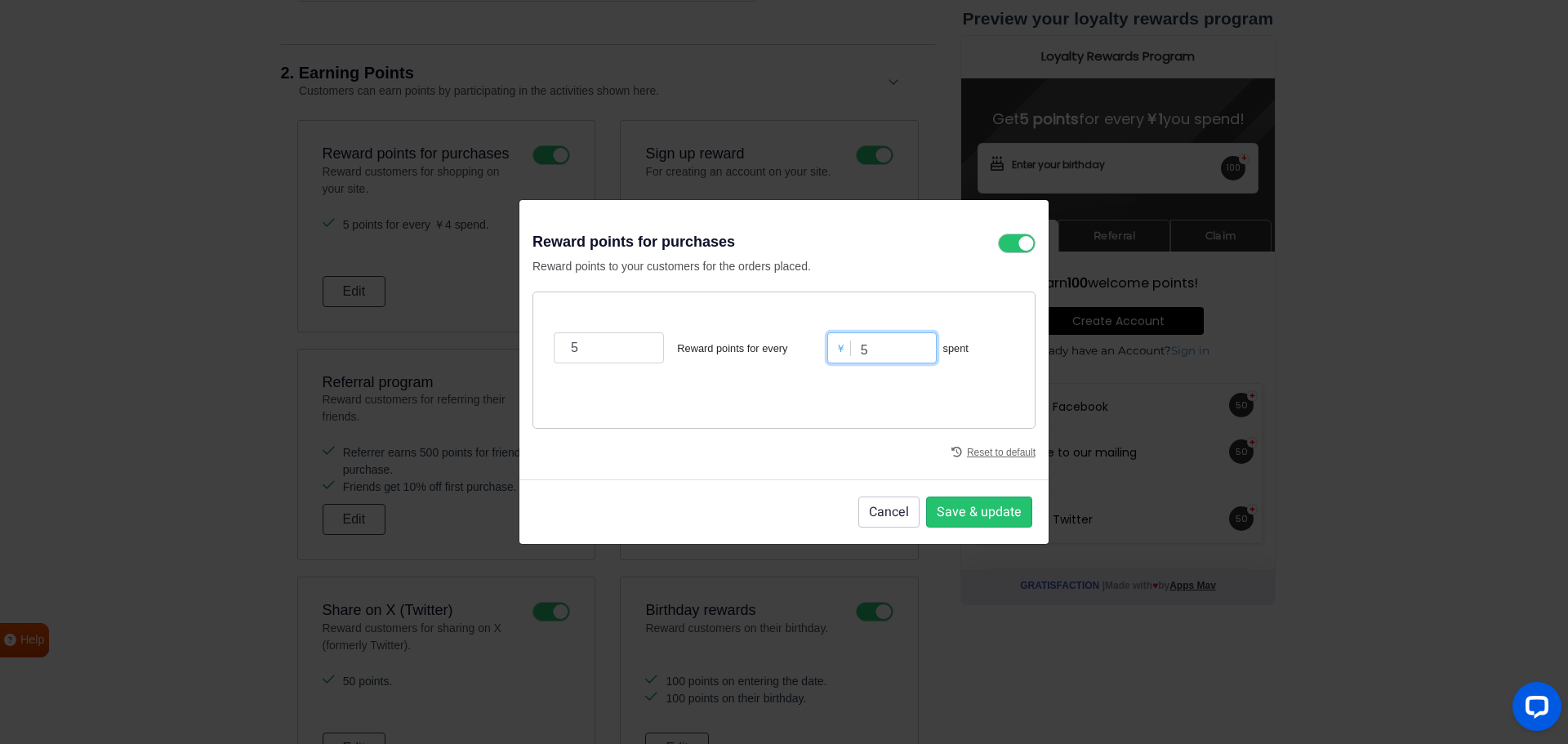 click on "5" at bounding box center [882, 348] 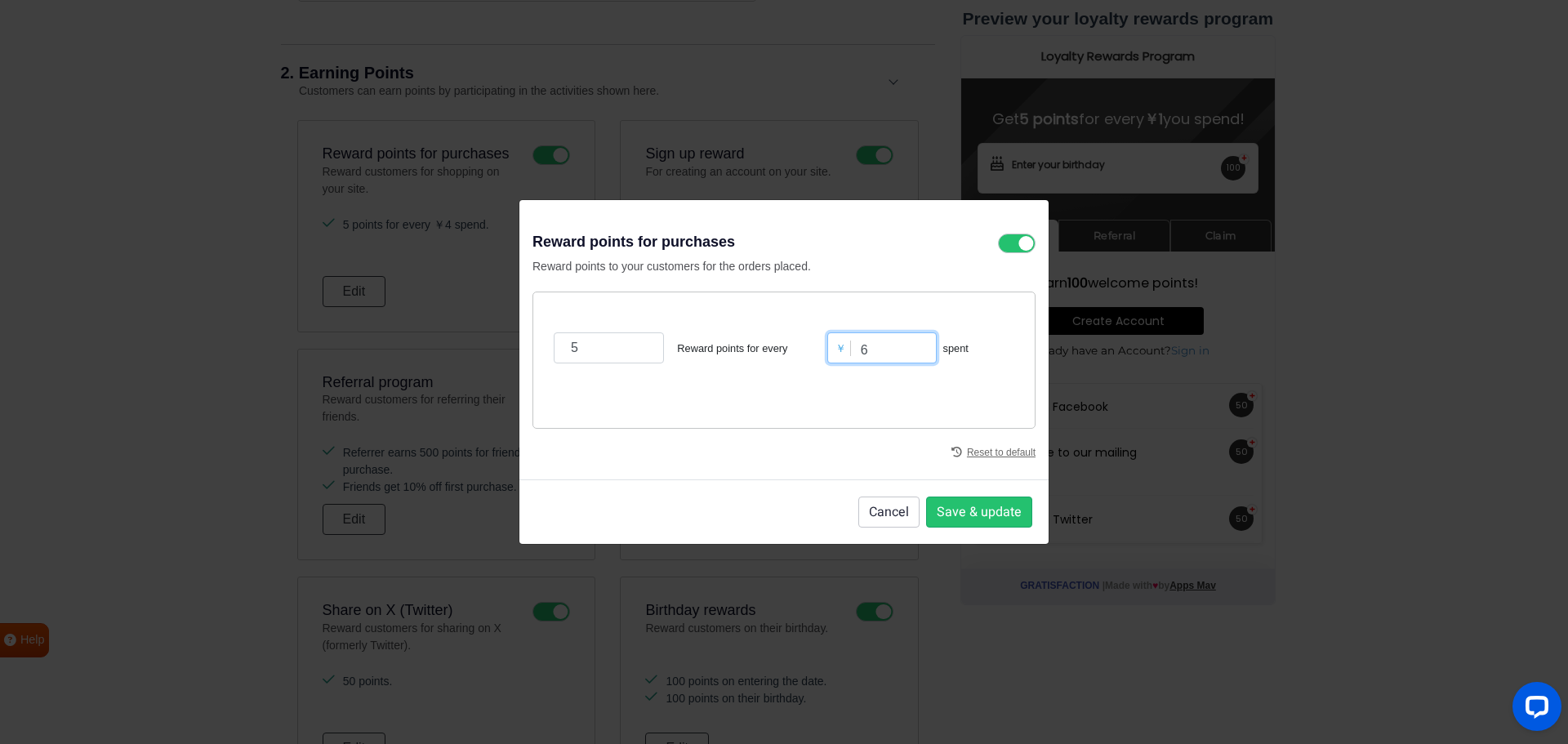 click on "6" at bounding box center (882, 348) 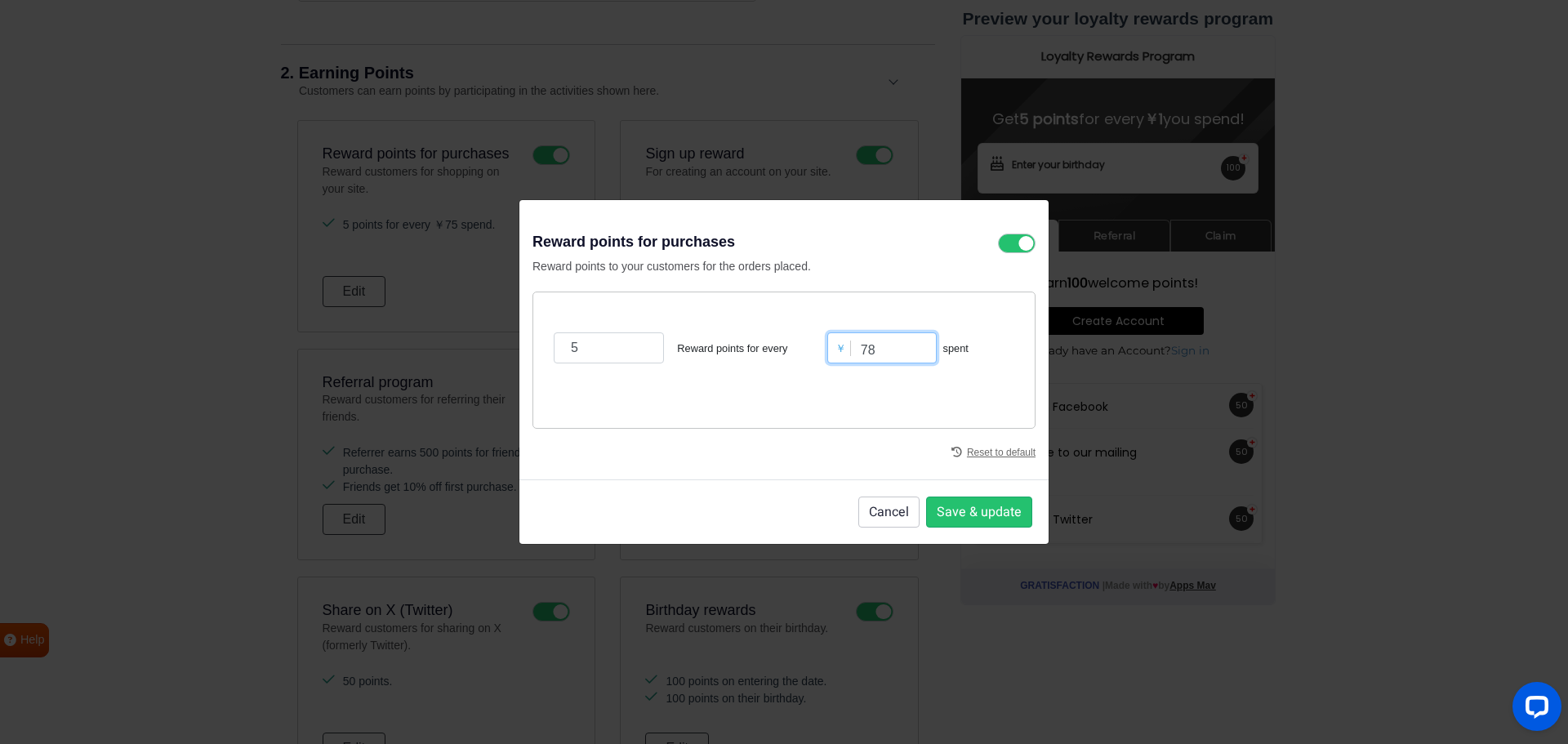 click on "78" at bounding box center (882, 348) 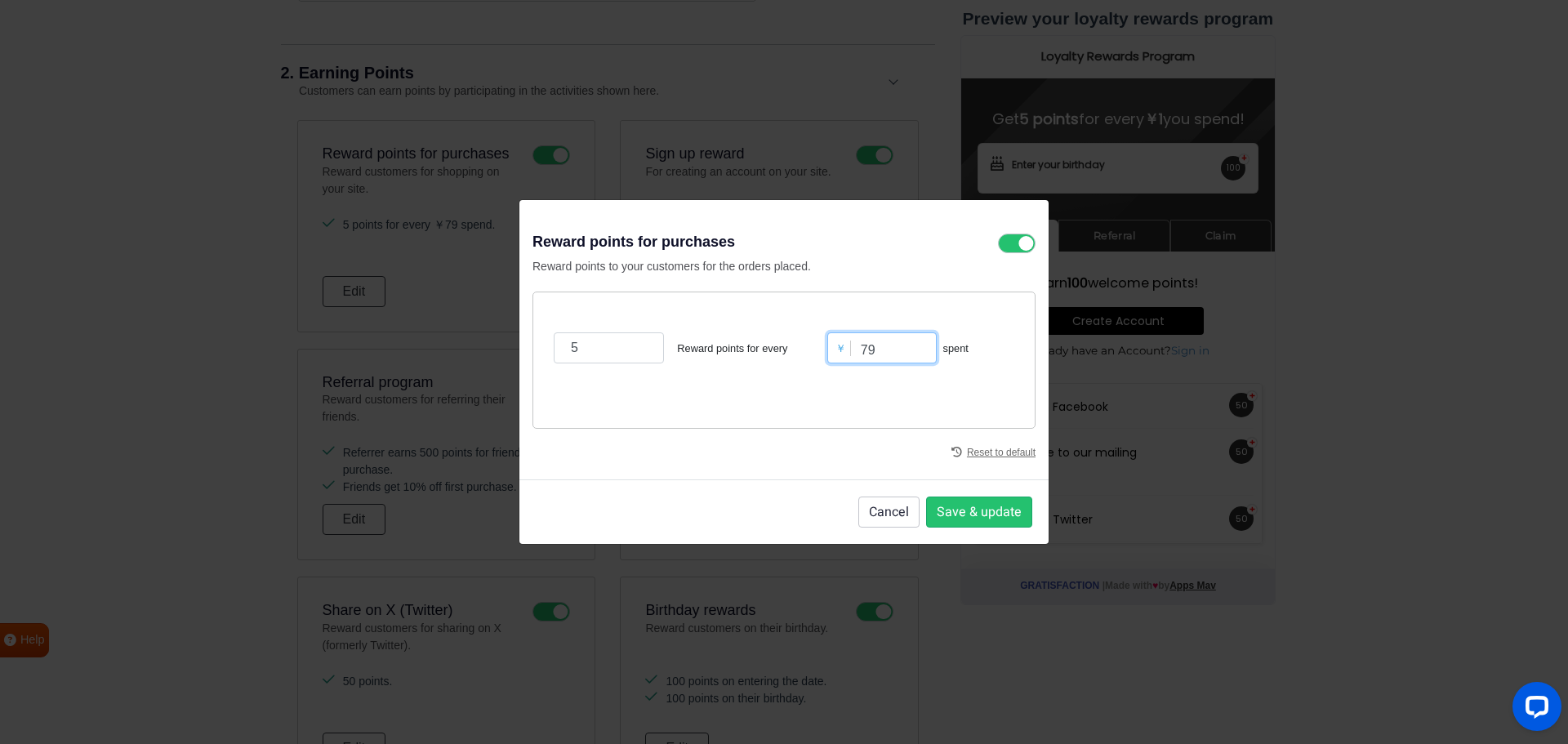 click on "79" at bounding box center (882, 348) 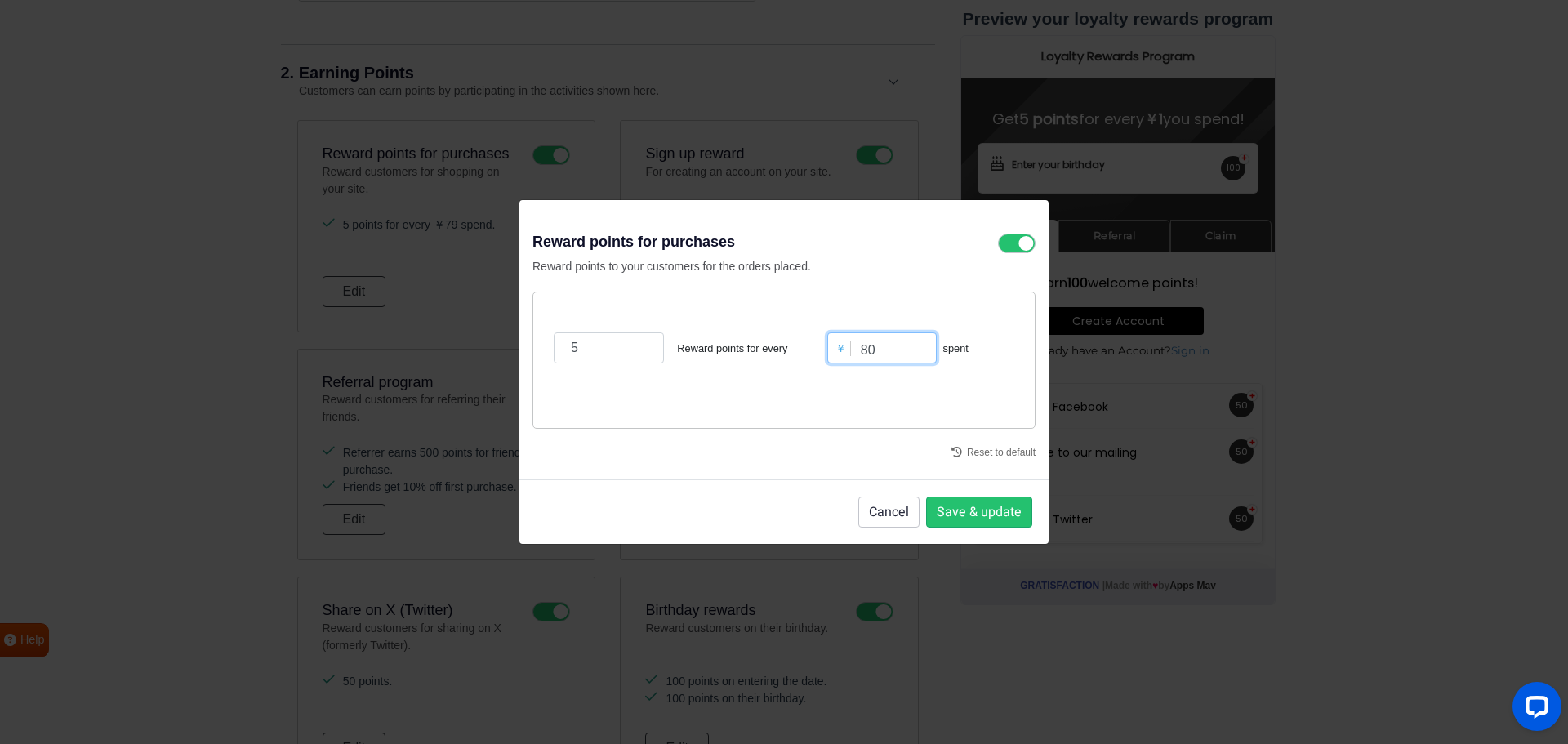 click on "80" at bounding box center [882, 348] 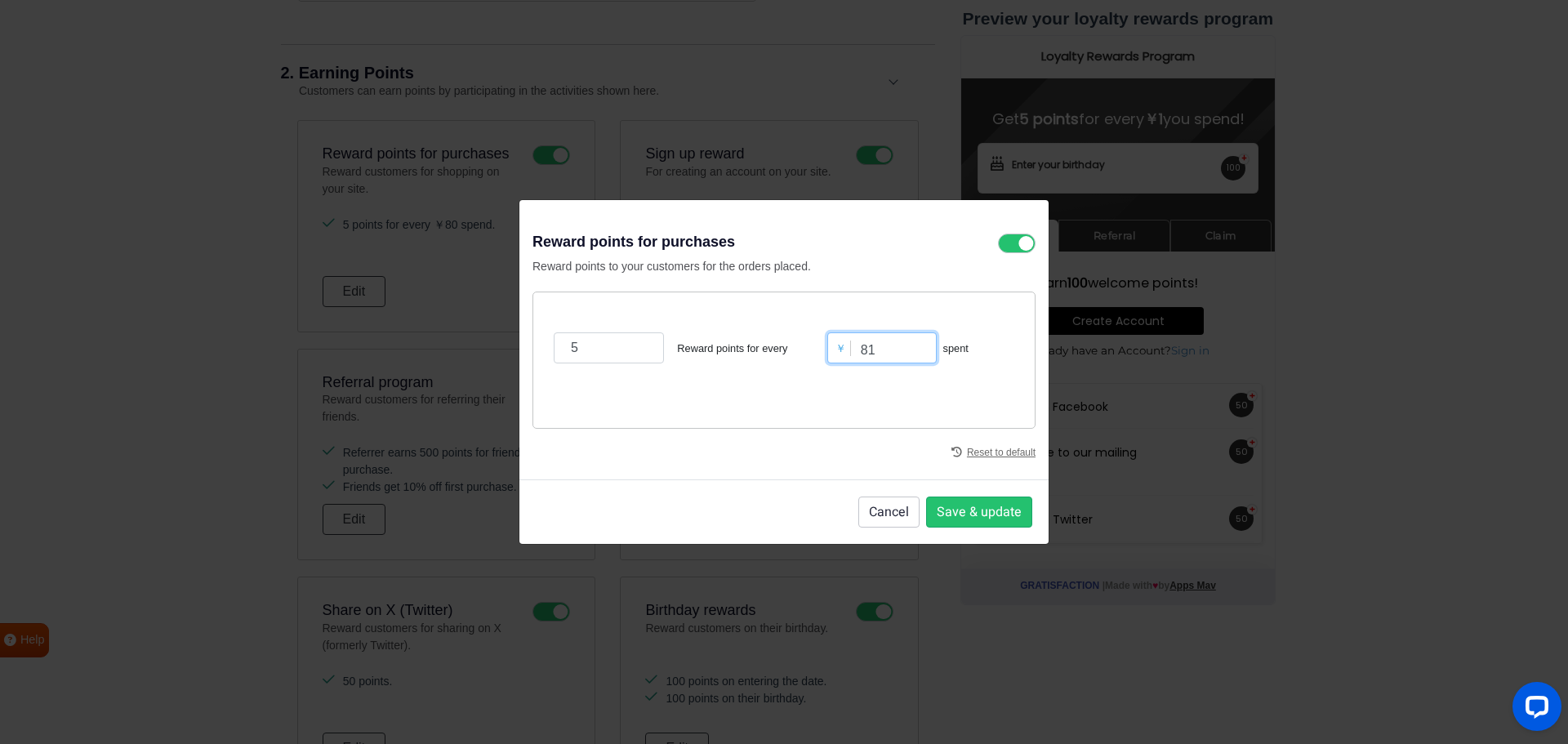 click on "81" at bounding box center [882, 348] 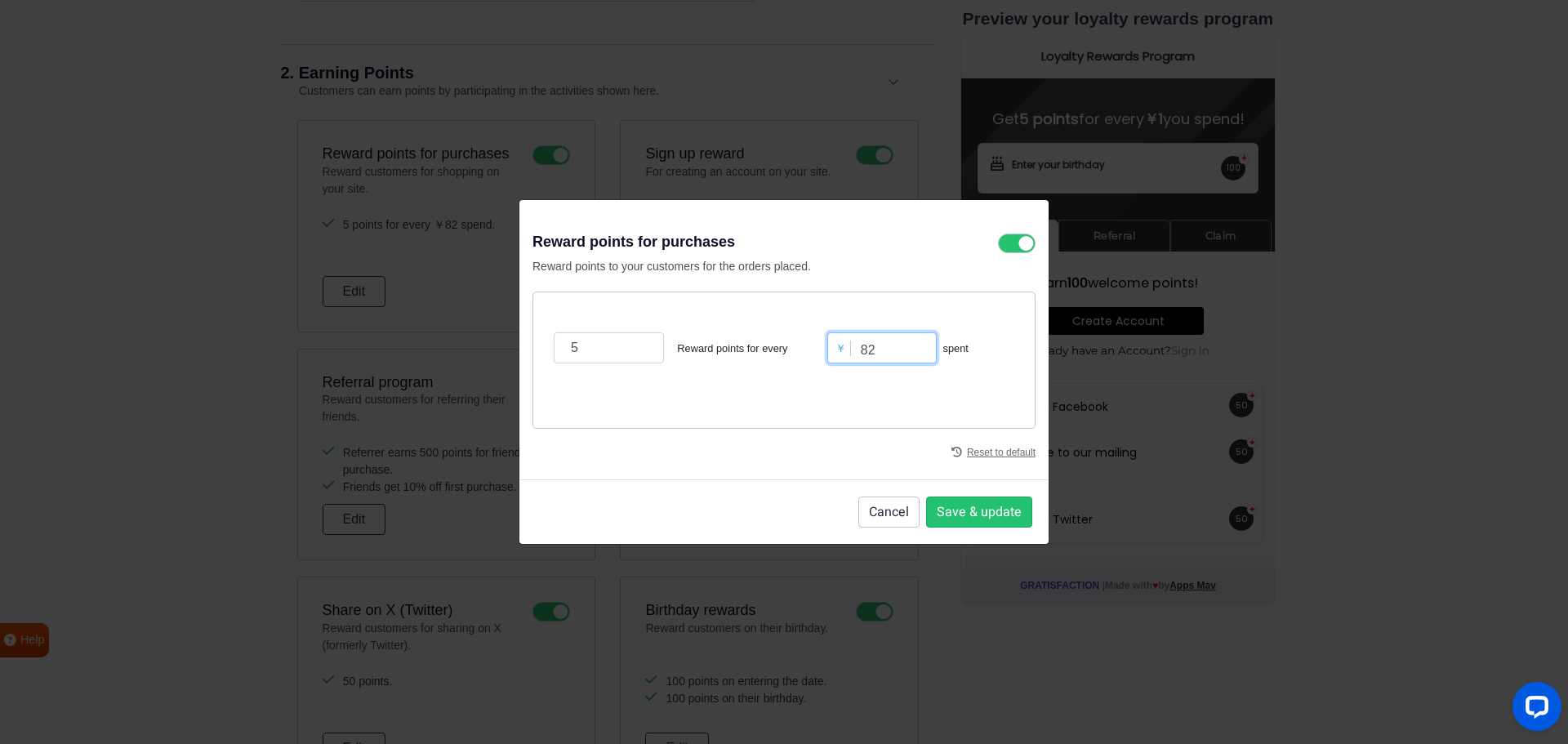 click on "82" at bounding box center [882, 348] 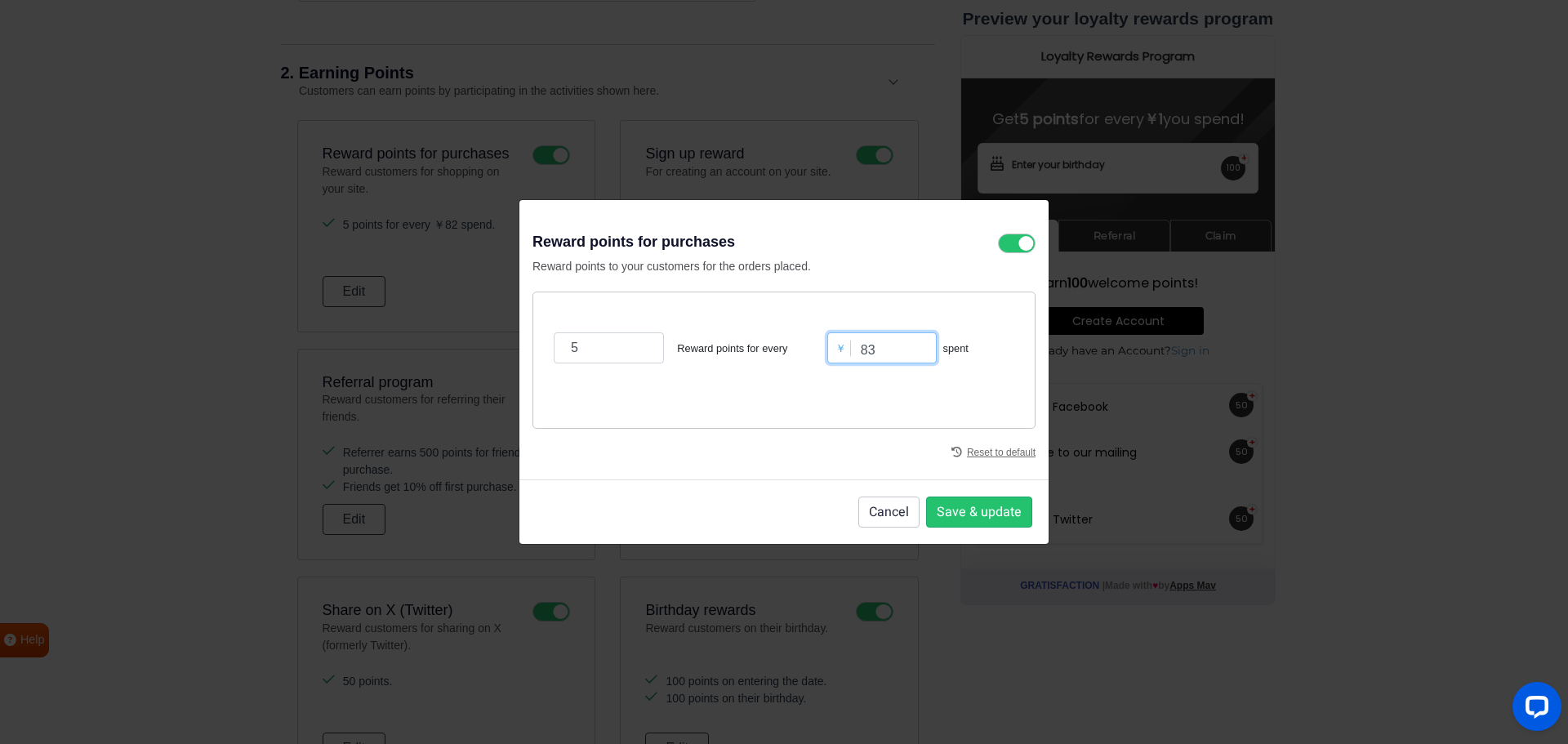 click on "83" at bounding box center (882, 348) 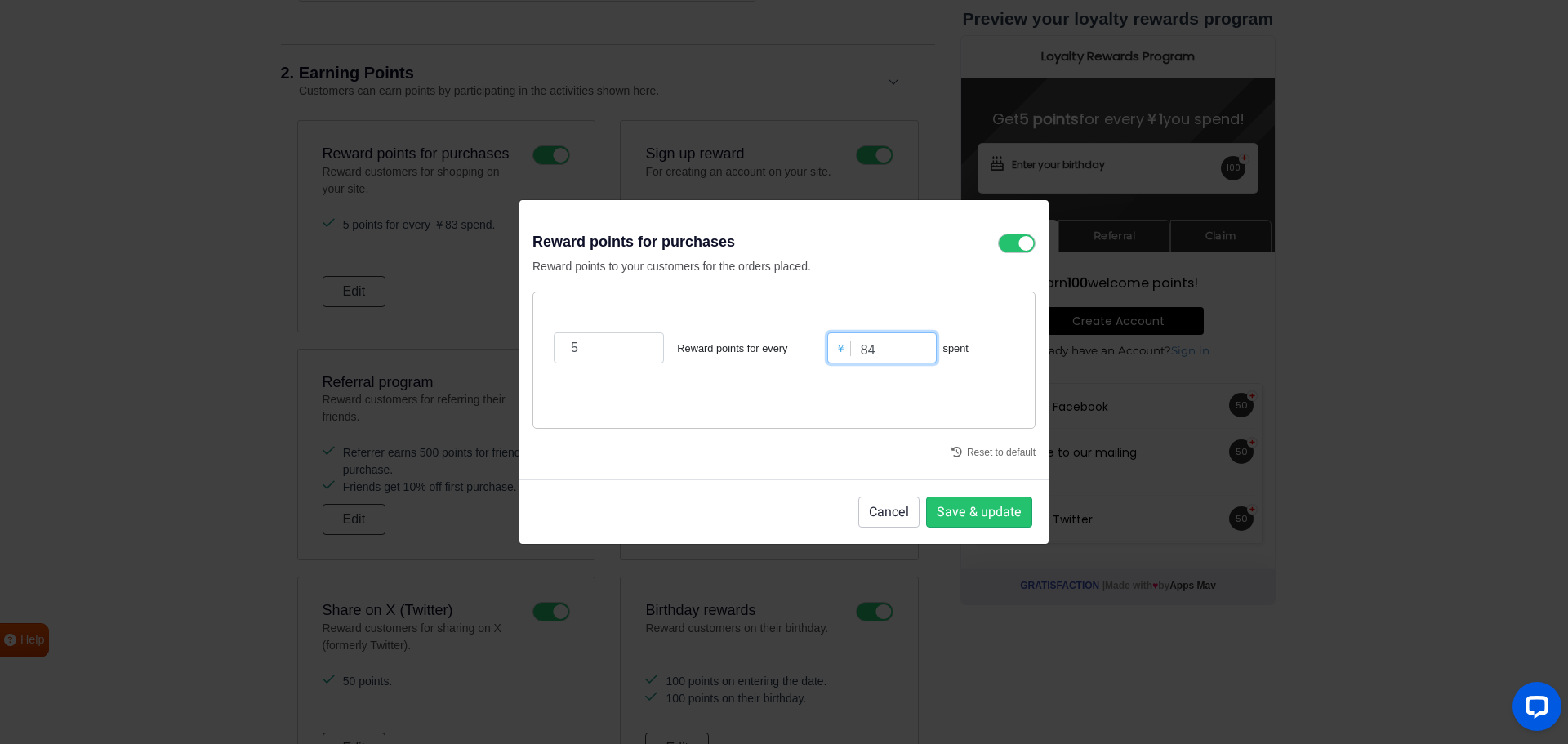 click on "84" at bounding box center [882, 348] 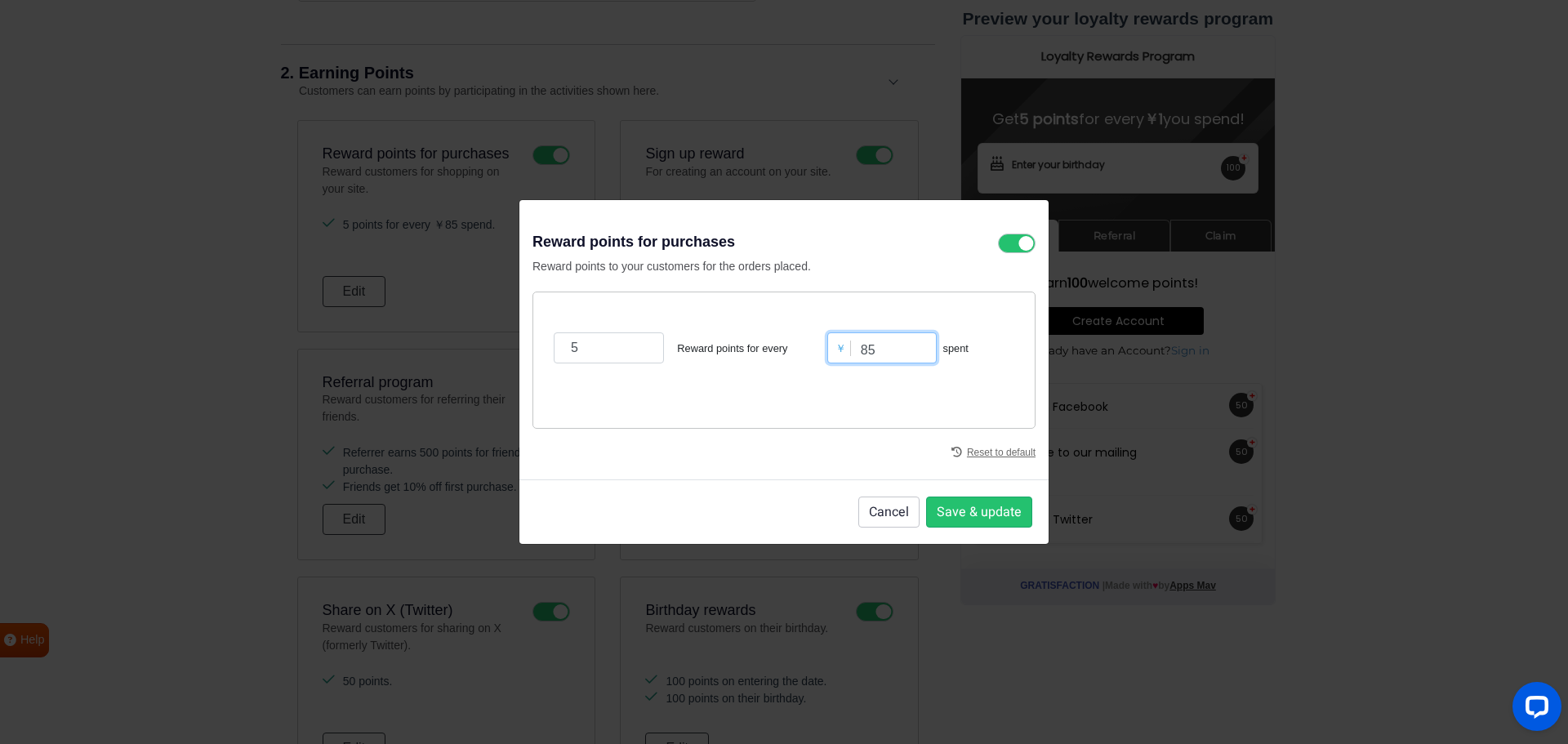 click on "85" at bounding box center (882, 348) 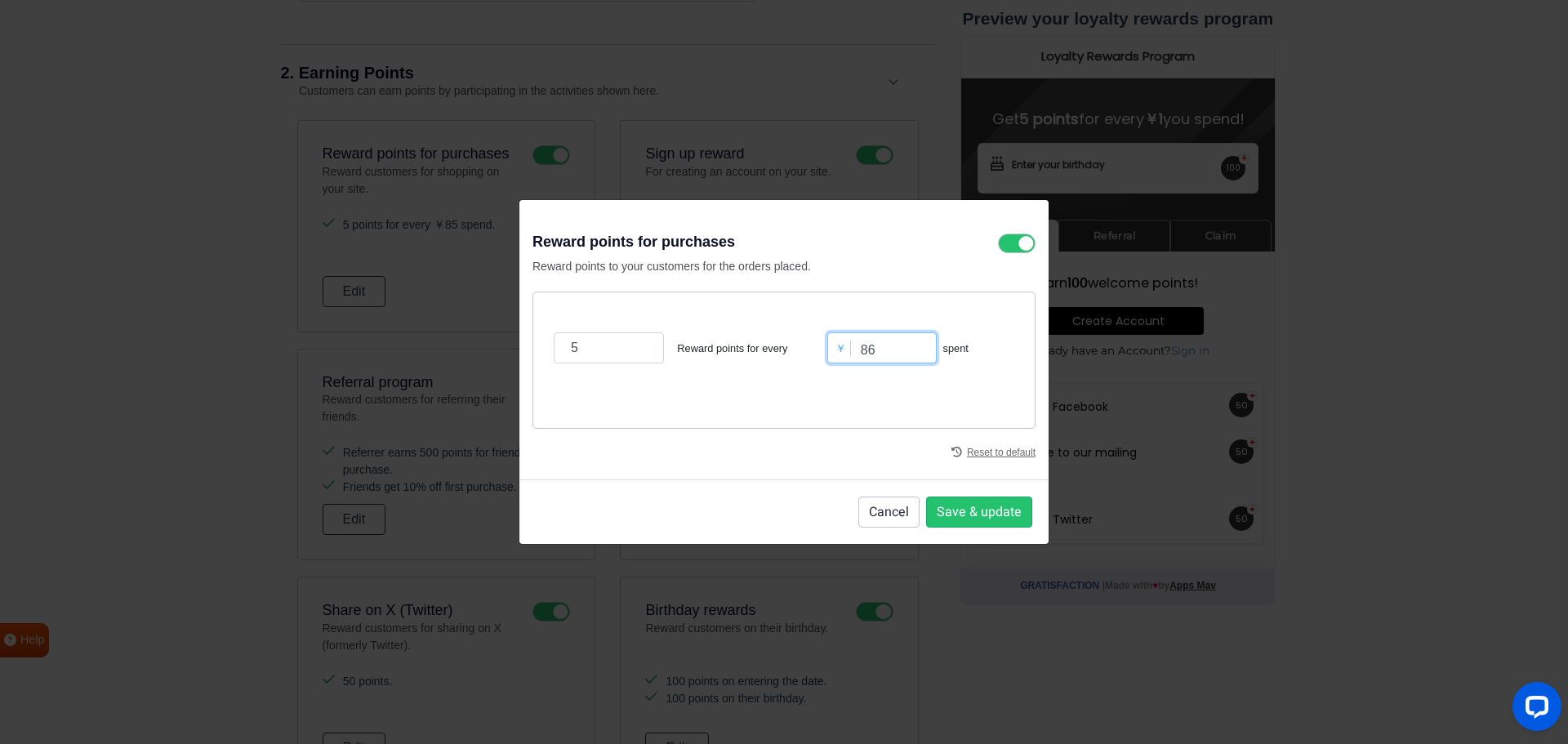 click on "86" at bounding box center (882, 348) 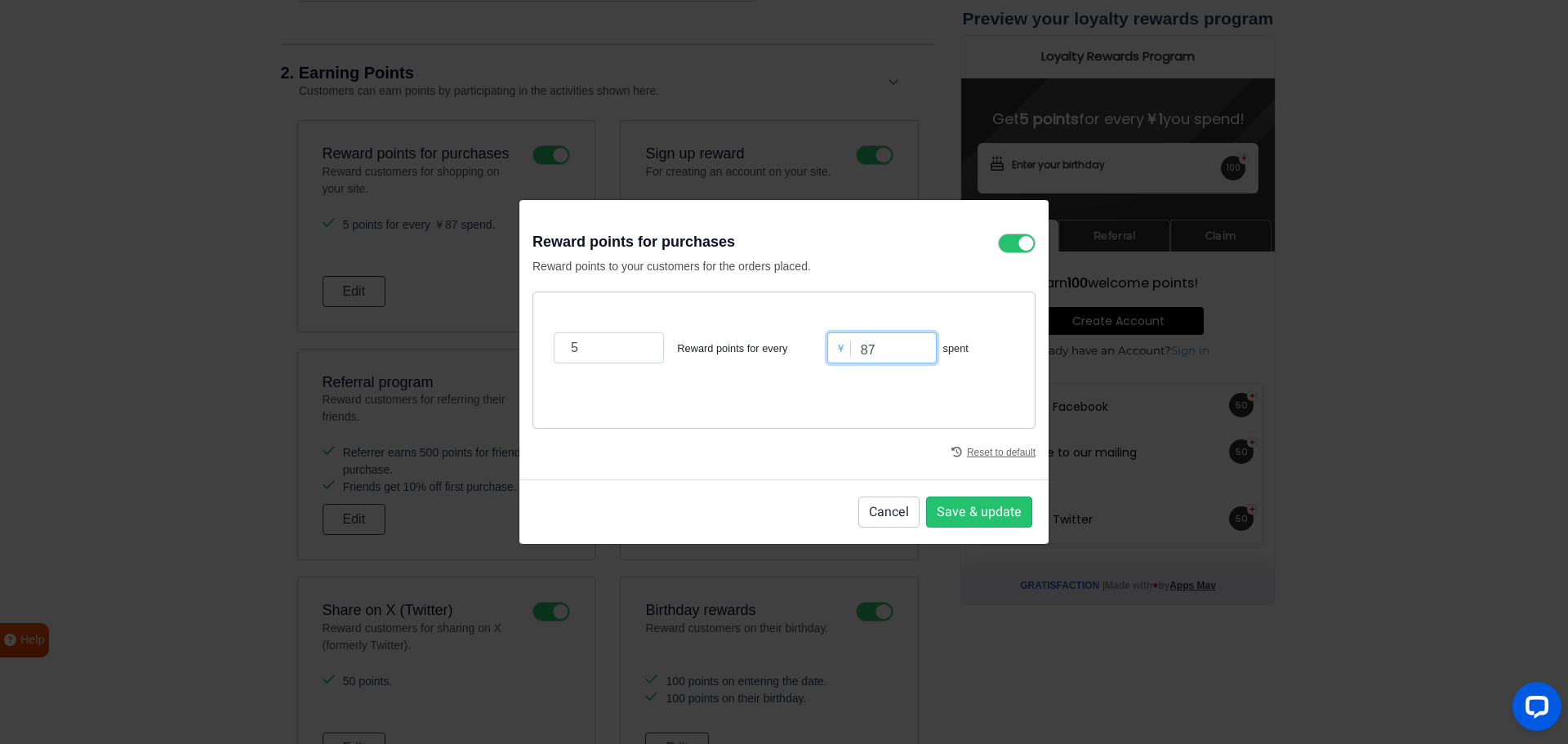 click on "87" at bounding box center (882, 348) 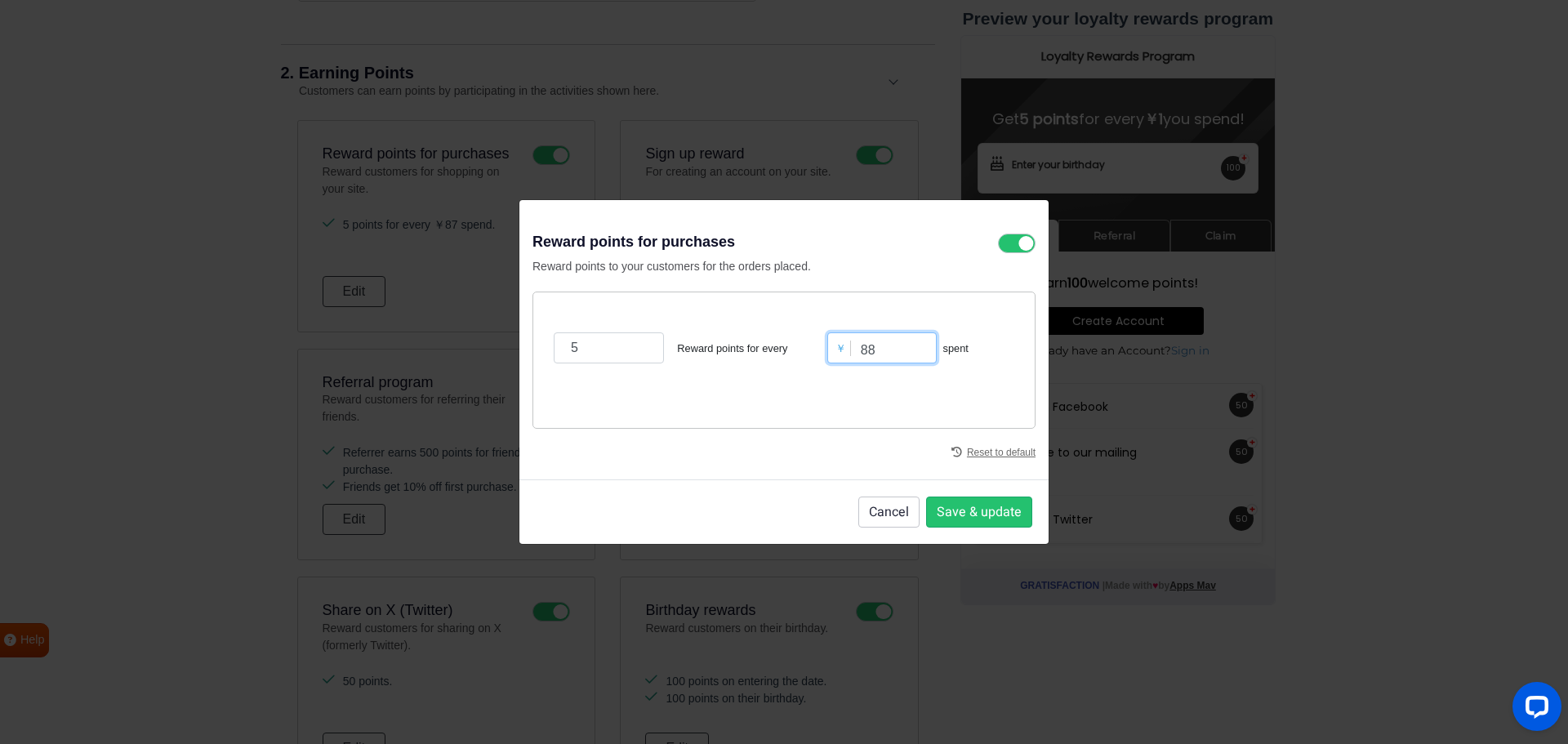 click on "88" at bounding box center (882, 348) 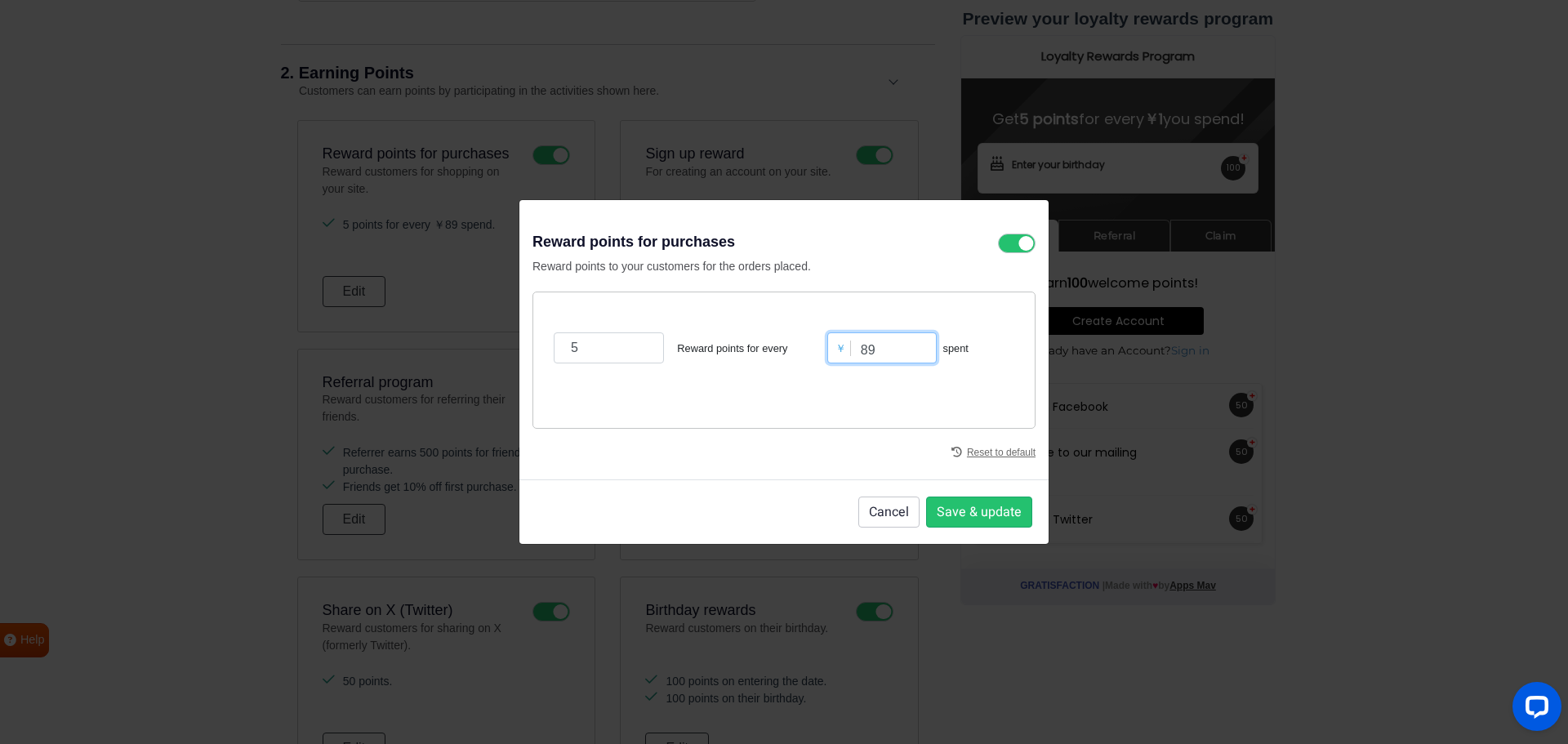 click on "89" at bounding box center [882, 348] 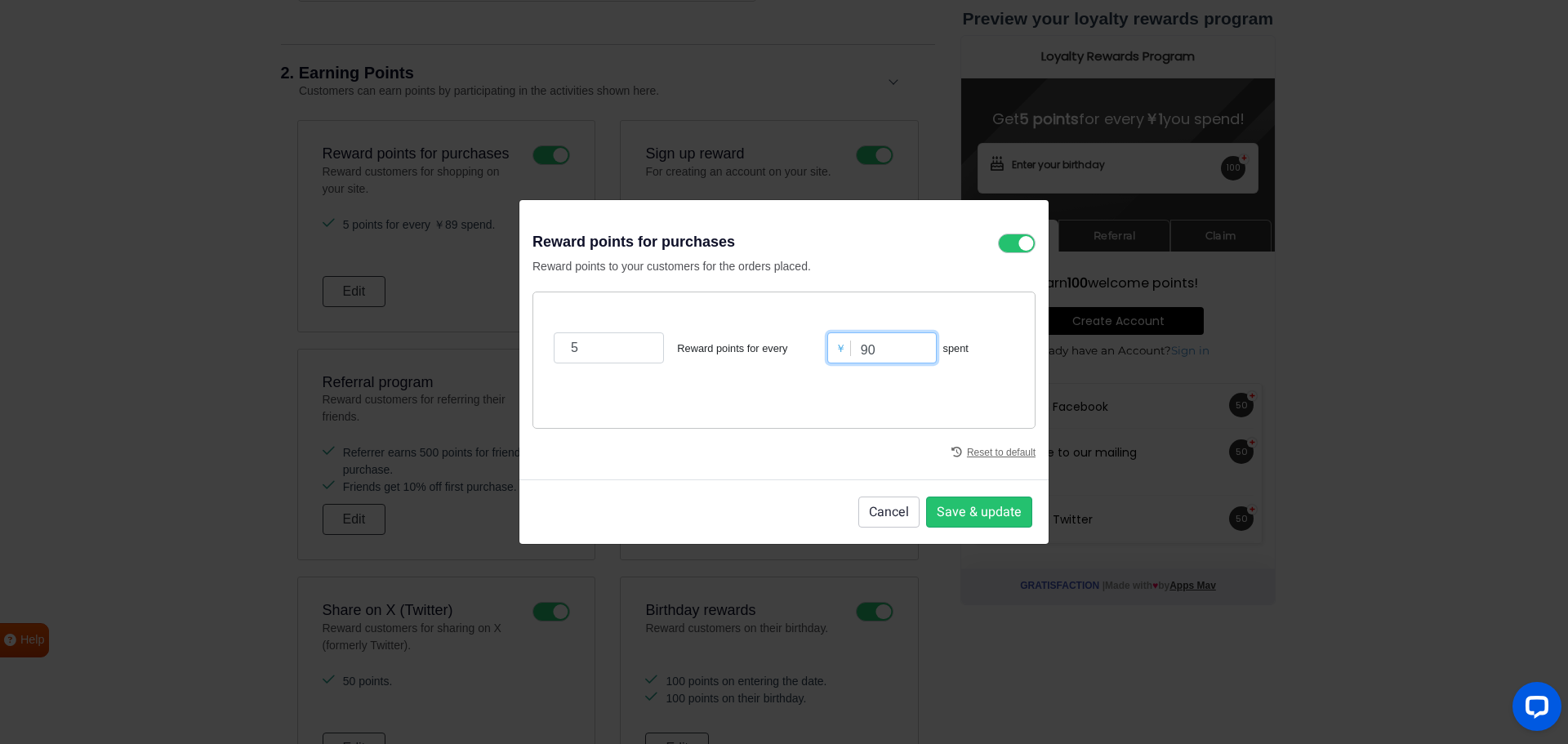 click on "90" at bounding box center (882, 348) 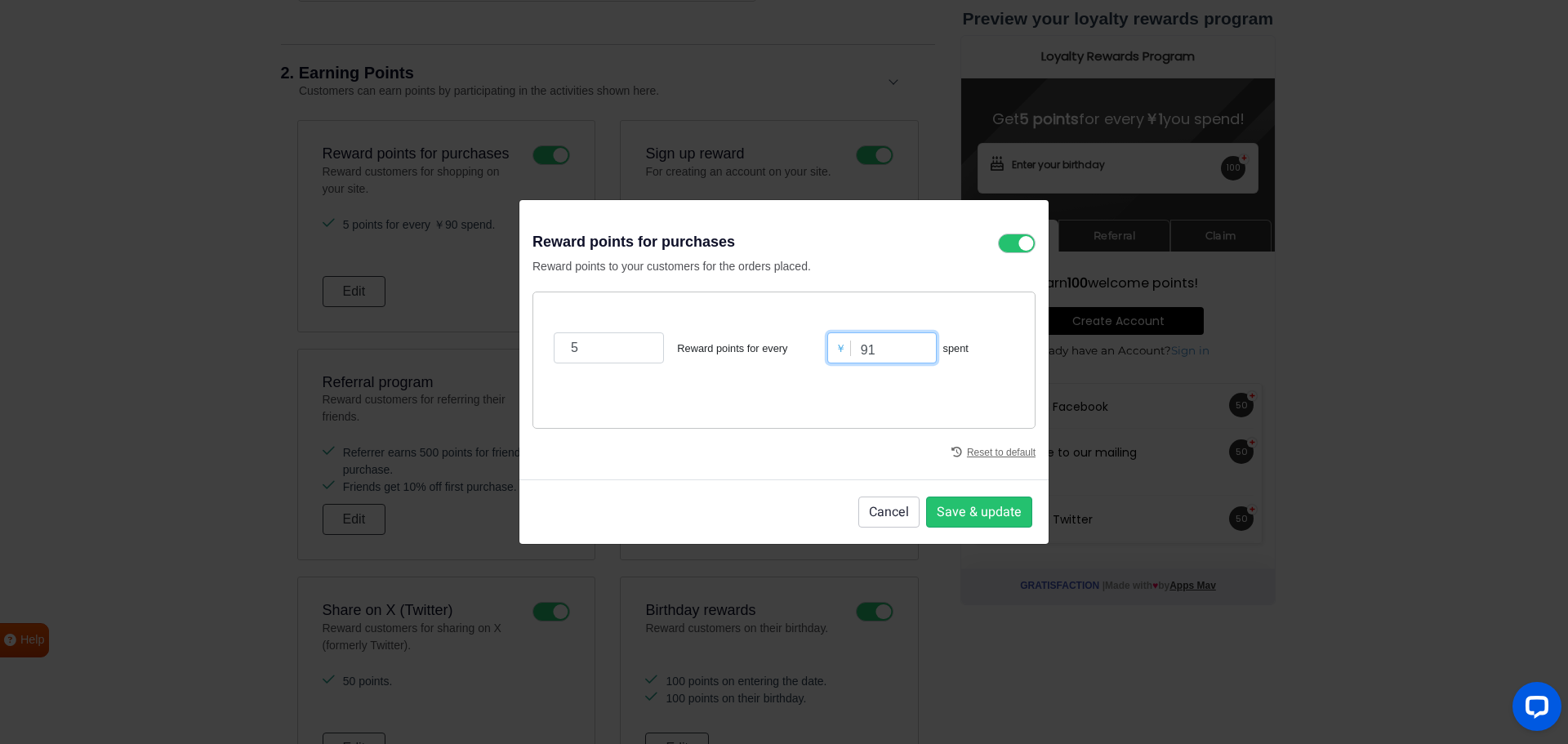 click on "91" at bounding box center [882, 348] 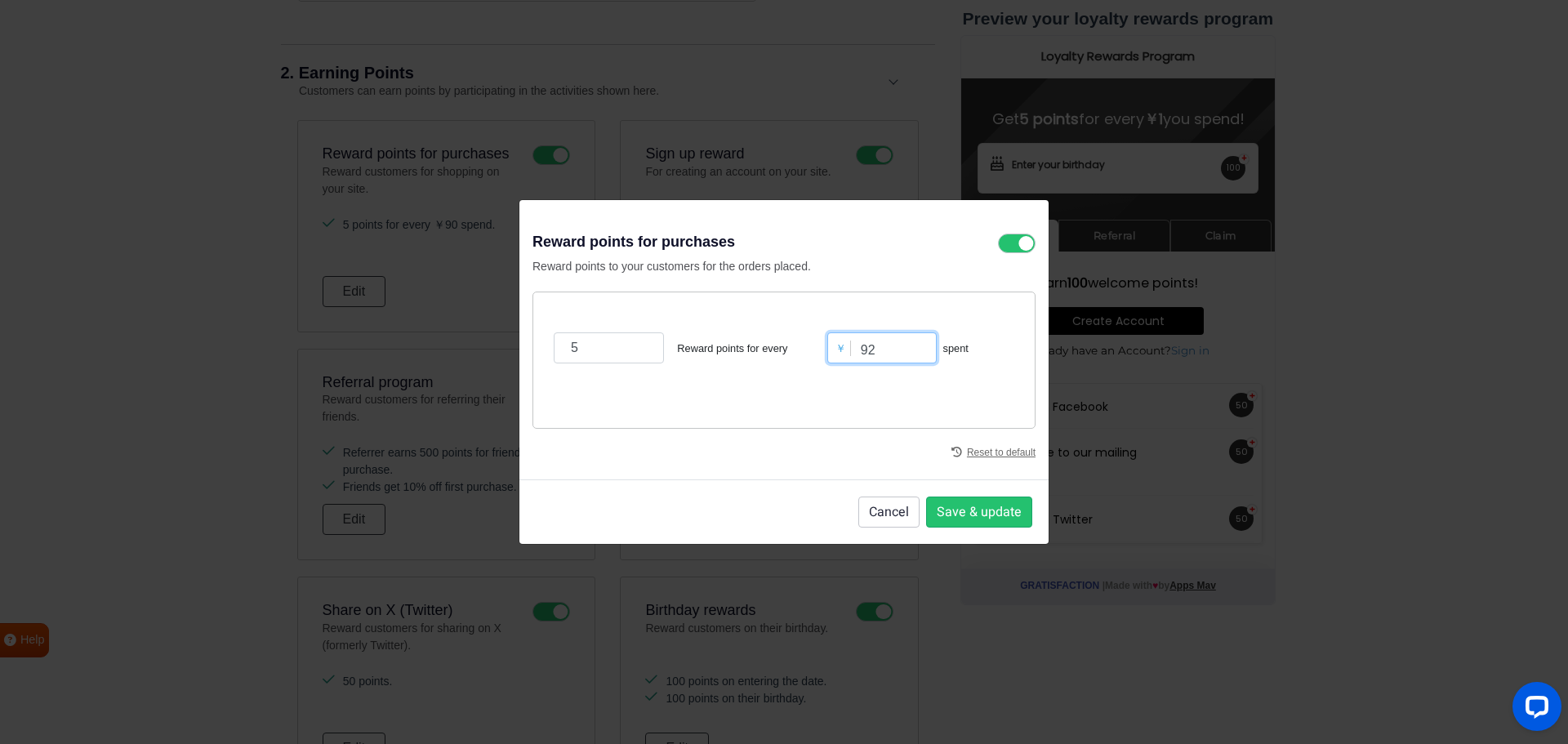 click on "92" at bounding box center (882, 348) 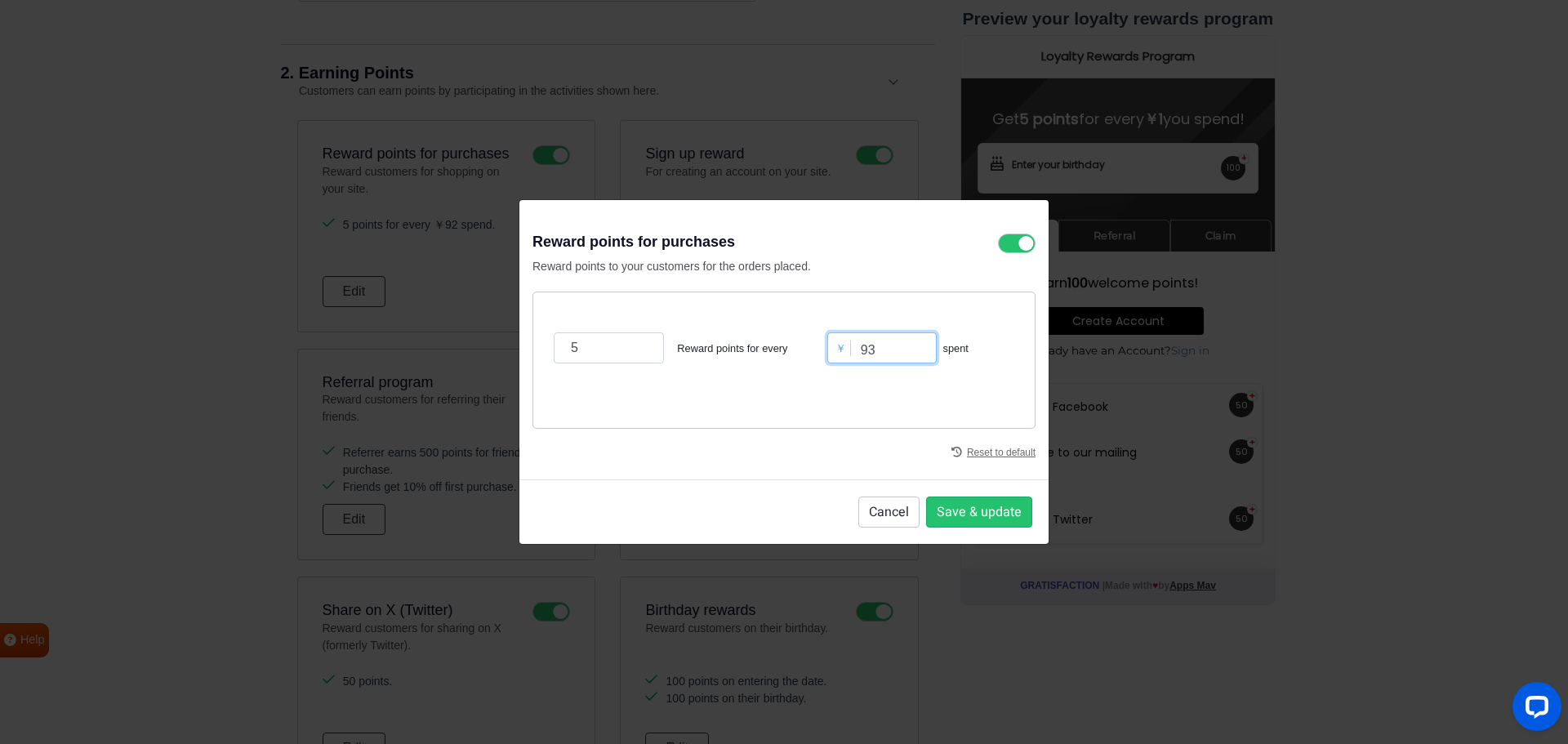 click on "93" at bounding box center (882, 348) 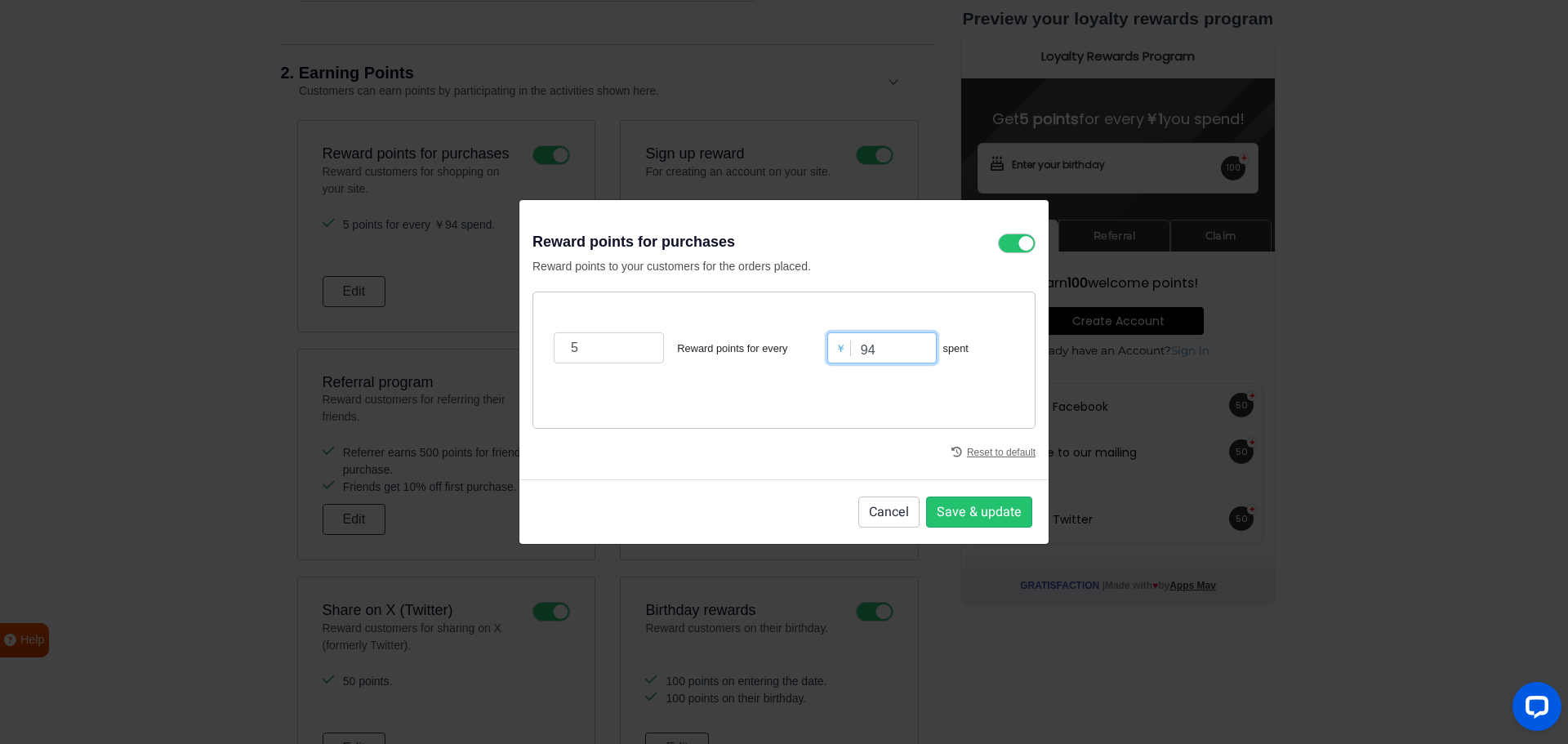 click on "94" at bounding box center (882, 348) 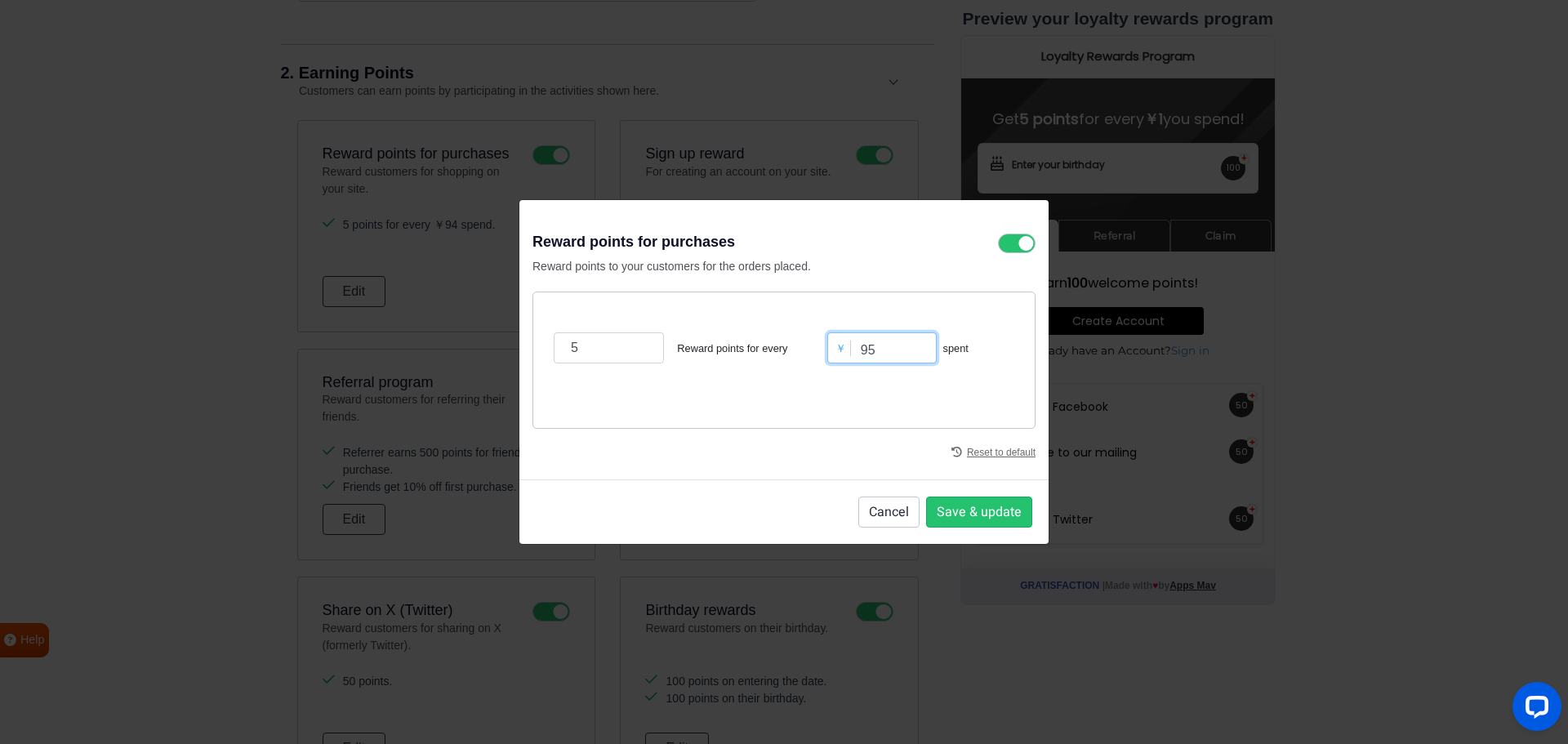 type on "95" 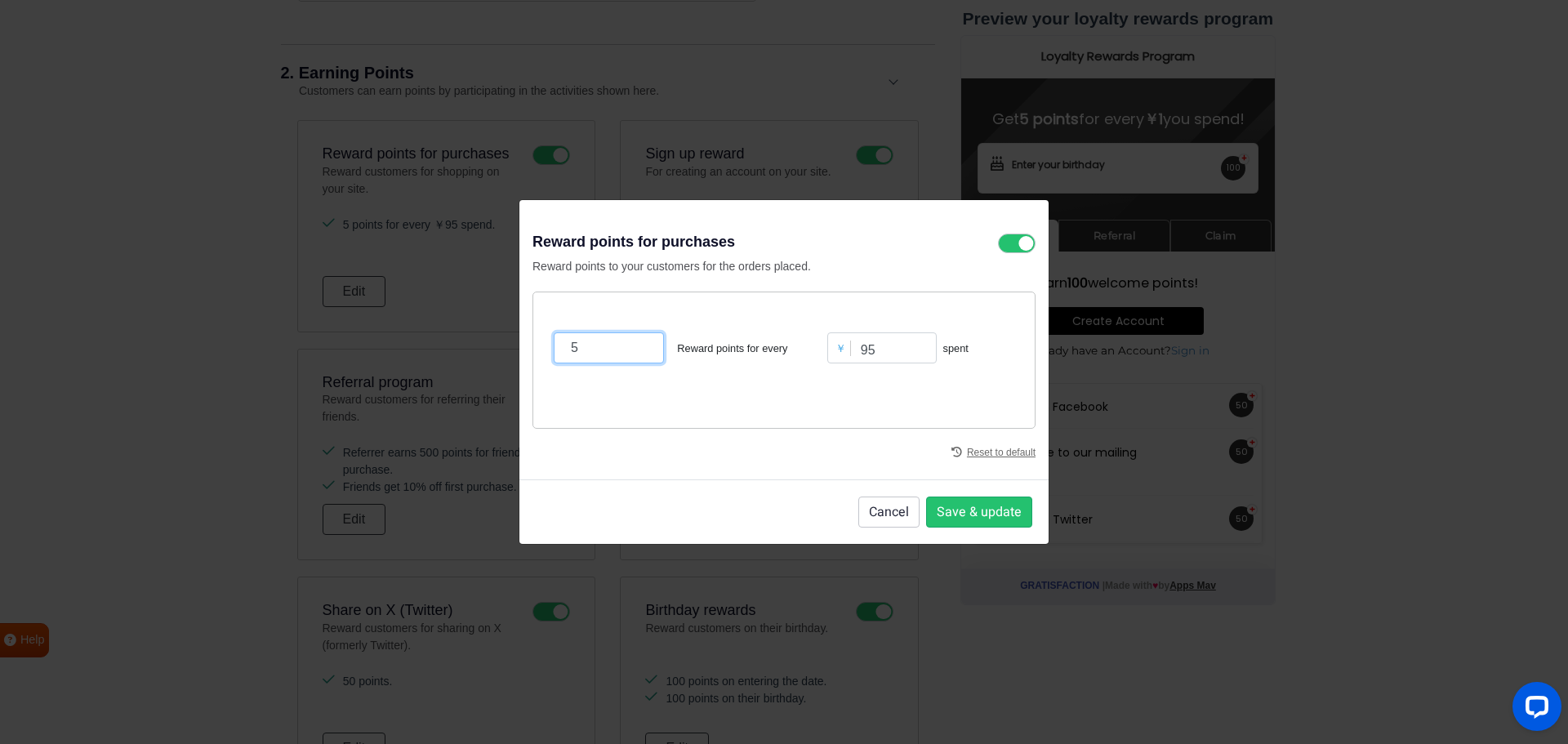 click on "5" at bounding box center [608, 348] 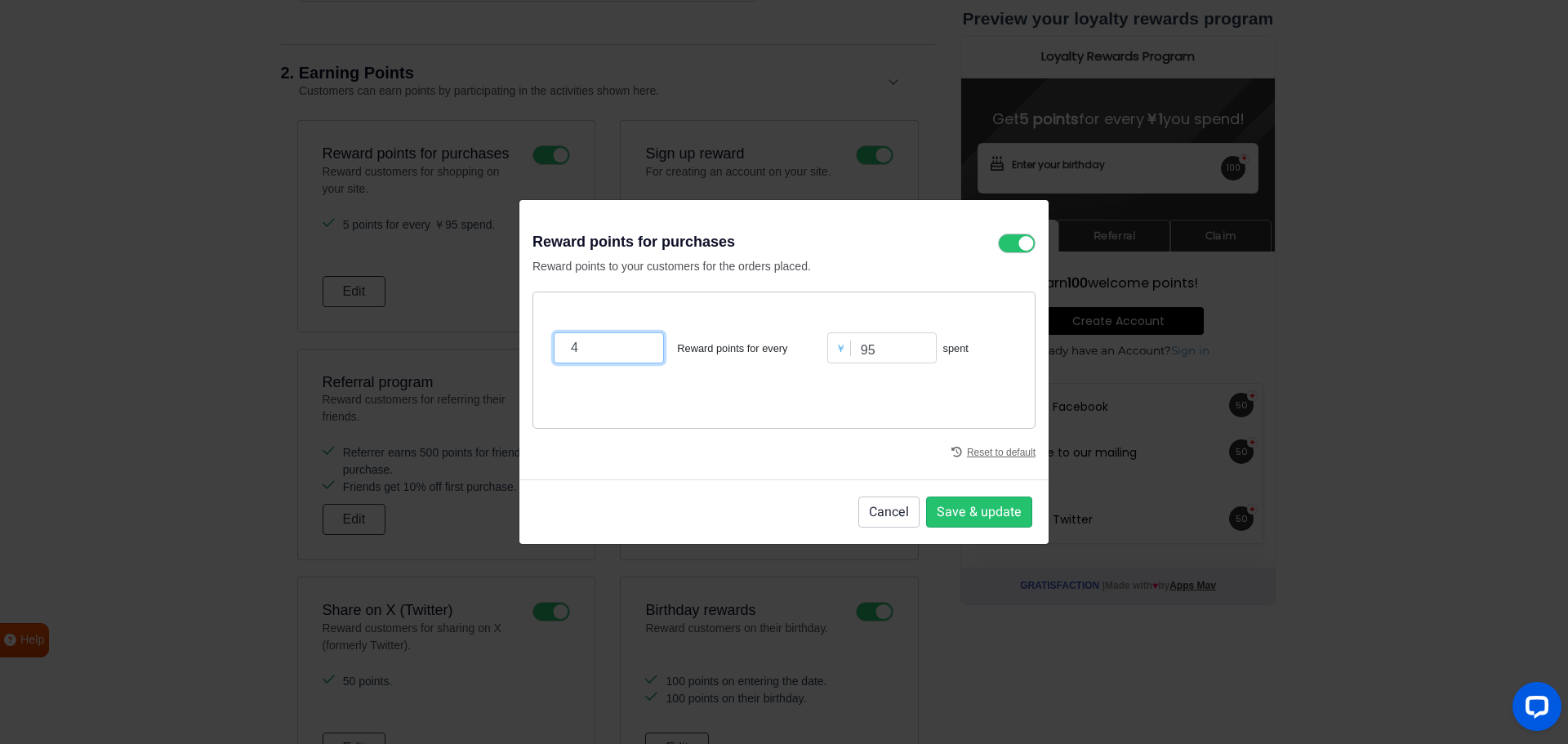 click on "4" at bounding box center (608, 348) 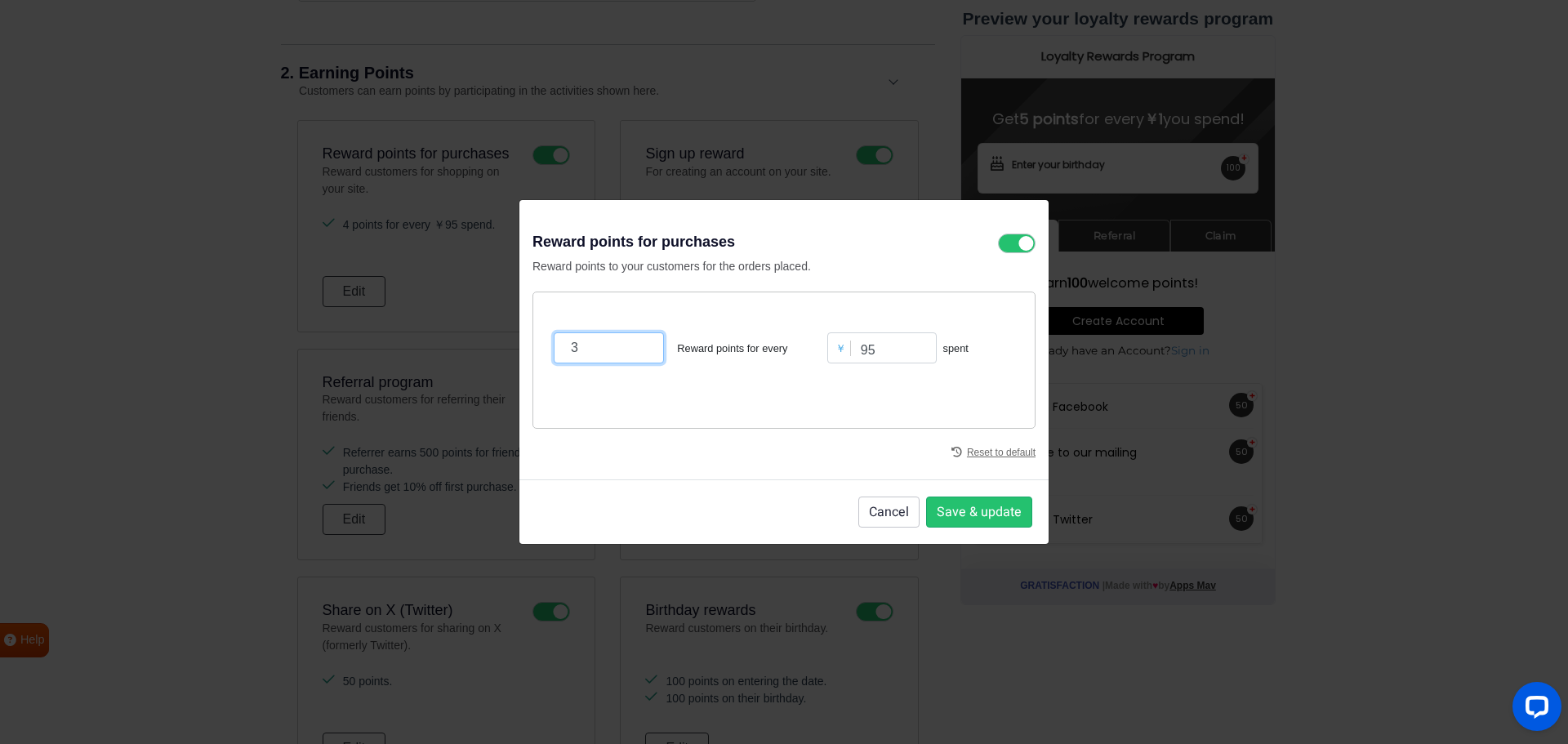 click on "3" at bounding box center [608, 348] 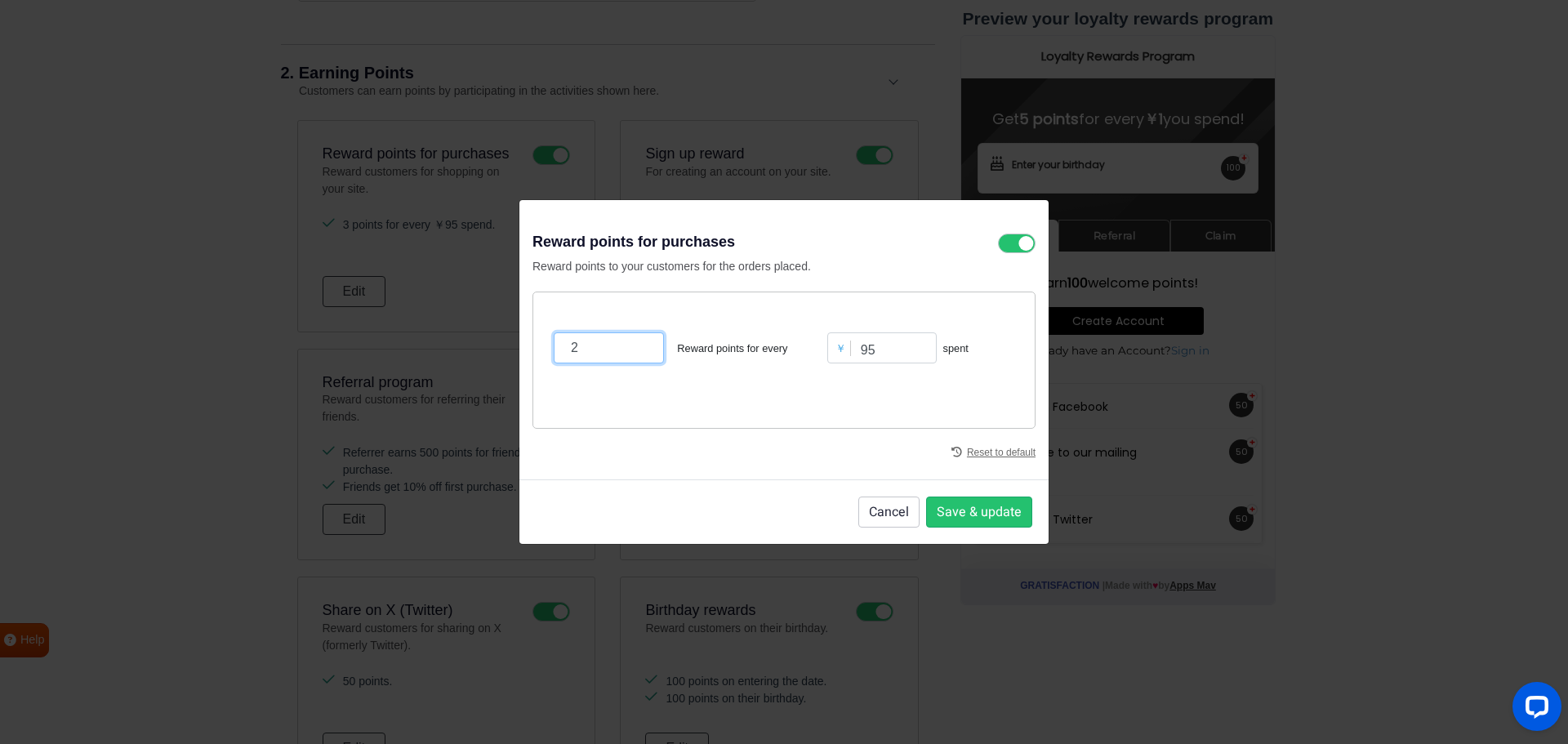 click on "2" at bounding box center (608, 348) 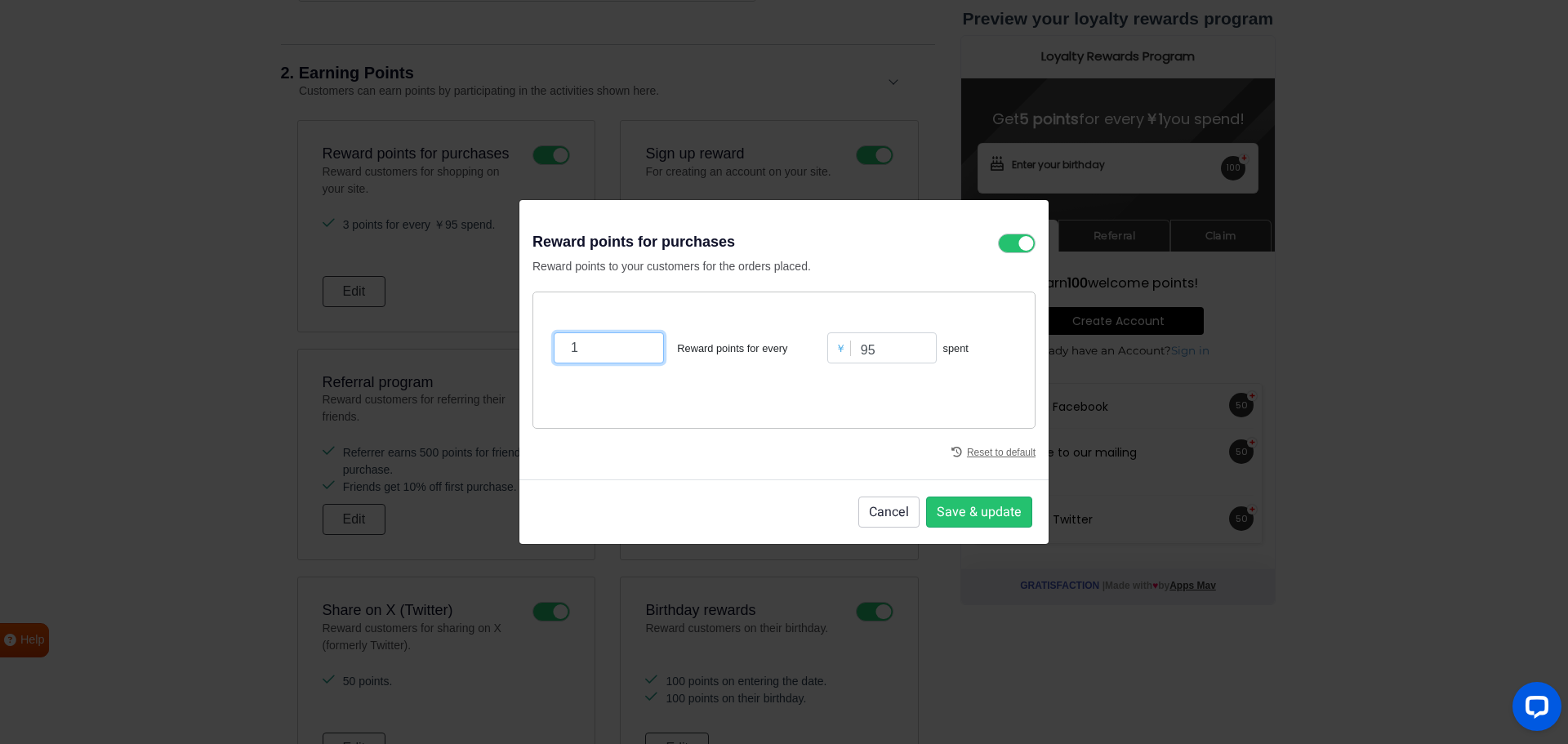 type on "1" 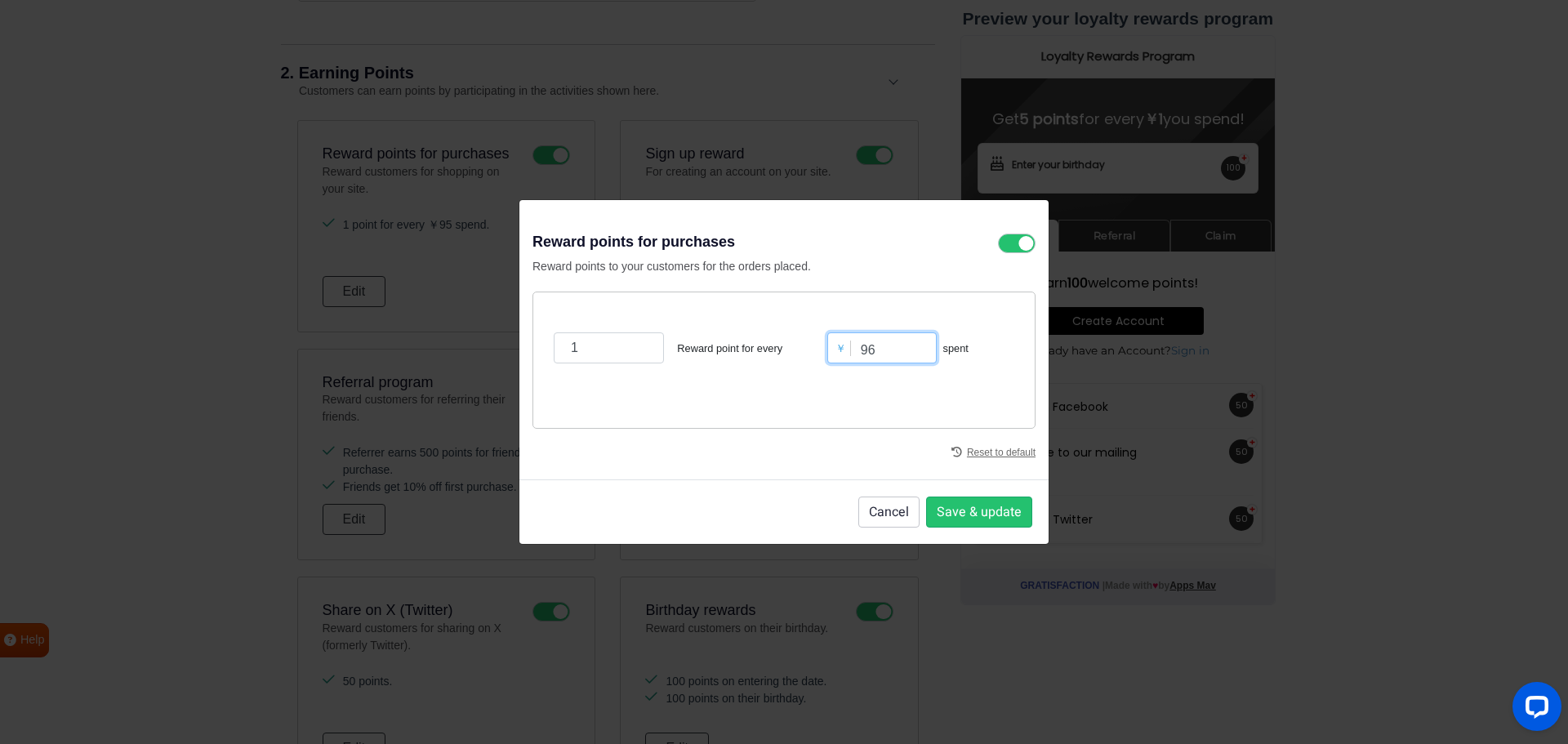 click on "96" at bounding box center [882, 348] 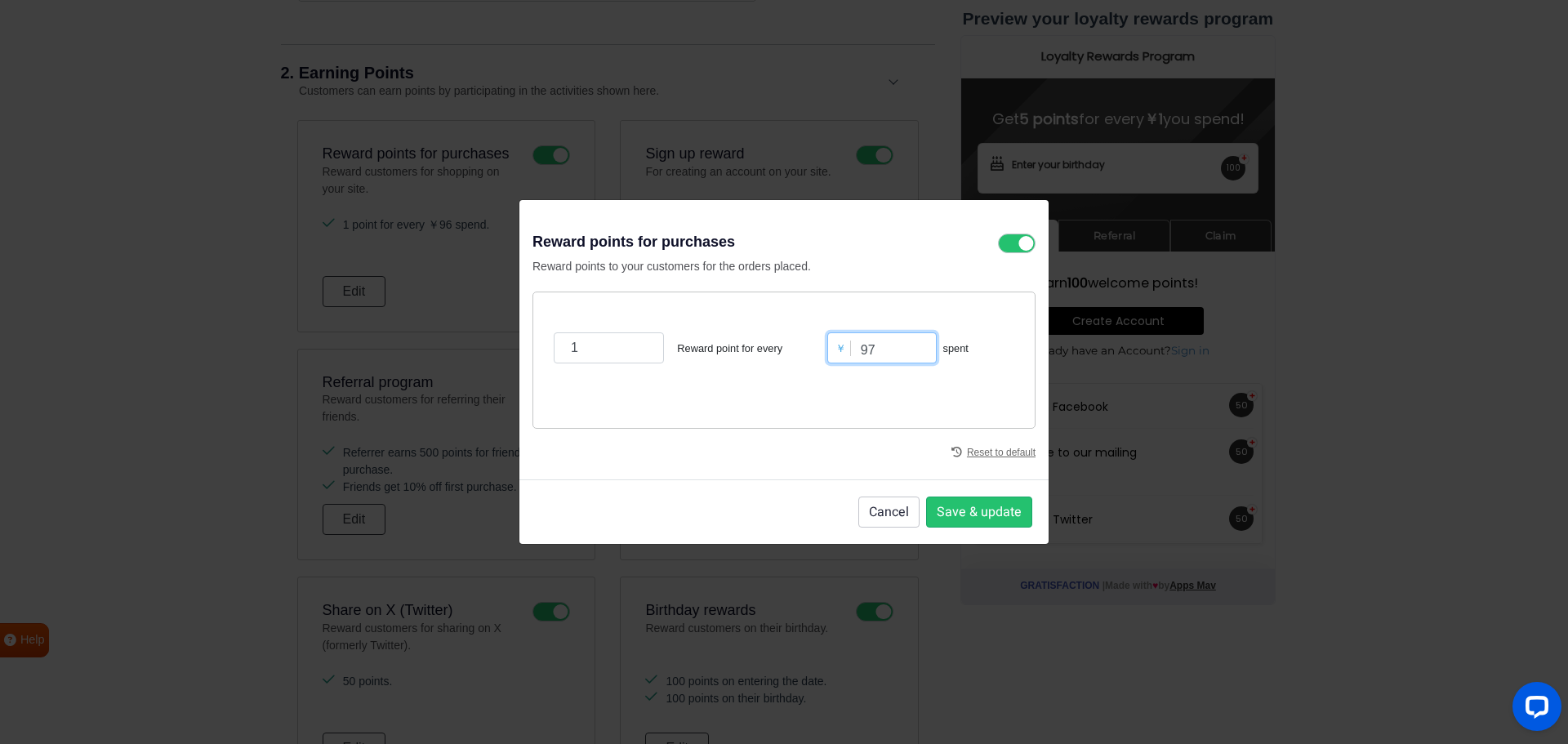 click on "97" at bounding box center (882, 348) 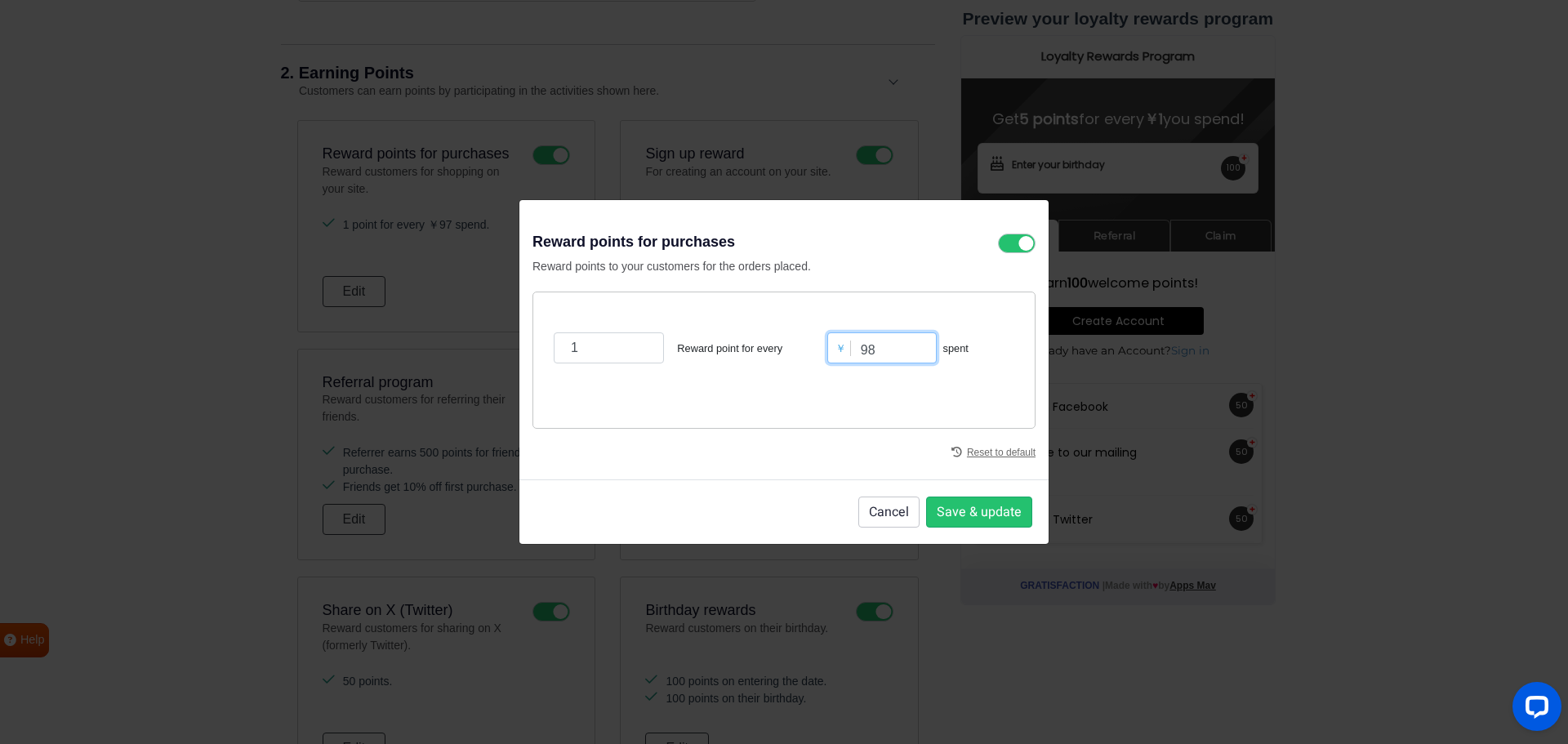 click on "98" at bounding box center [882, 348] 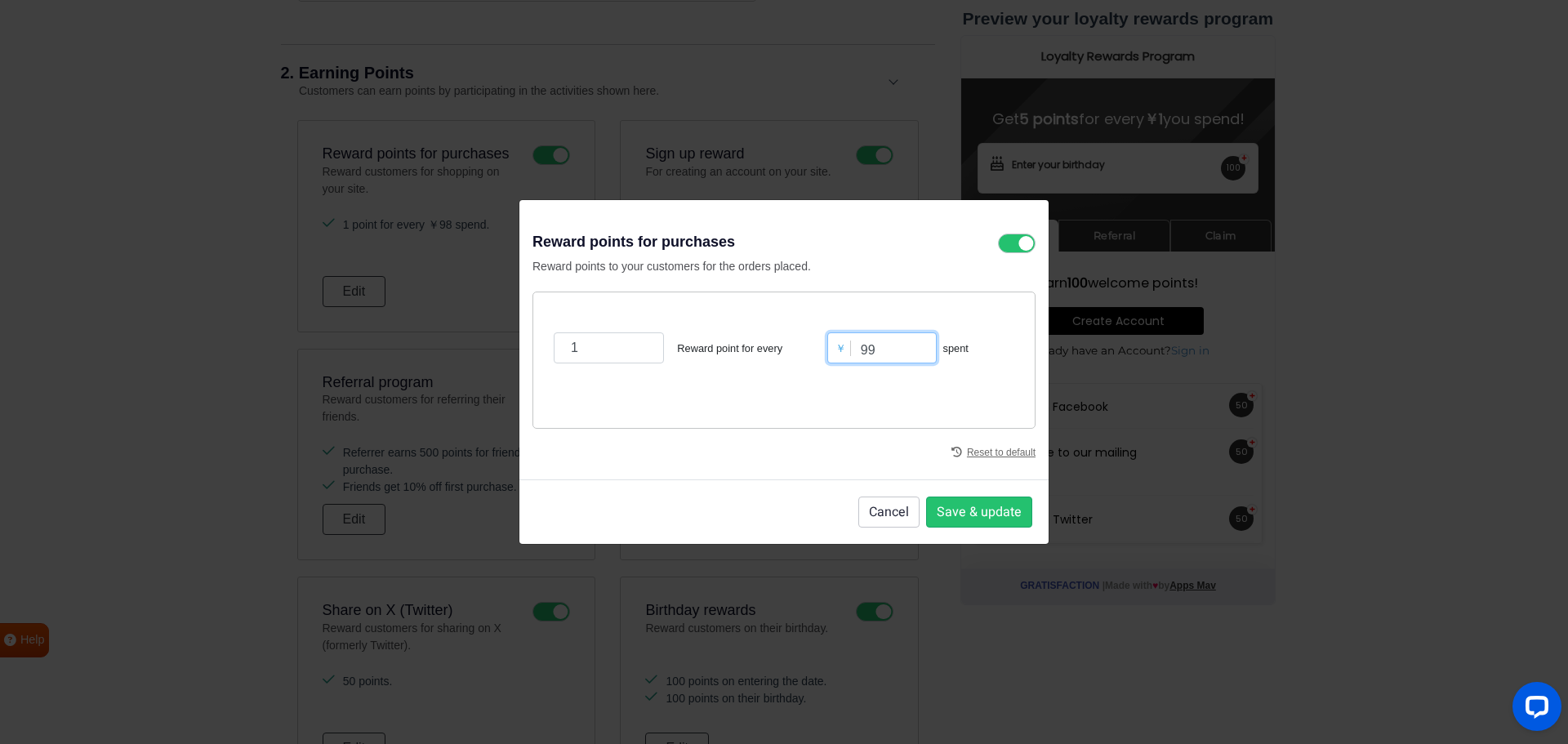 click on "99" at bounding box center (882, 348) 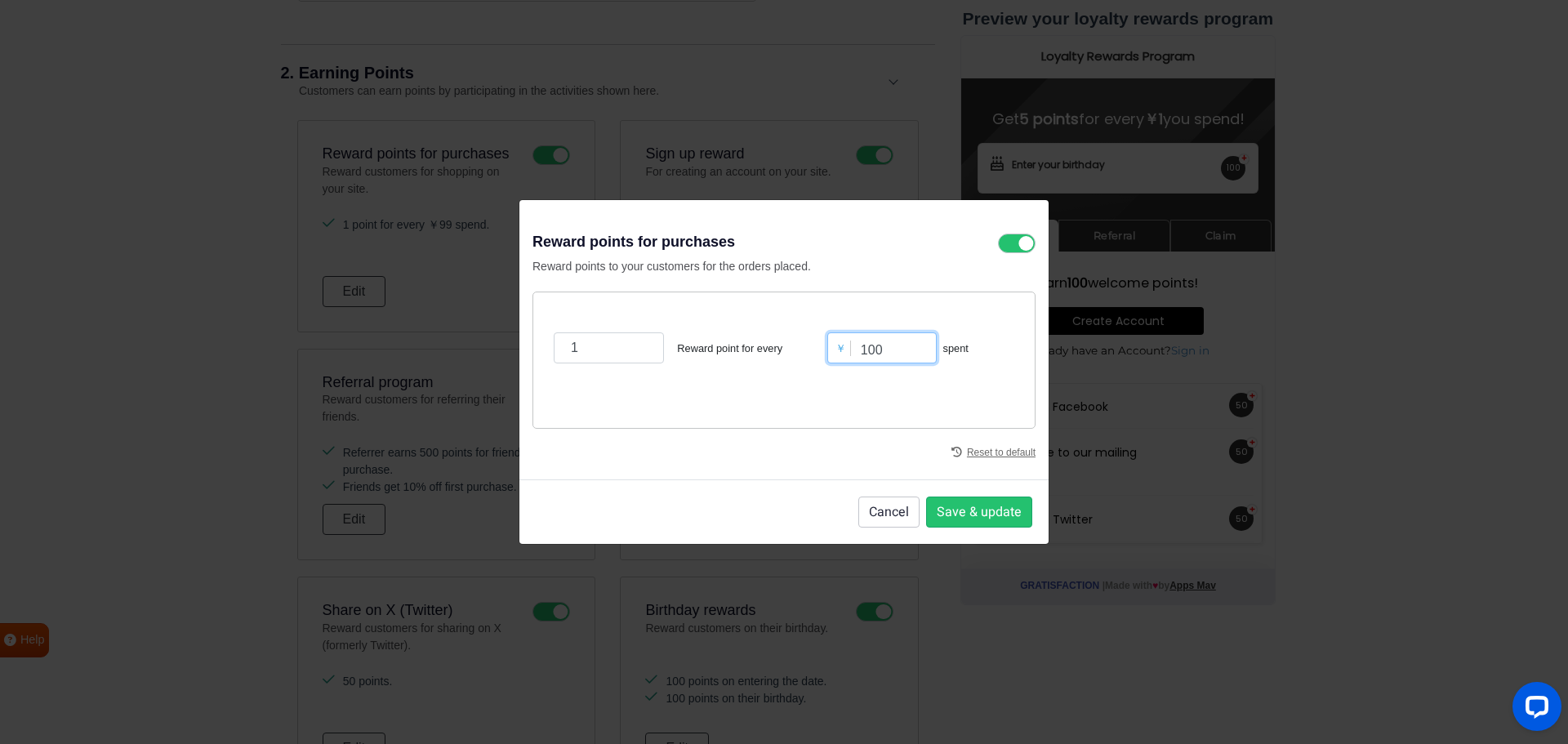 type on "100" 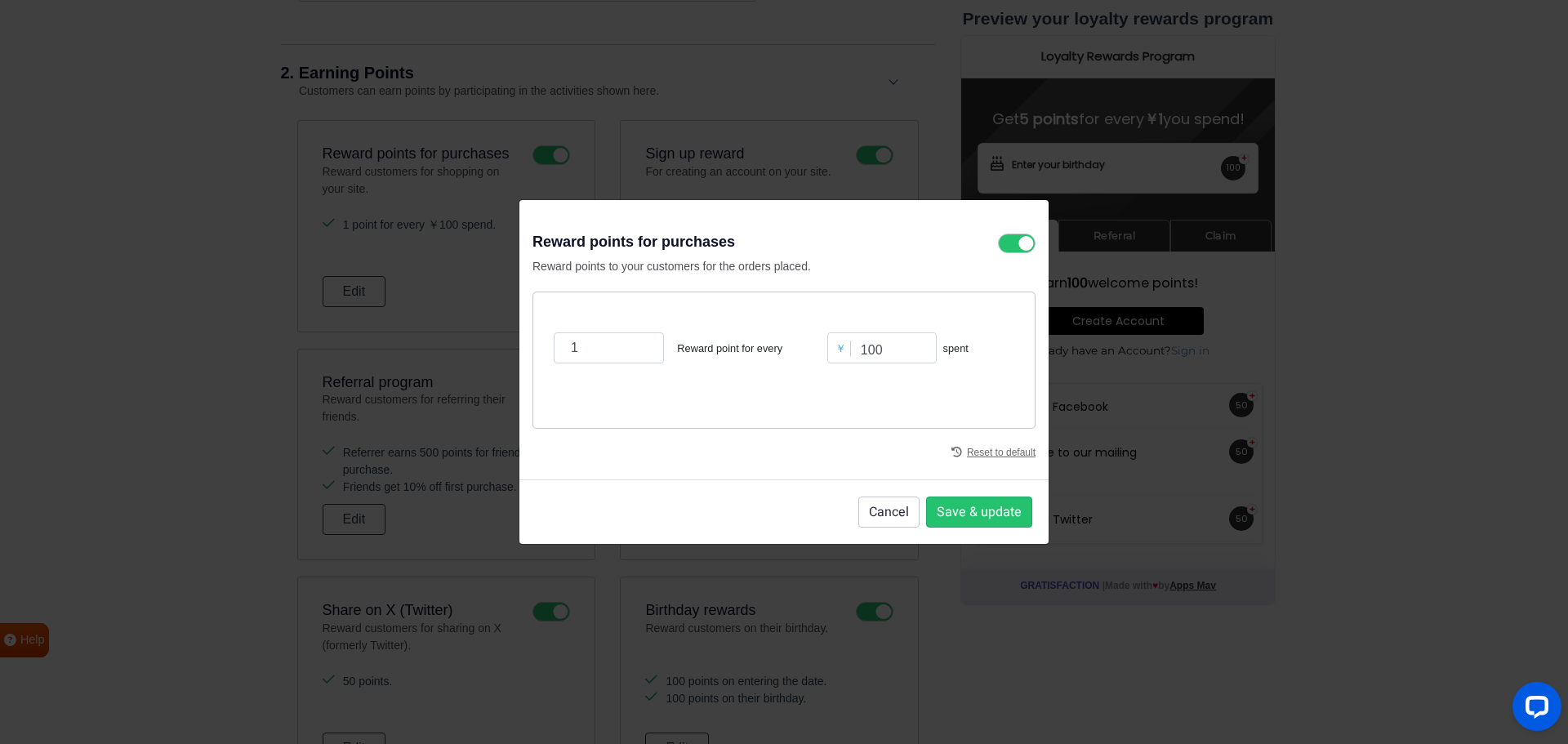 click on "1 Reward point for every  ￥  100 spent" at bounding box center (784, 360) 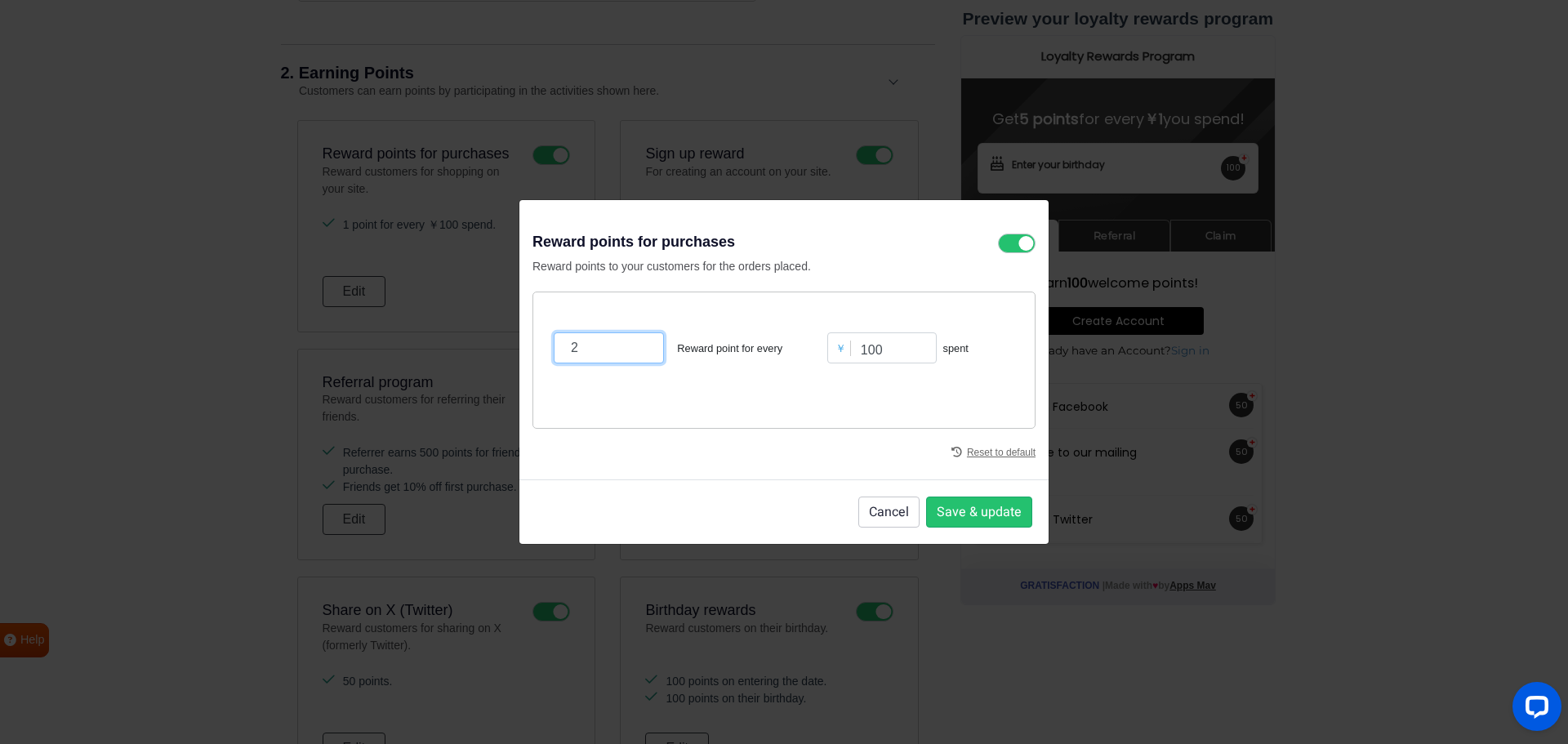 click on "2" at bounding box center [608, 348] 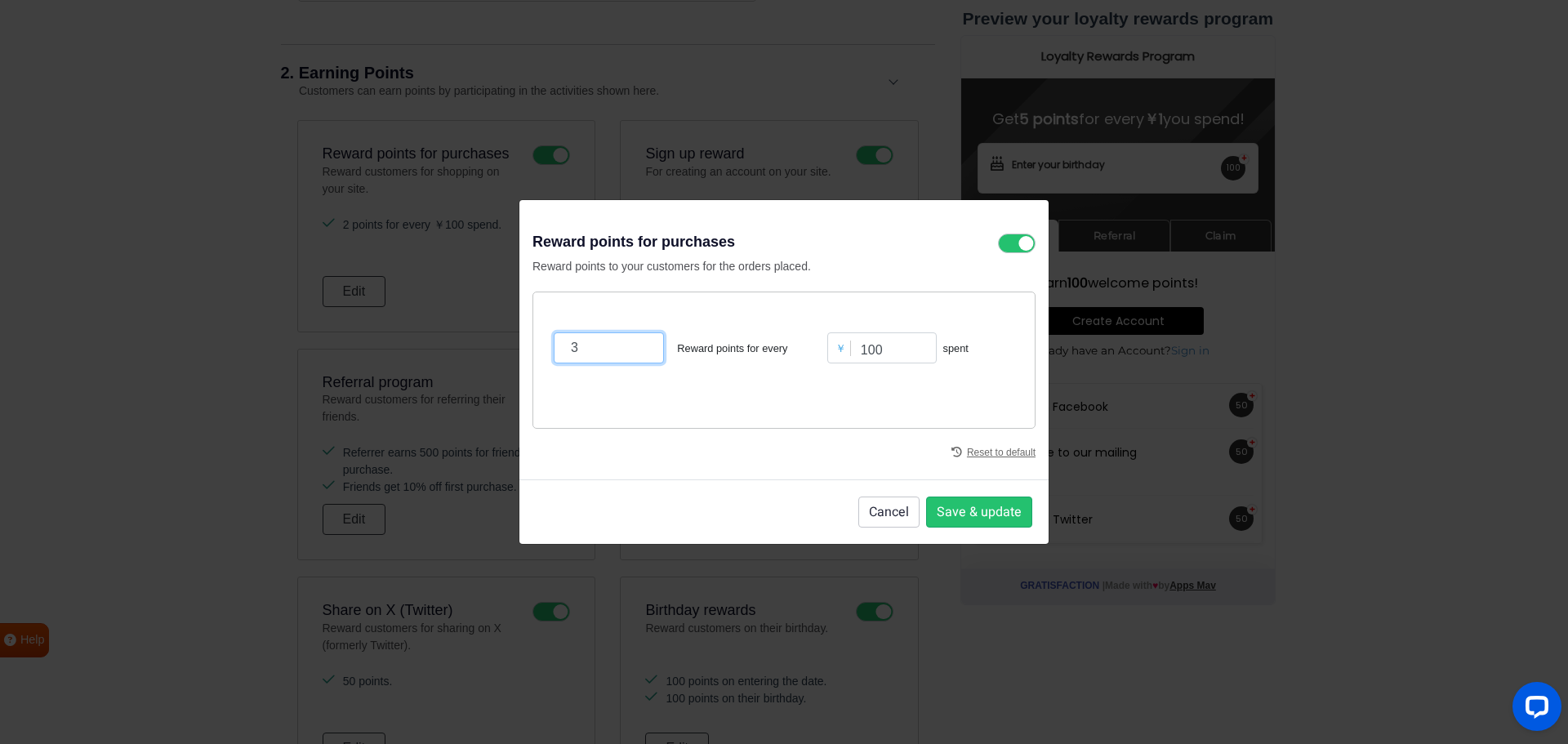 click on "3" at bounding box center (608, 348) 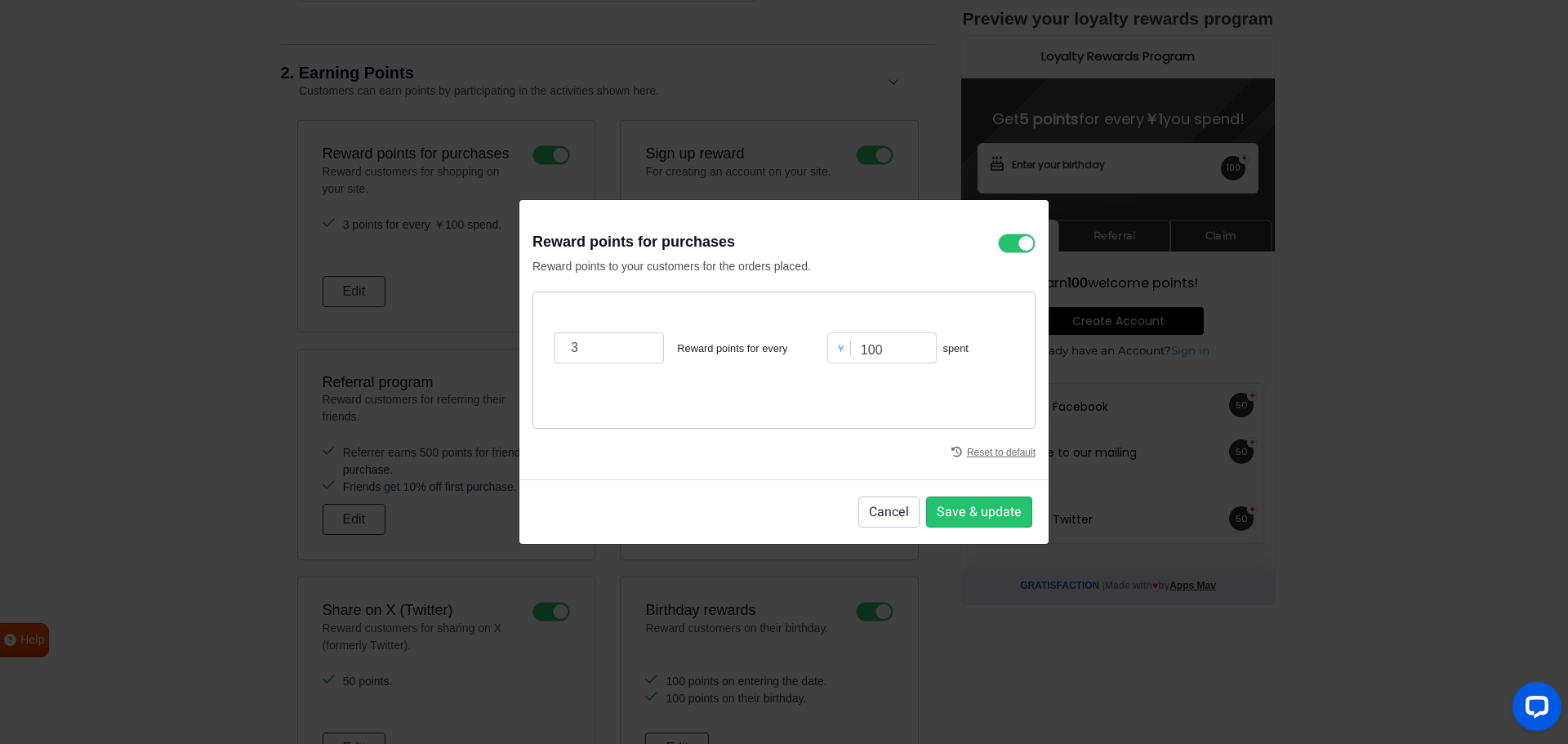 click on "3 Reward points for every  ￥  100 spent" at bounding box center (784, 360) 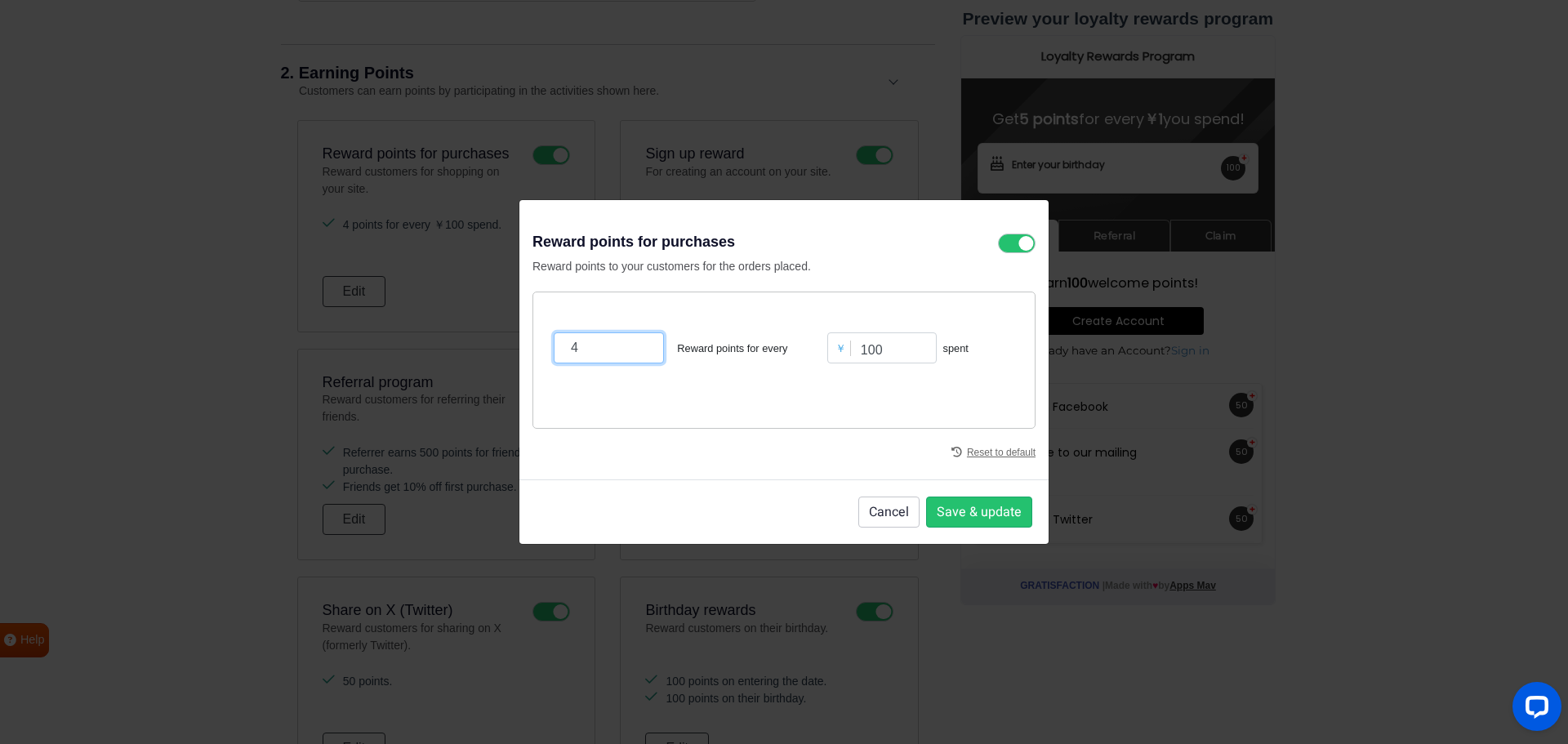click on "4" at bounding box center (608, 348) 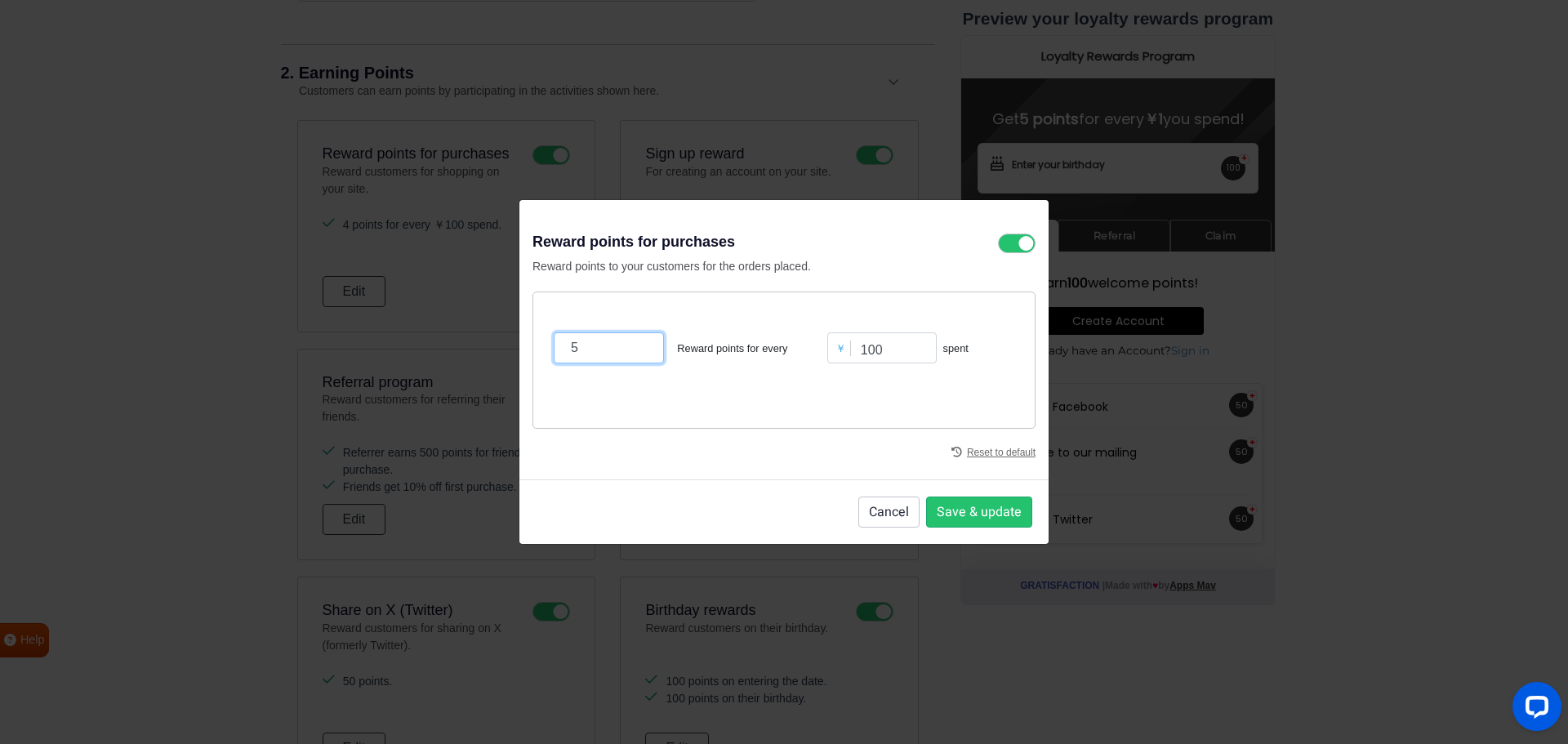 click on "5" at bounding box center (608, 348) 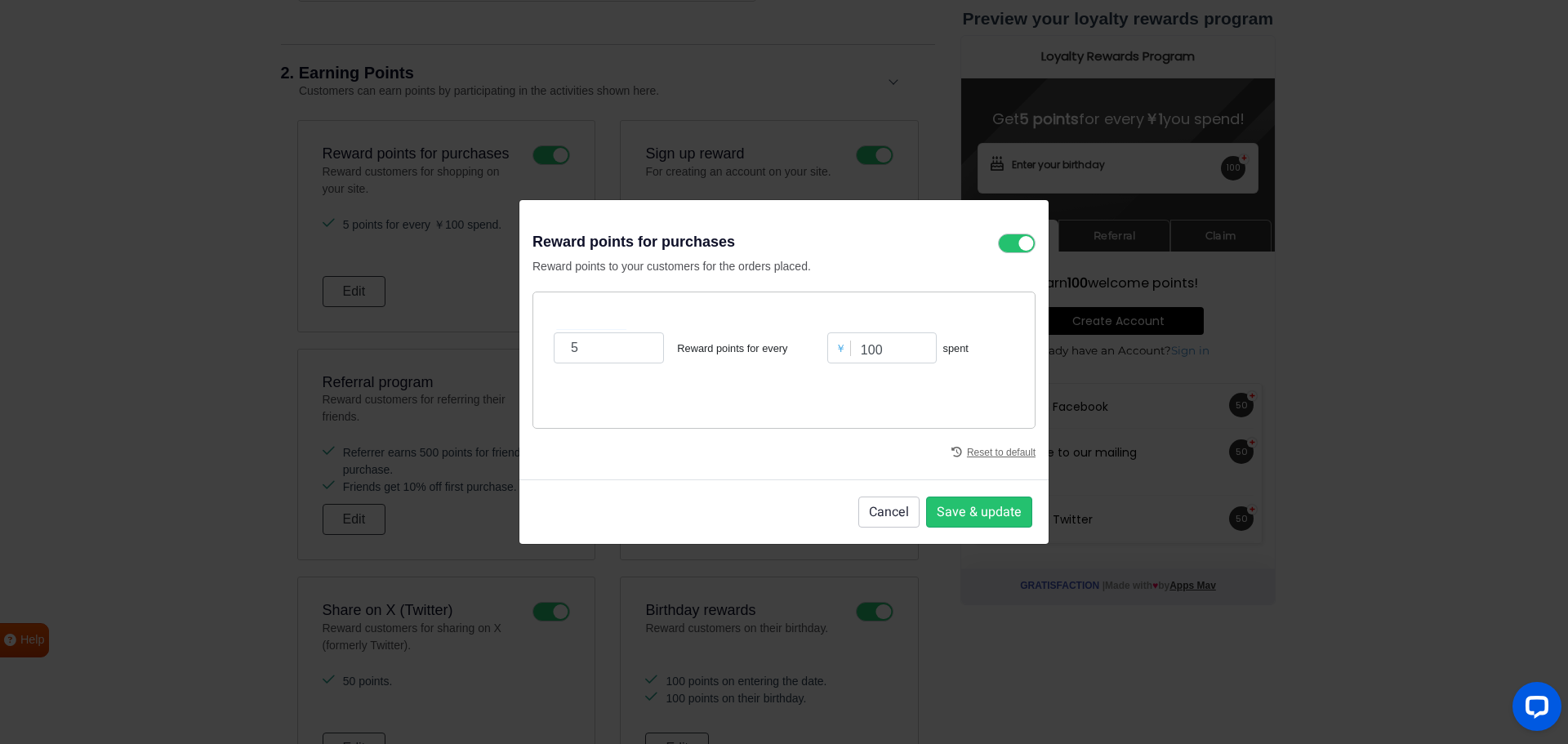 click on "Reset to default" at bounding box center [784, 448] 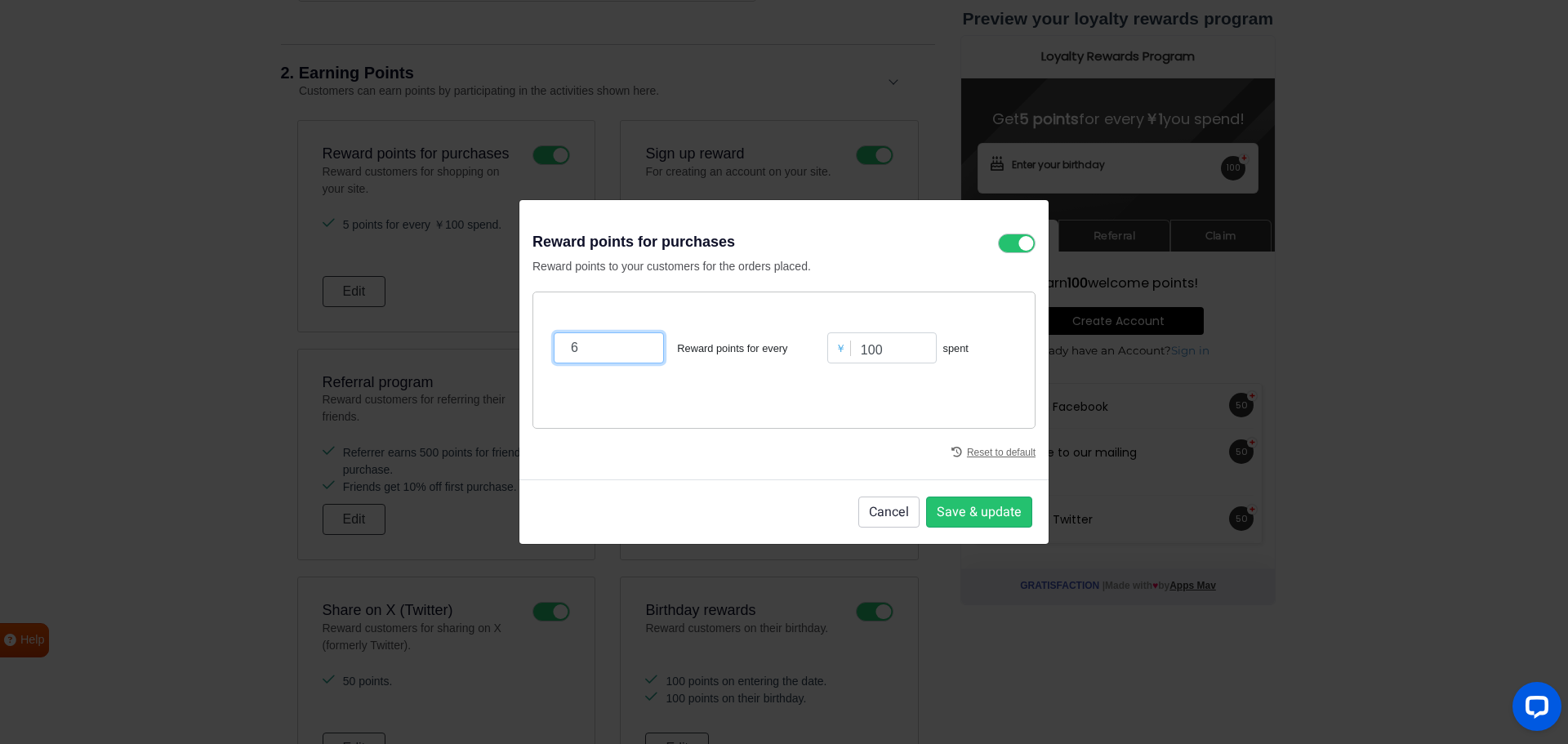 click on "6" at bounding box center (608, 348) 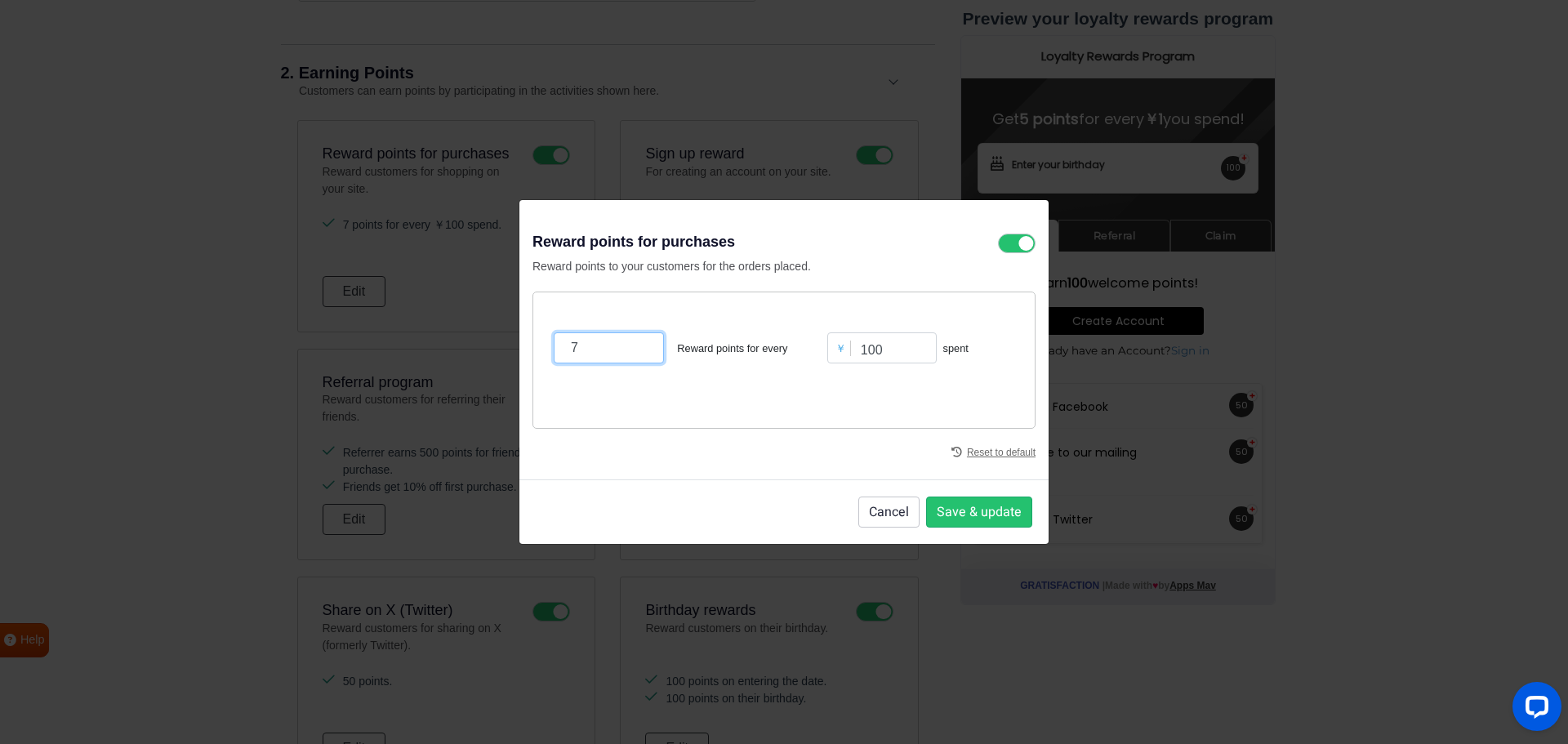 click on "7" at bounding box center [608, 348] 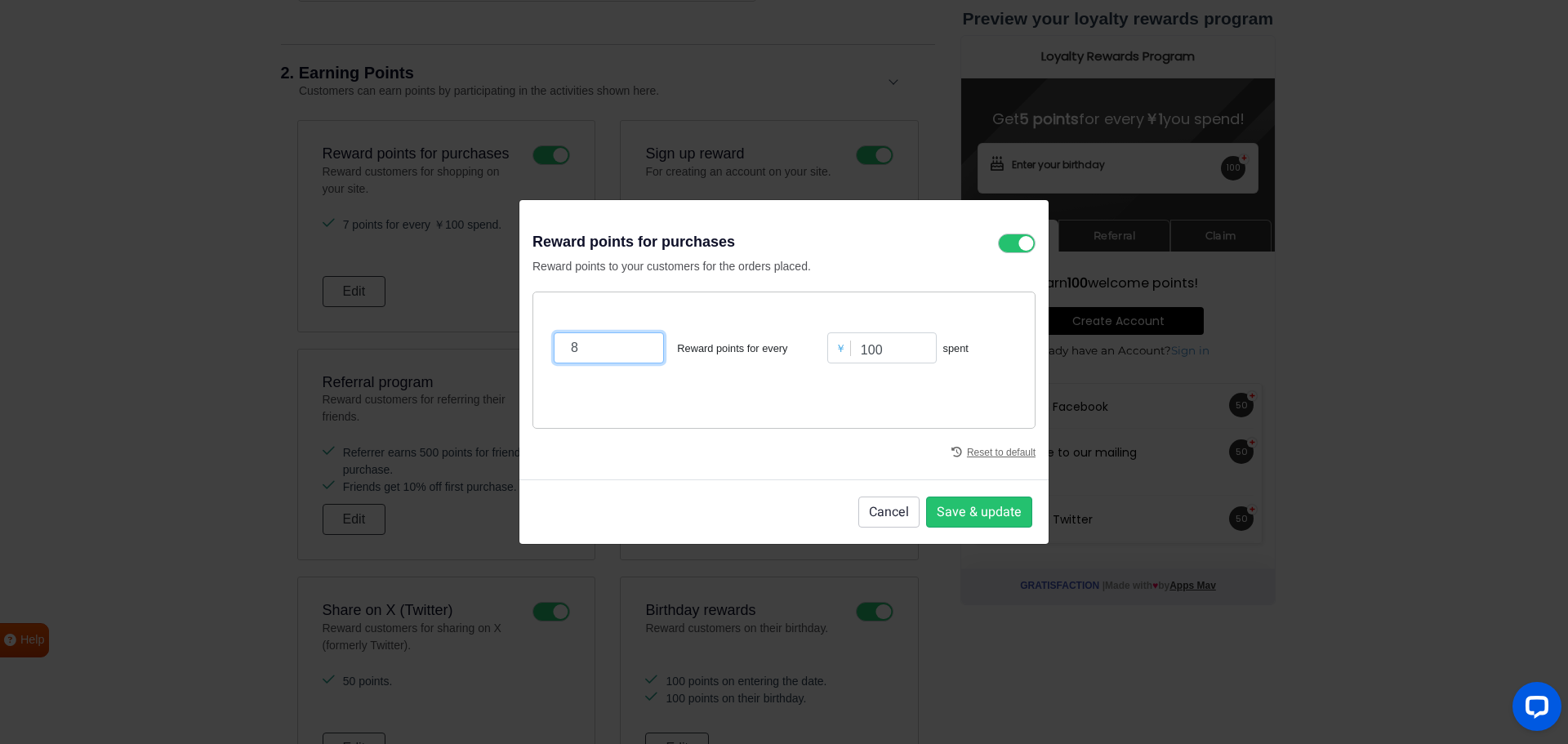 click on "8" at bounding box center (608, 348) 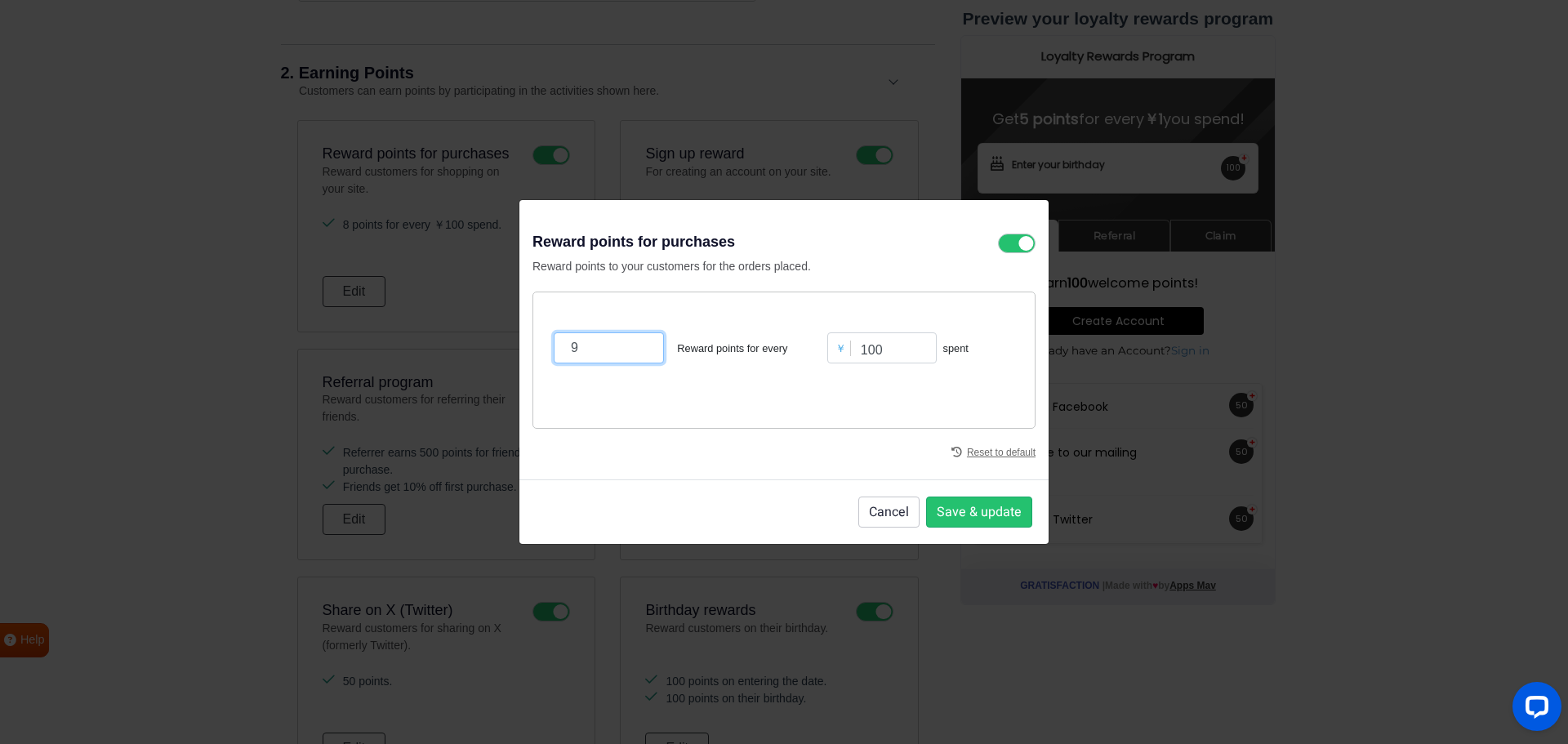 click on "9" at bounding box center (608, 348) 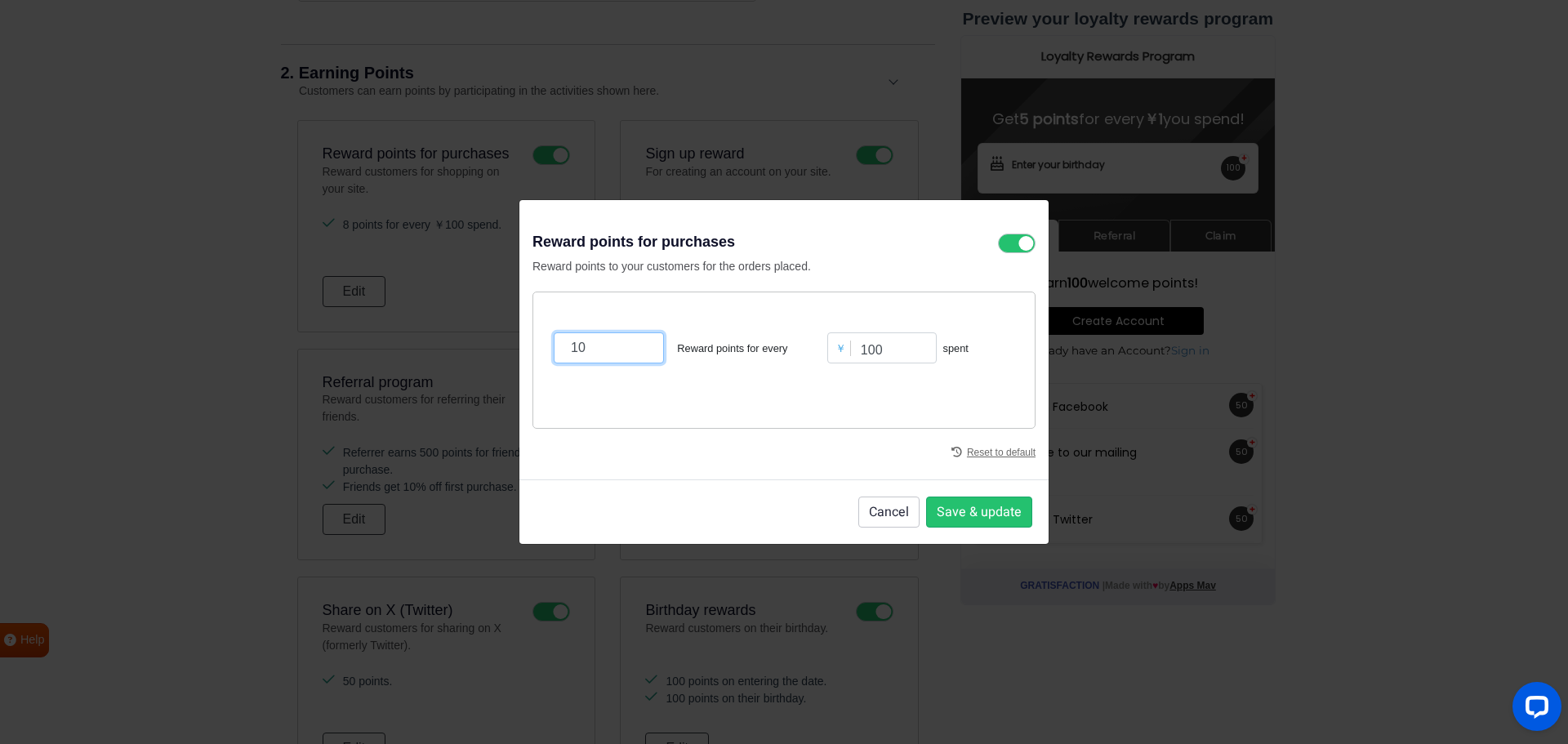 type on "10" 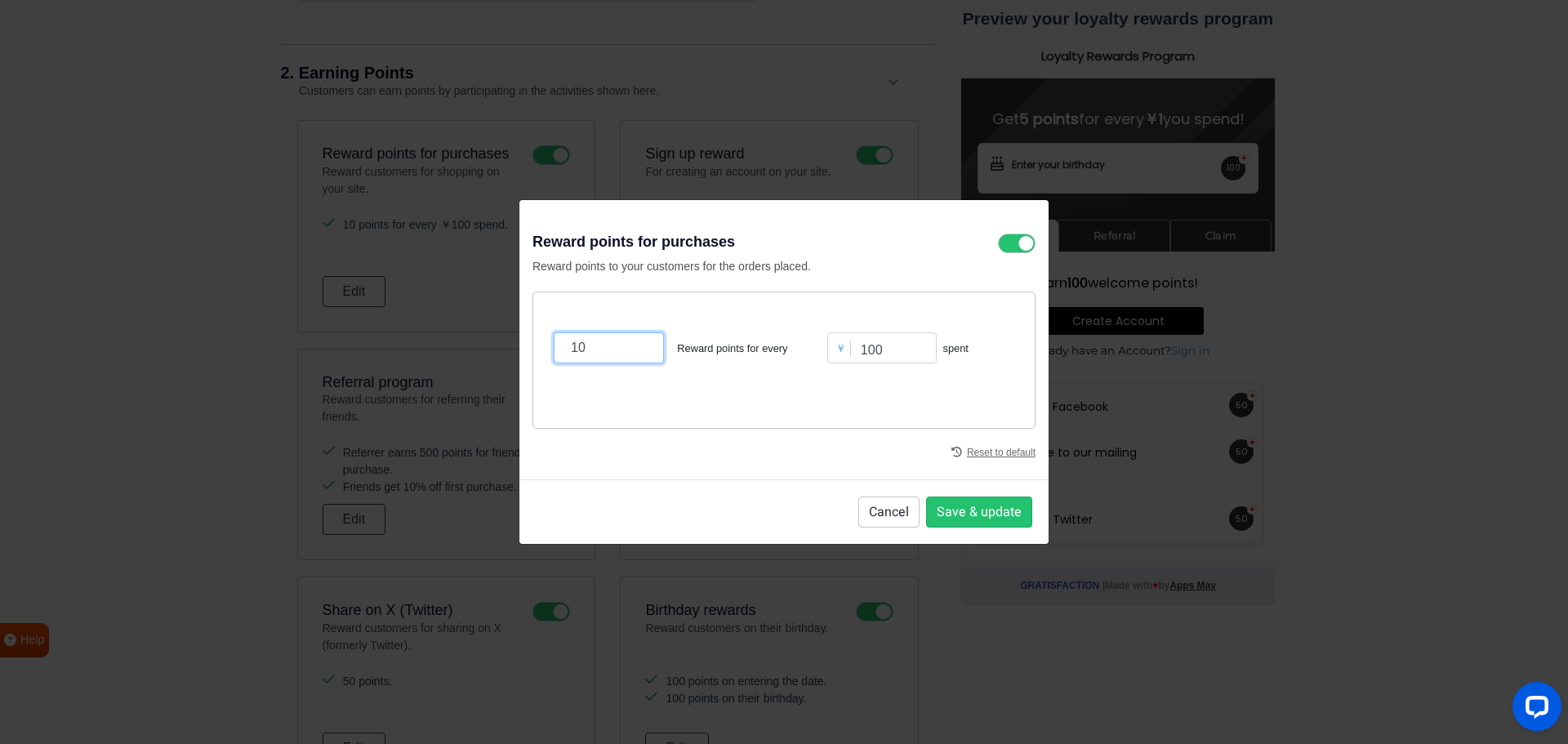 click on "10 Reward points for every  ￥  100 spent" at bounding box center (784, 360) 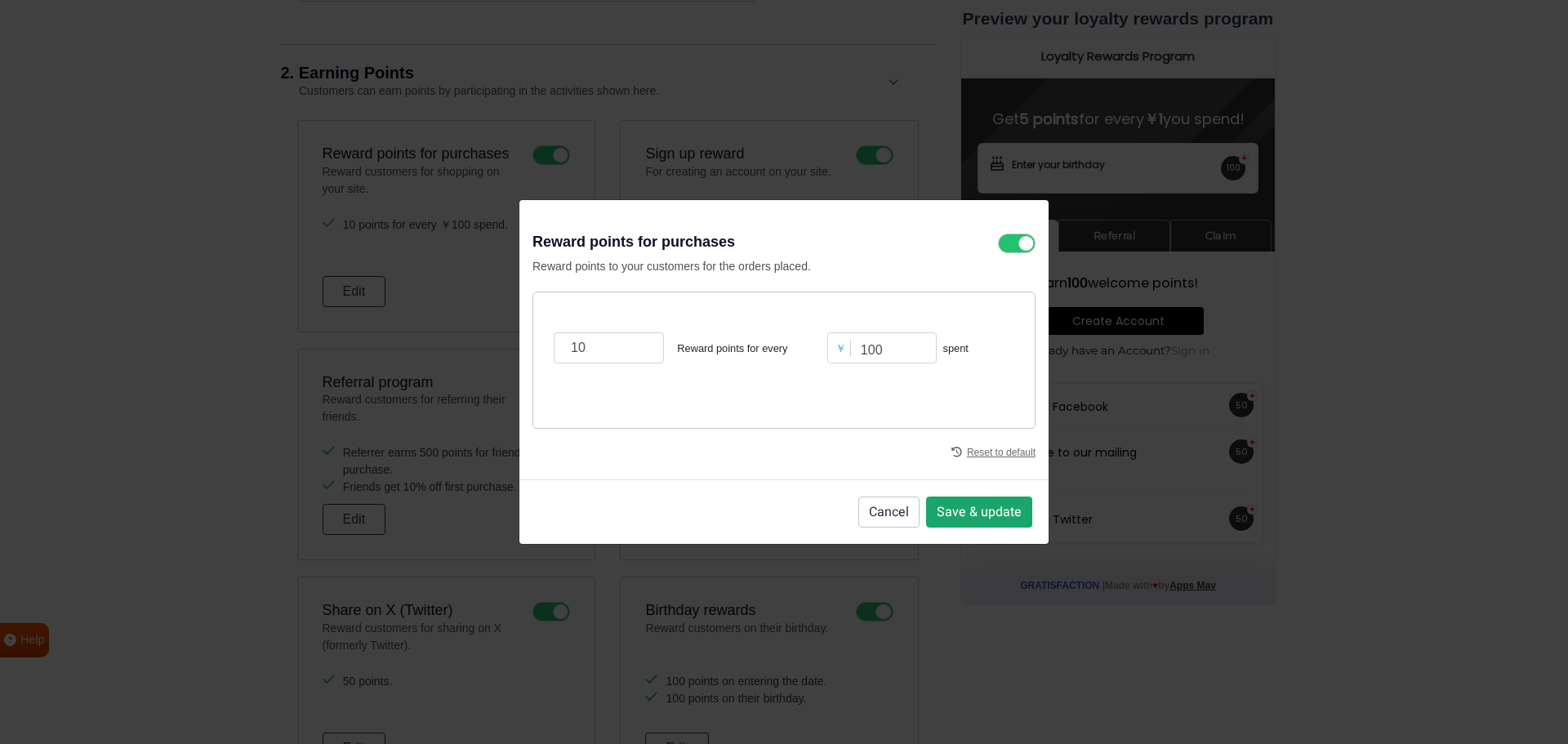click on "Save & update" at bounding box center [979, 512] 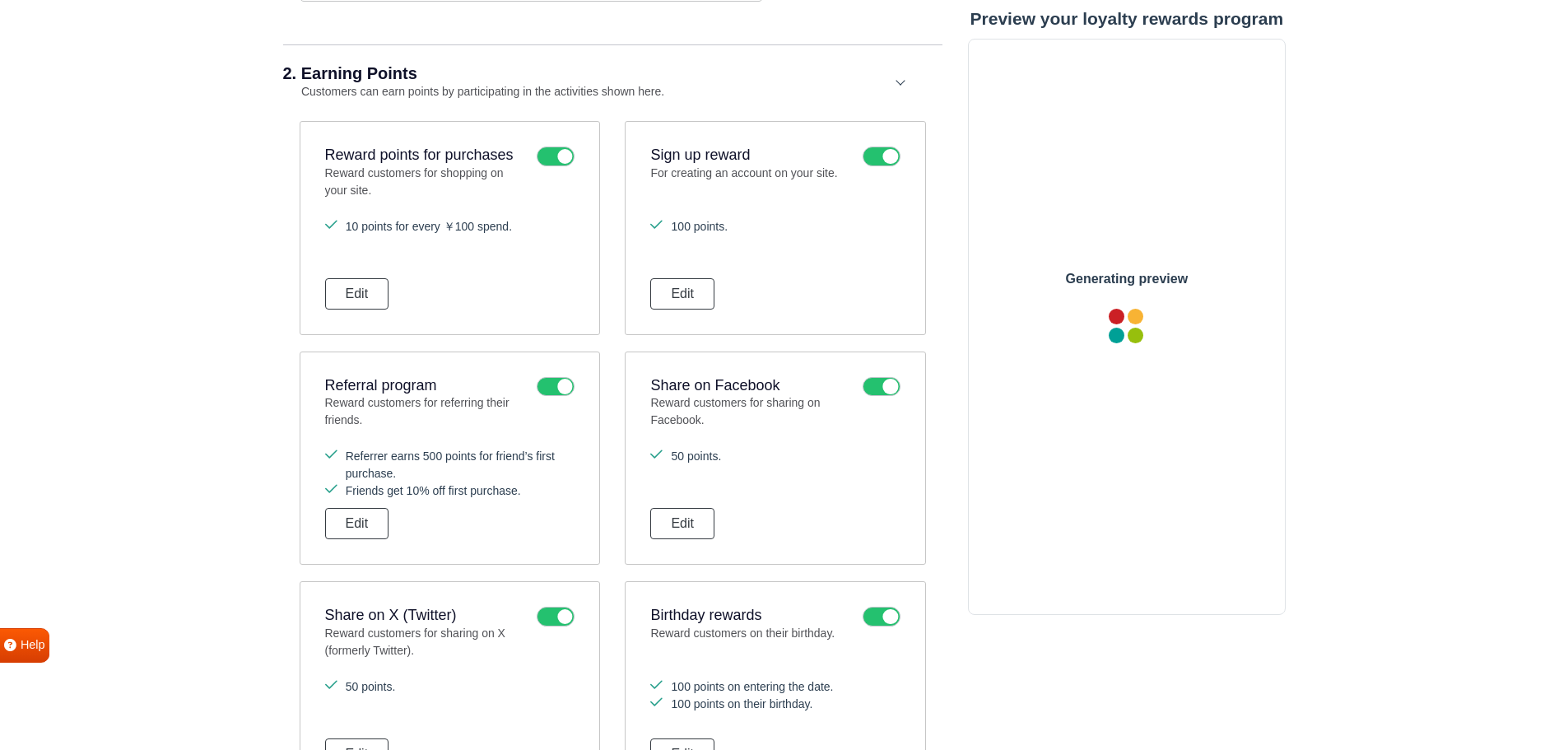 scroll, scrollTop: 0, scrollLeft: 0, axis: both 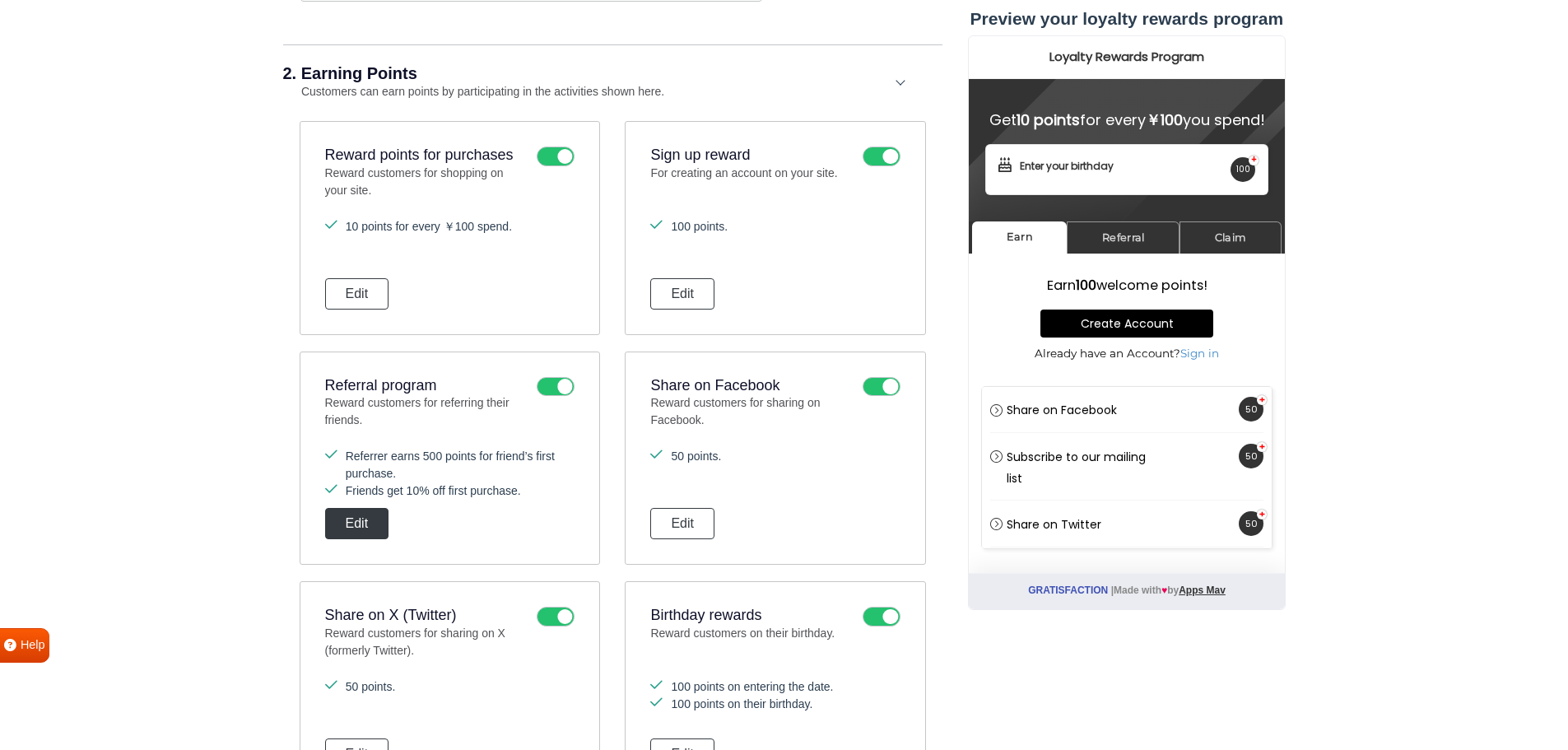 click on "Edit" at bounding box center [357, 524] 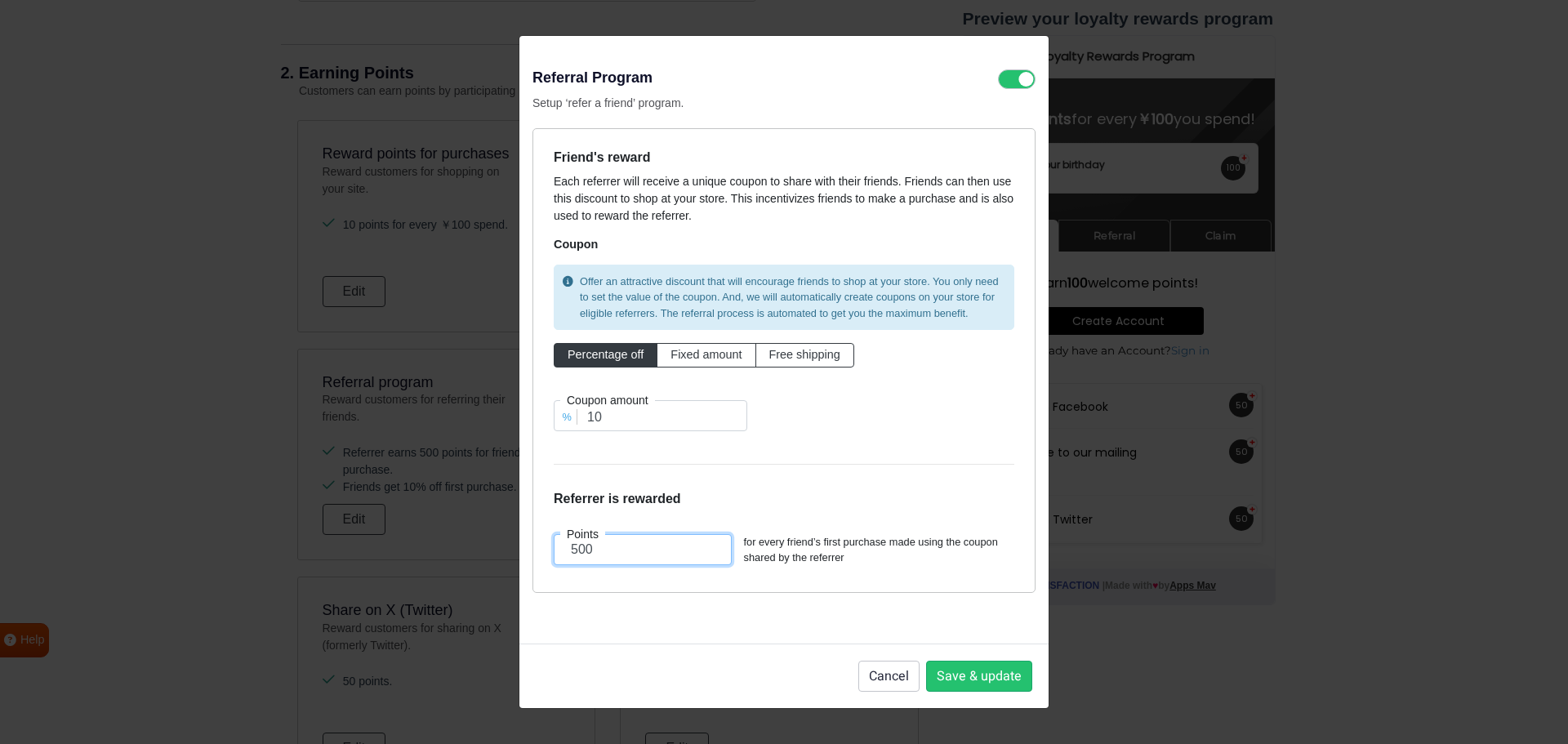 click on "500" at bounding box center (643, 550) 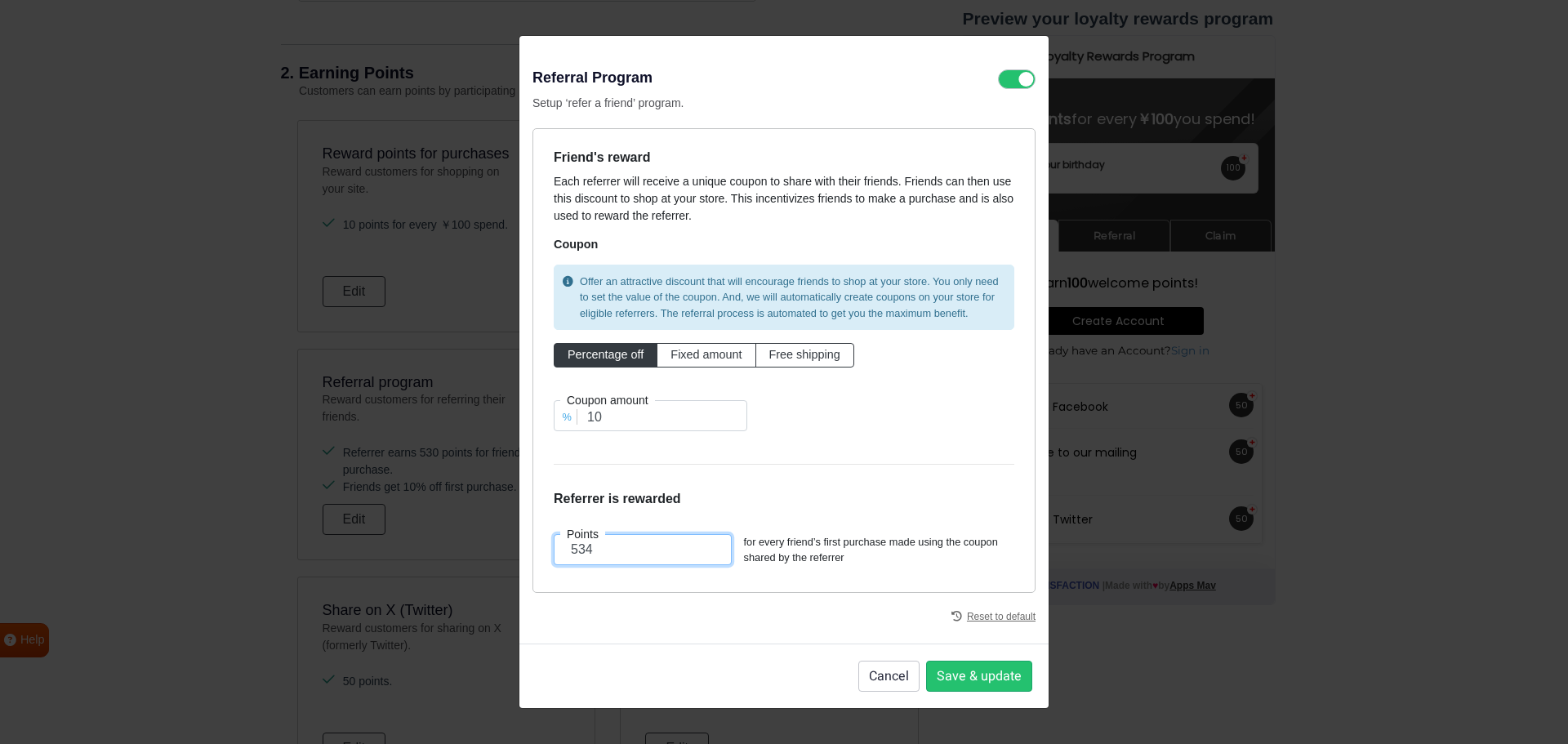 click on "534" at bounding box center (643, 550) 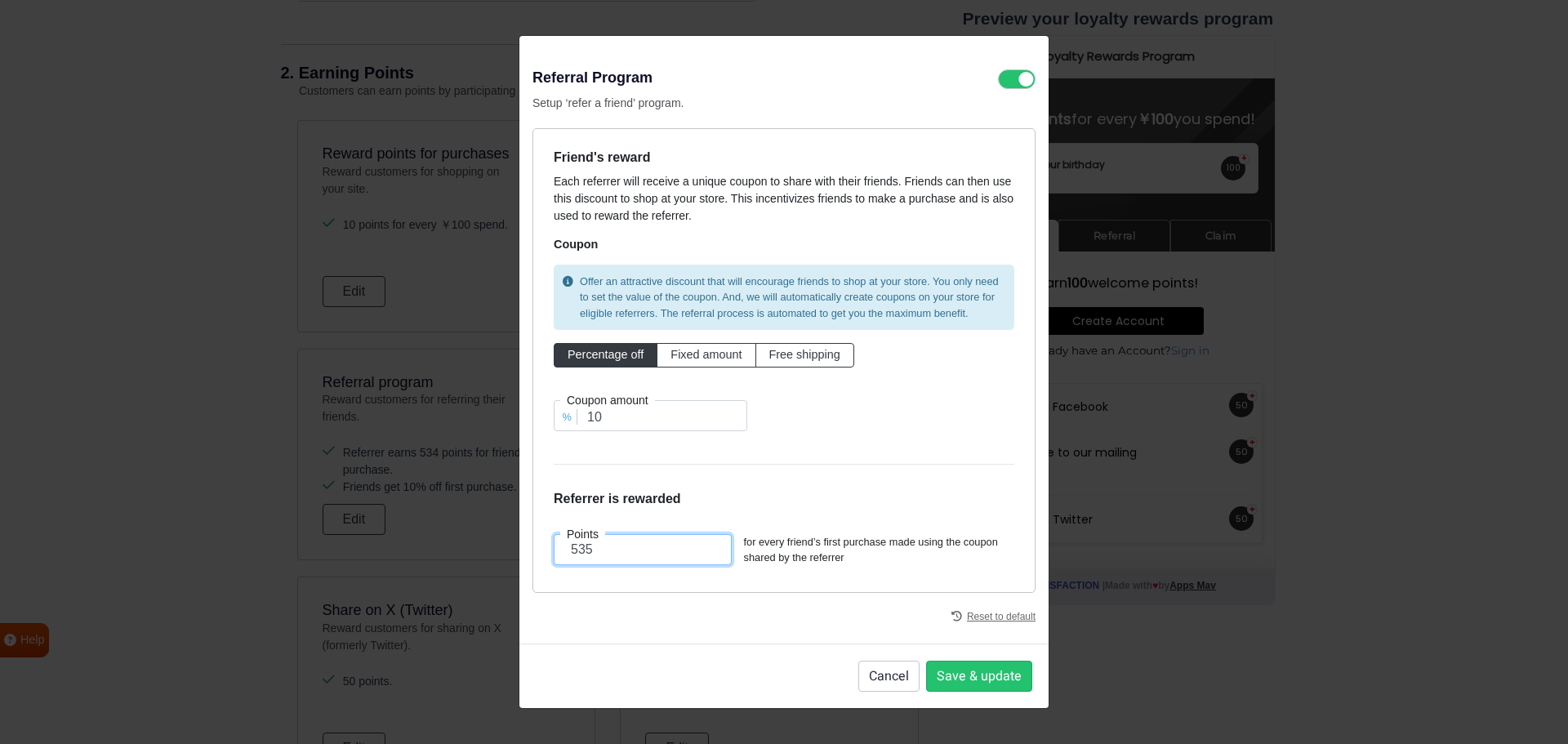 click on "535" at bounding box center [643, 550] 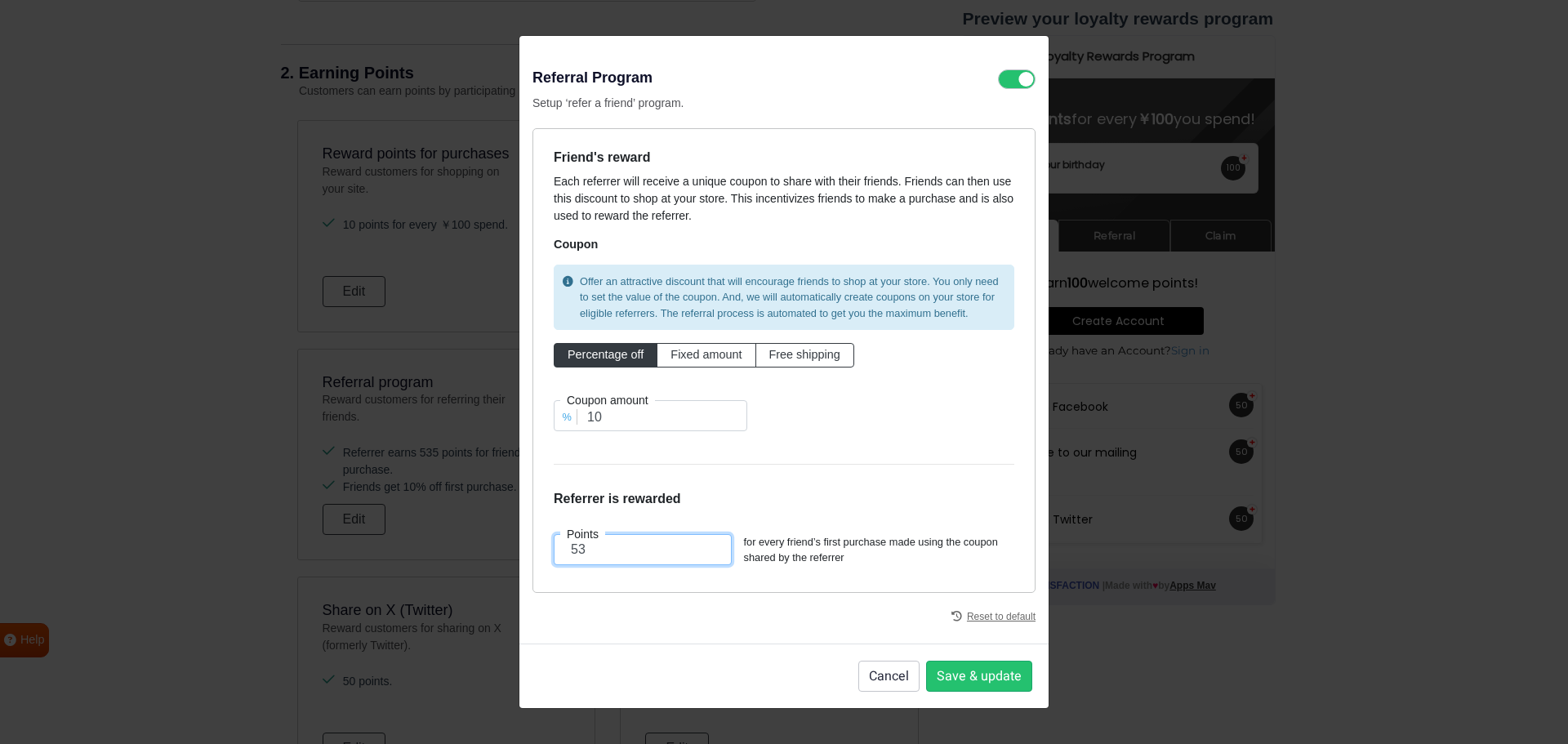 type on "5" 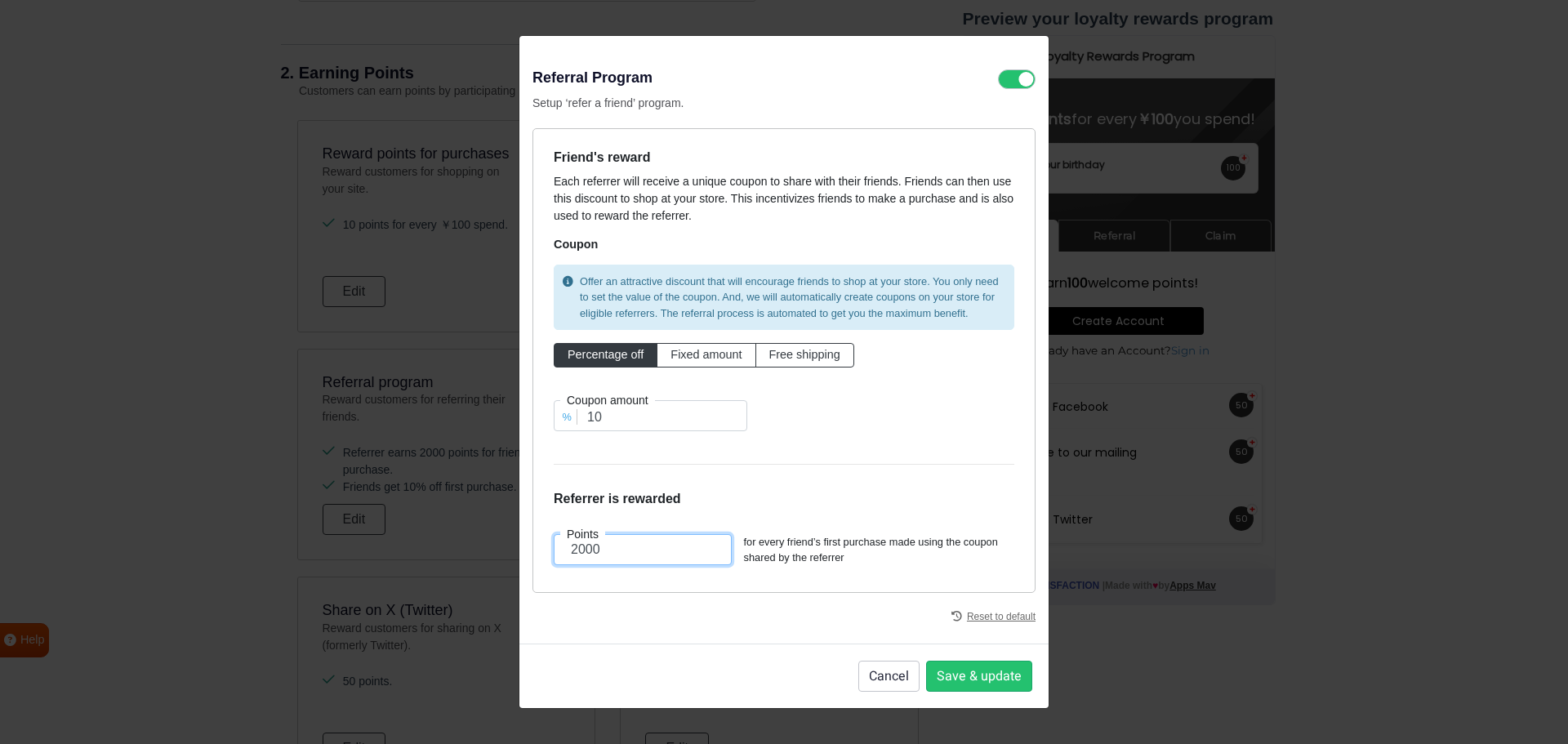type on "2000" 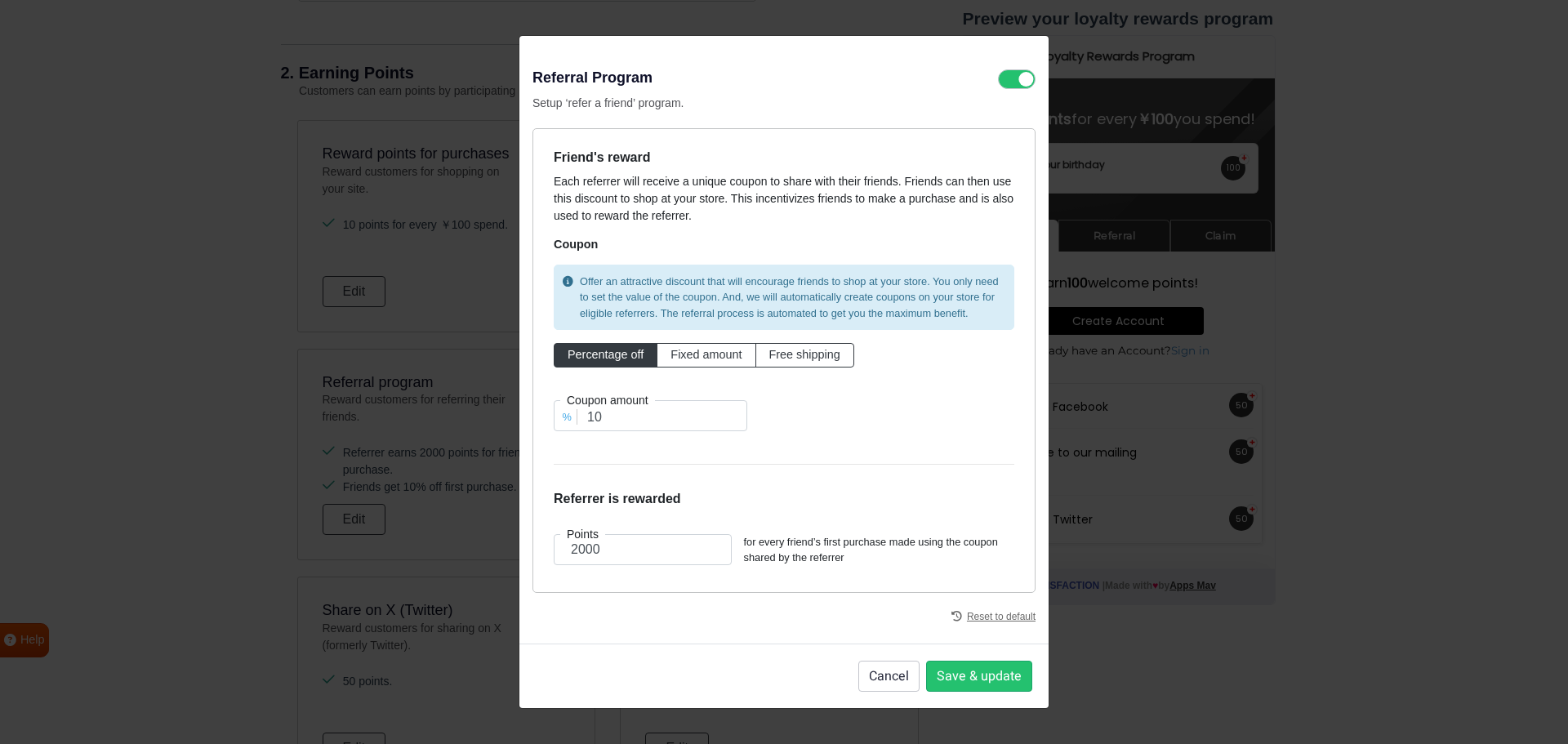 click on "Reset to default" at bounding box center [784, 612] 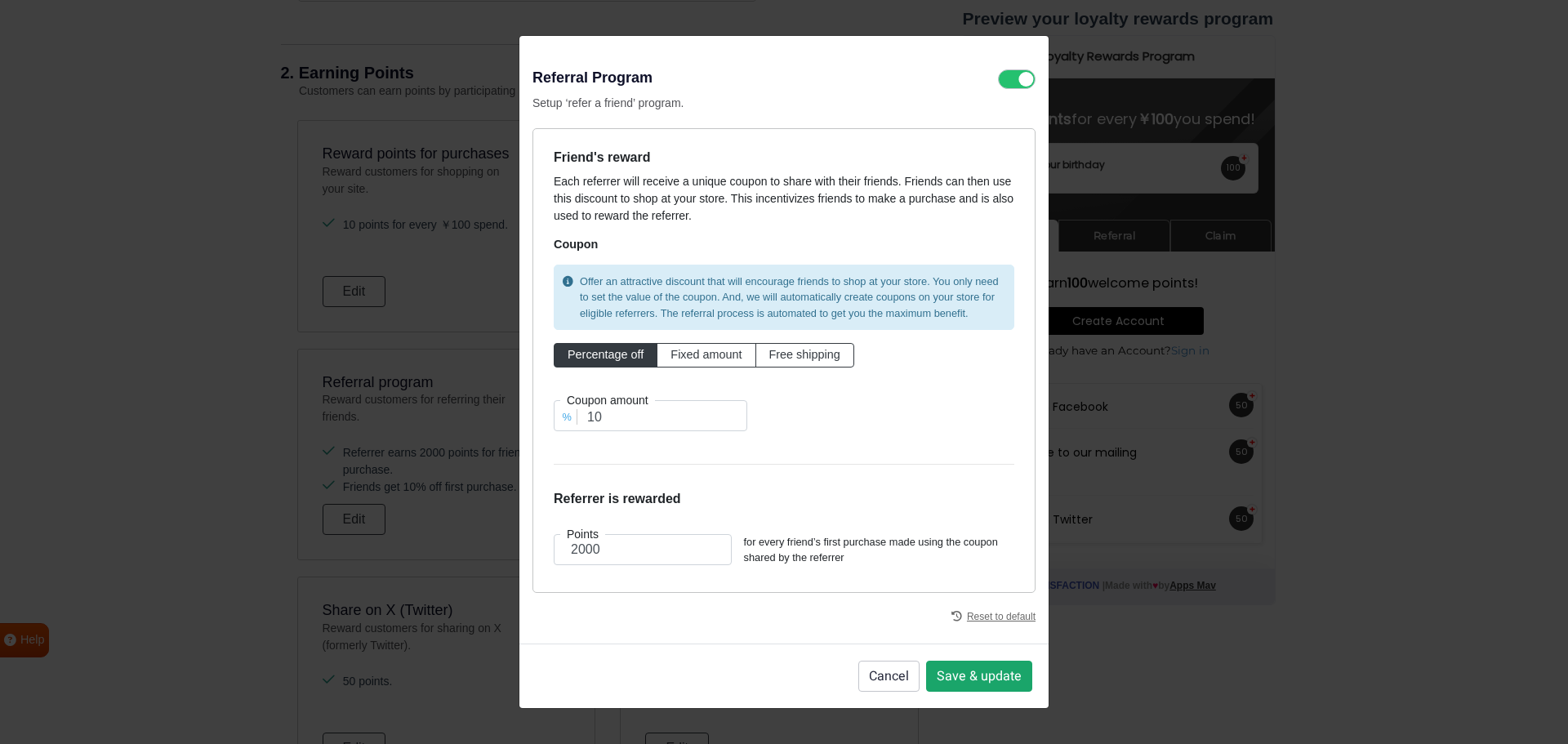 click on "Save & update" at bounding box center (979, 676) 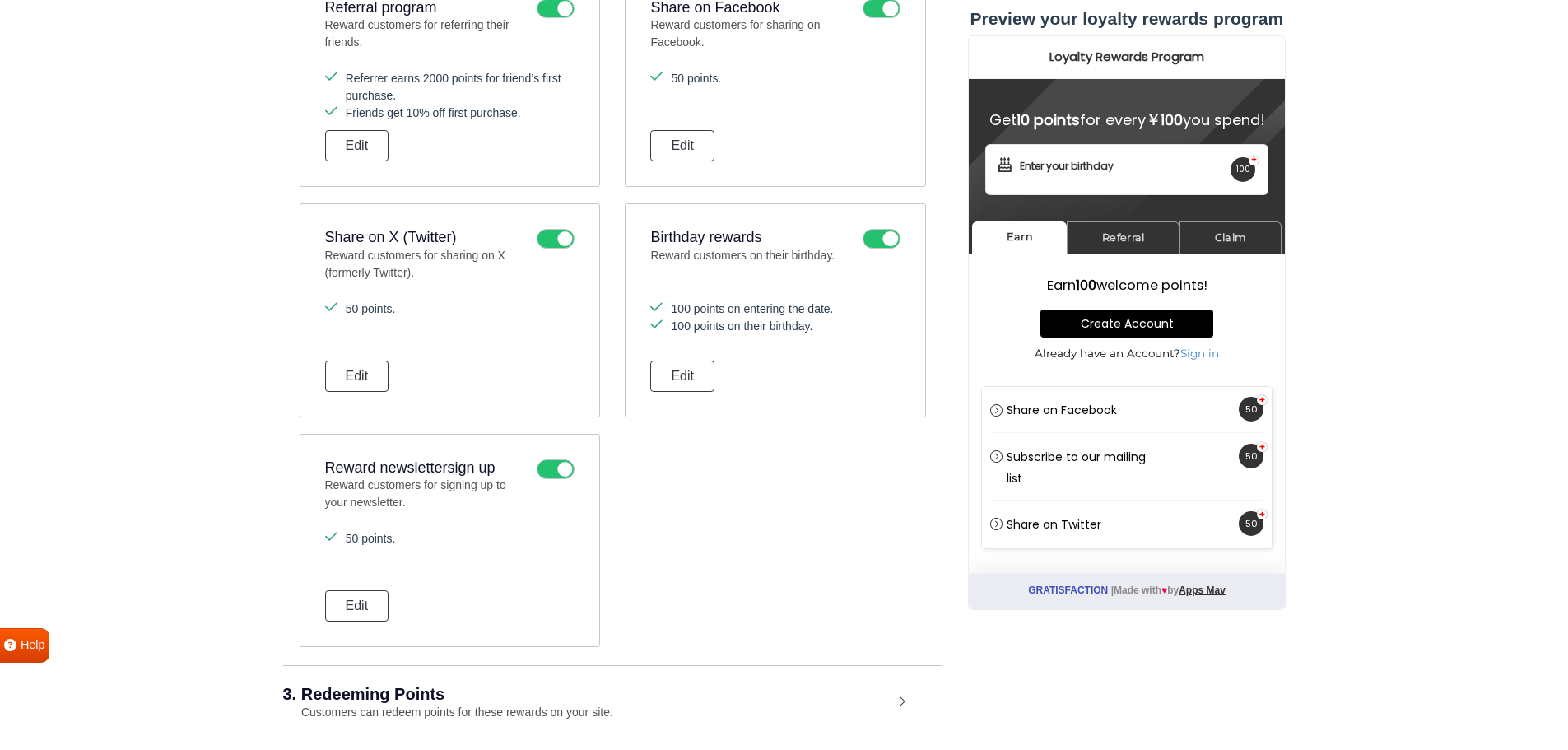 scroll, scrollTop: 1146, scrollLeft: 0, axis: vertical 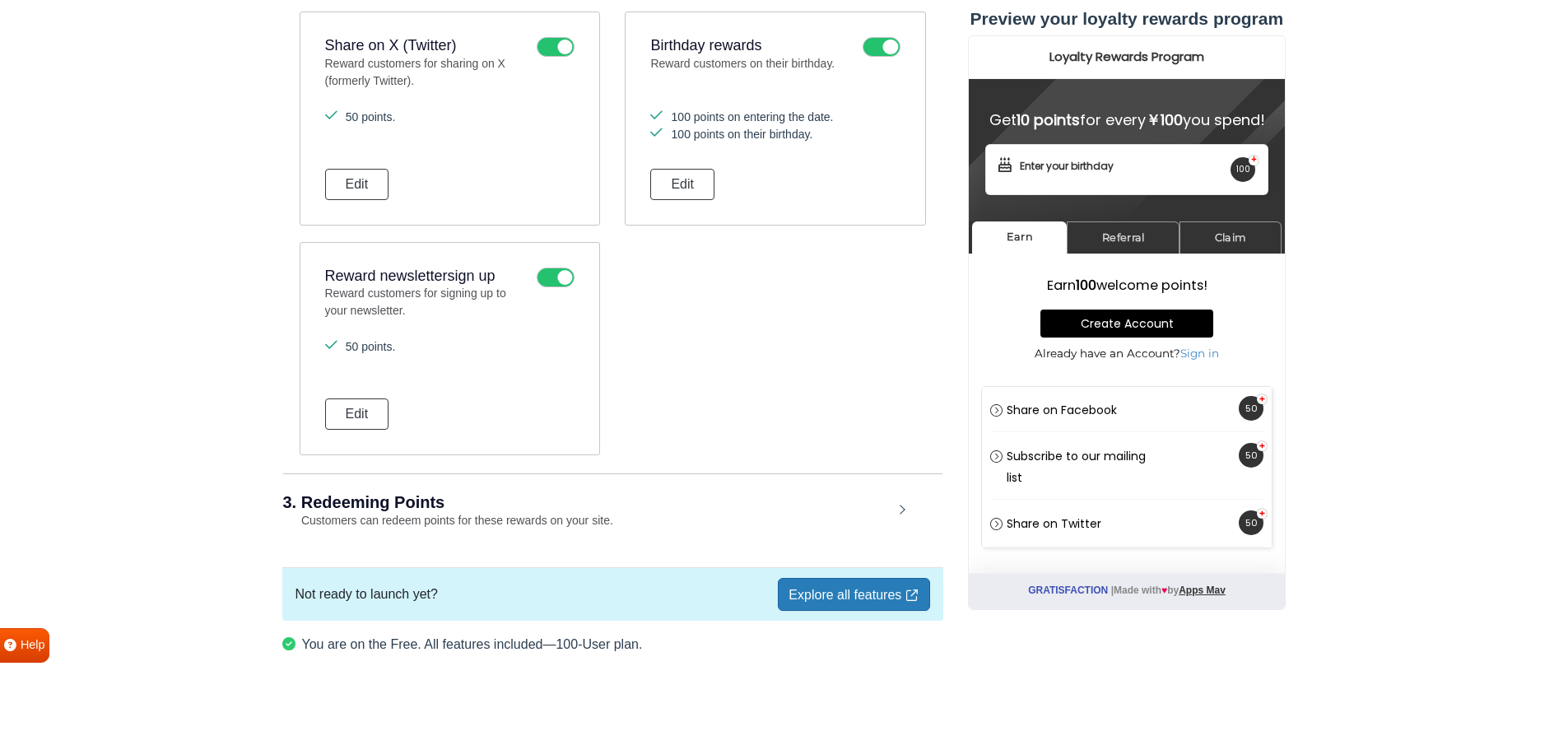 click on "3. Redeeming Points  Customers can redeem points for these rewards on your site." at bounding box center (612, 511) 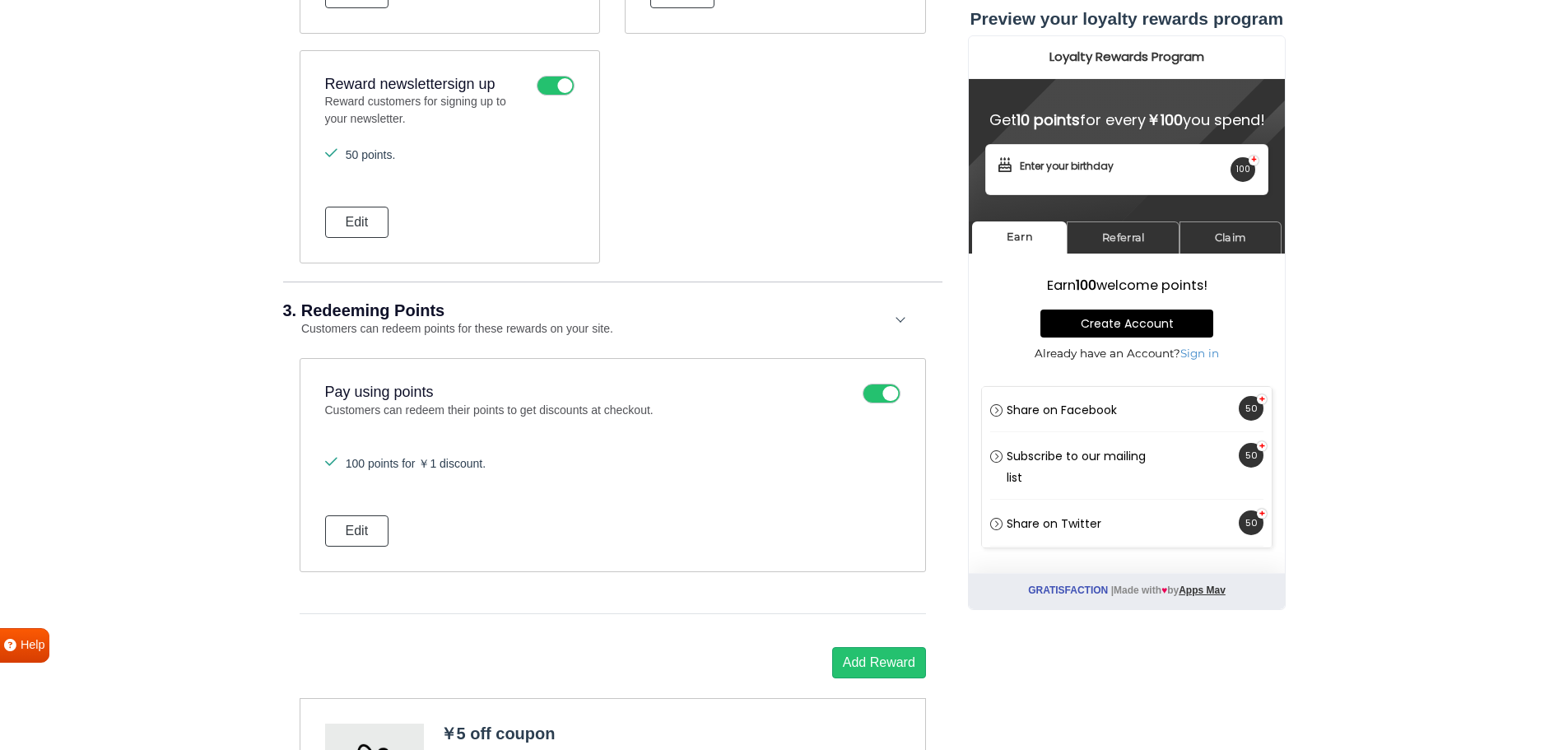 scroll, scrollTop: 1530, scrollLeft: 0, axis: vertical 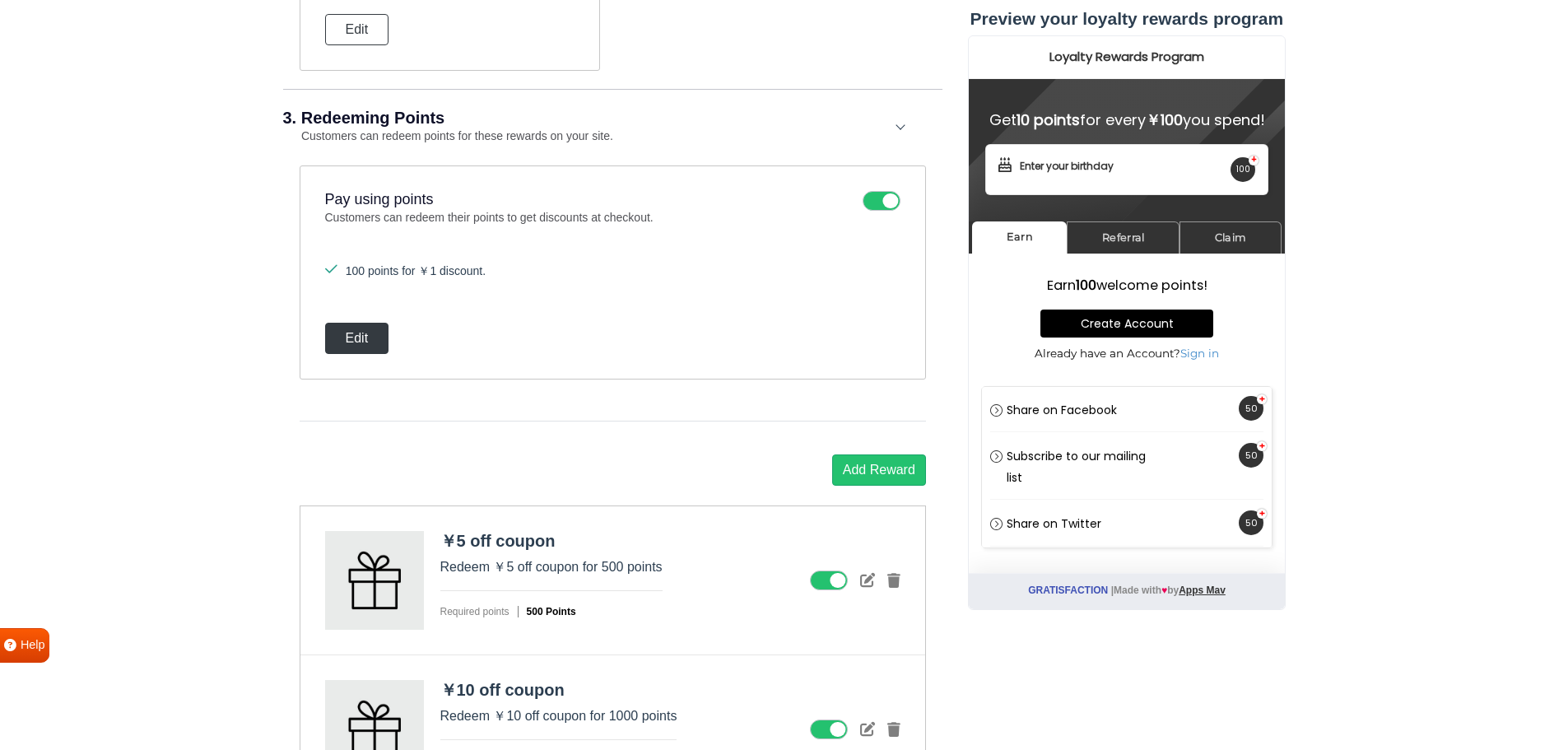 click on "Edit" at bounding box center (357, 338) 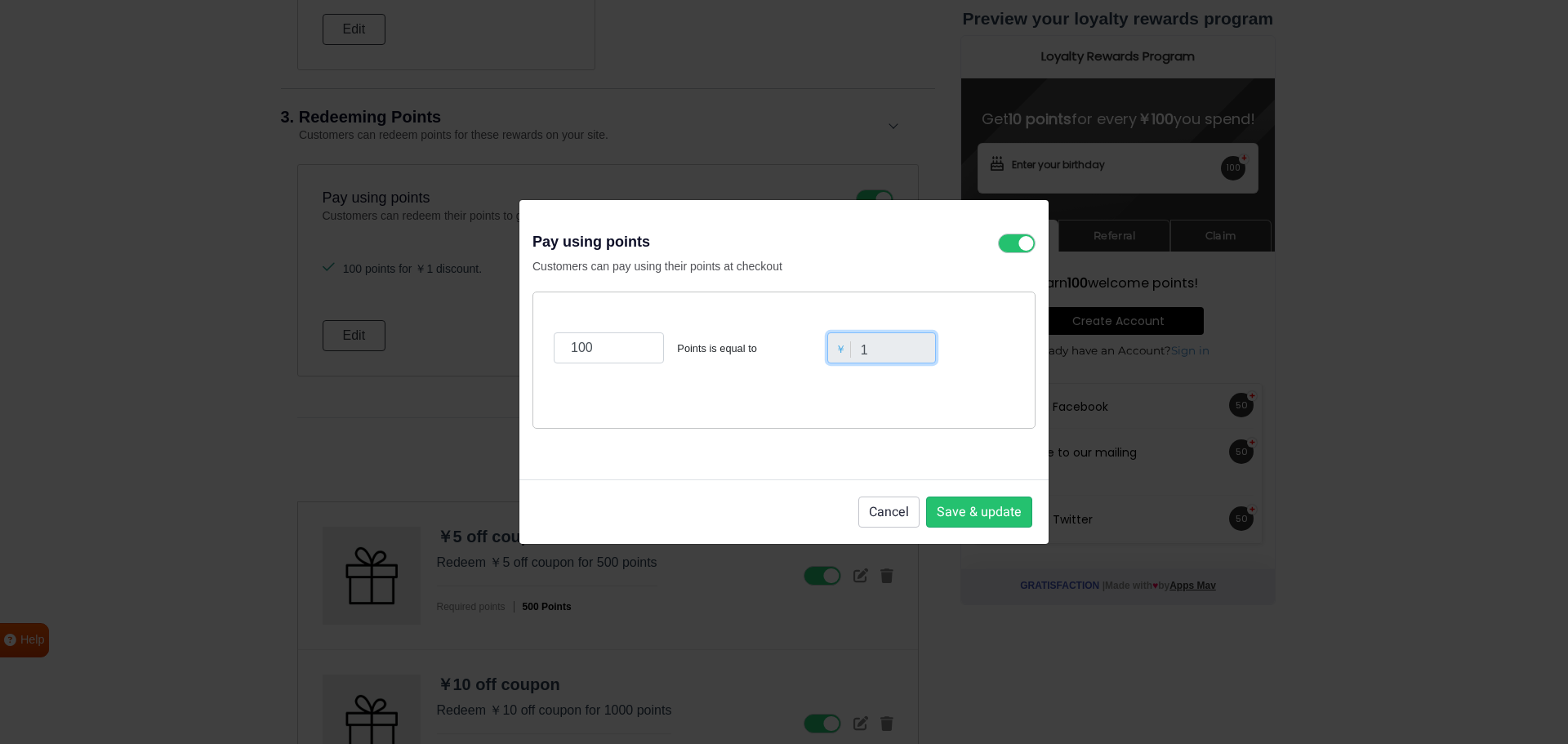 click on "1" at bounding box center [882, 348] 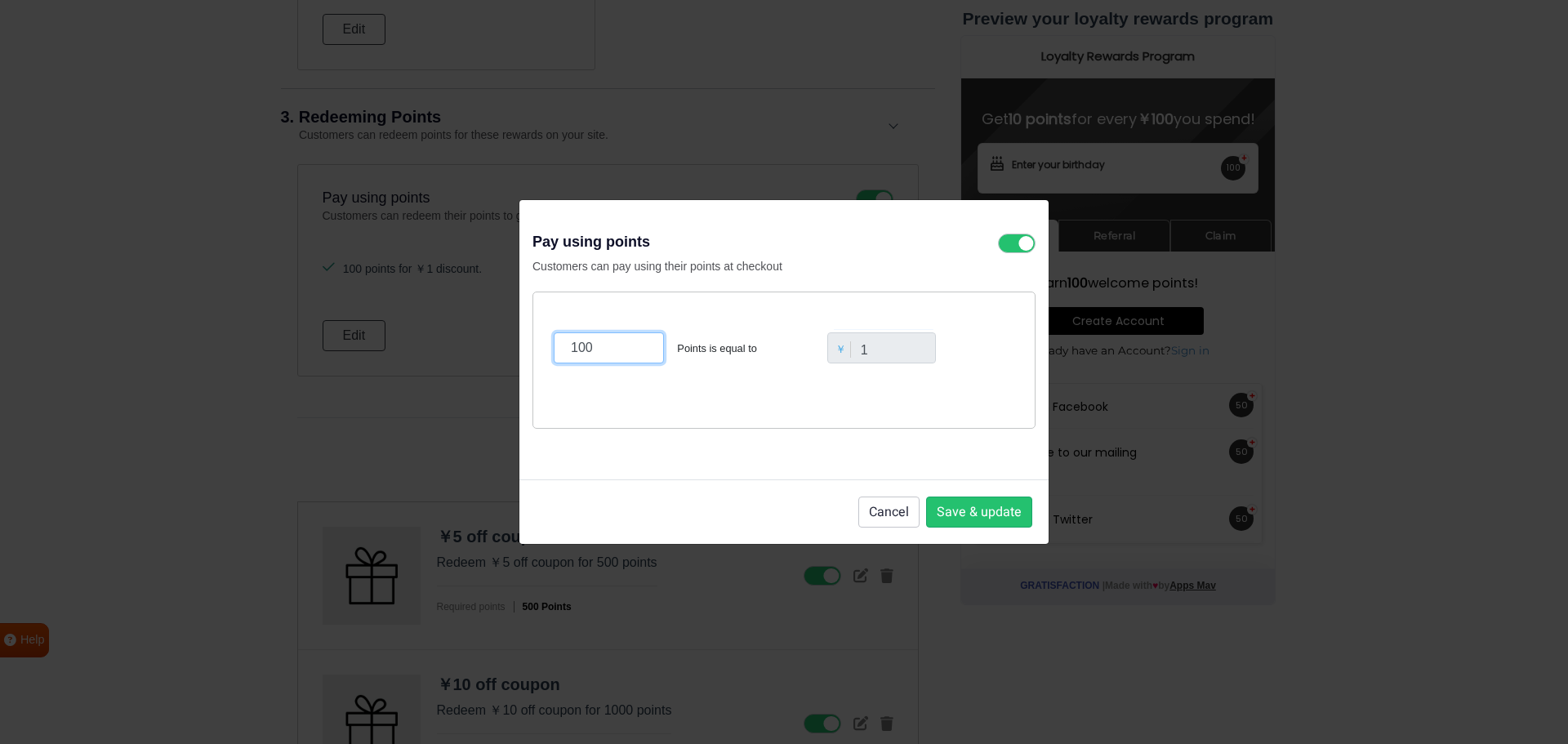 click on "100" at bounding box center (608, 348) 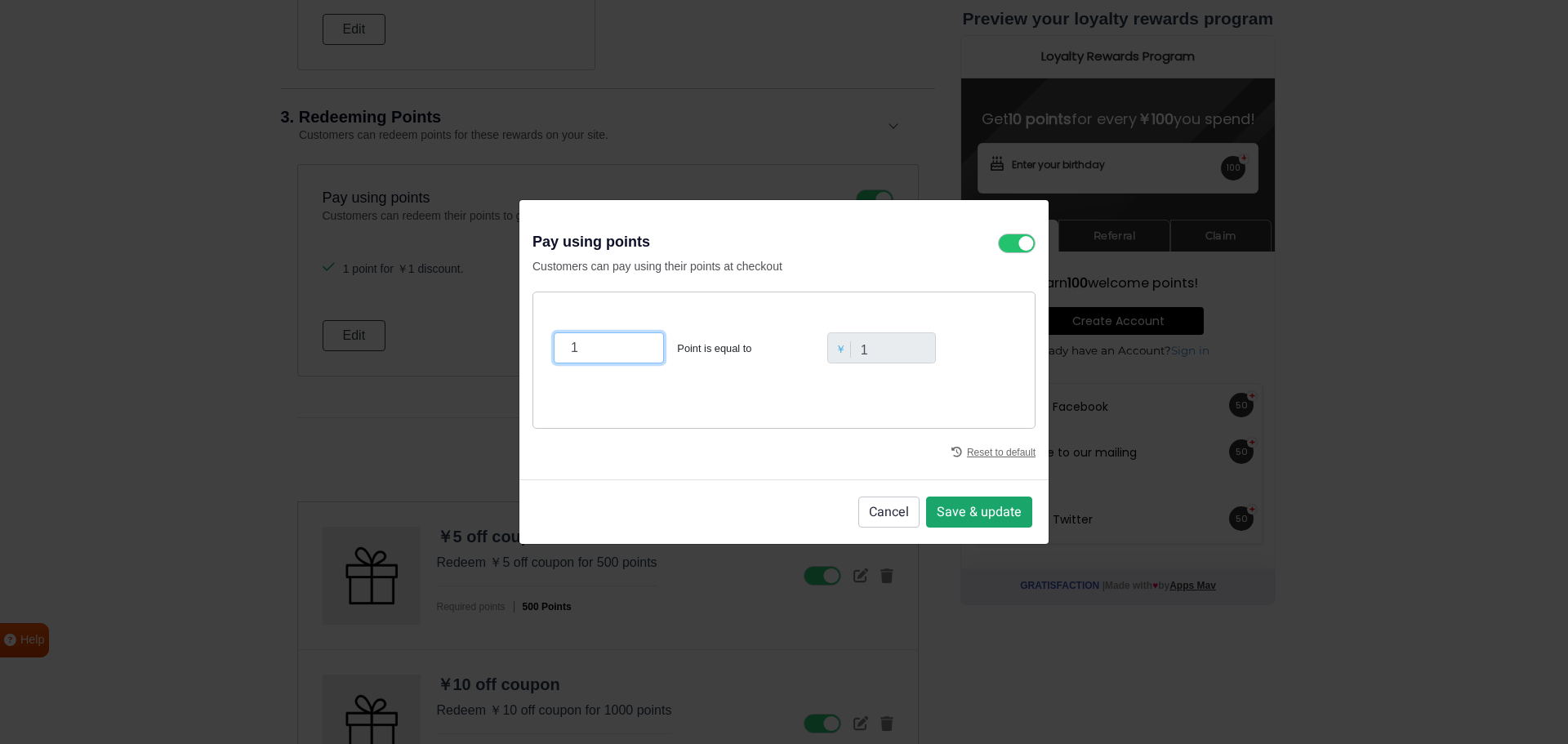 type on "1" 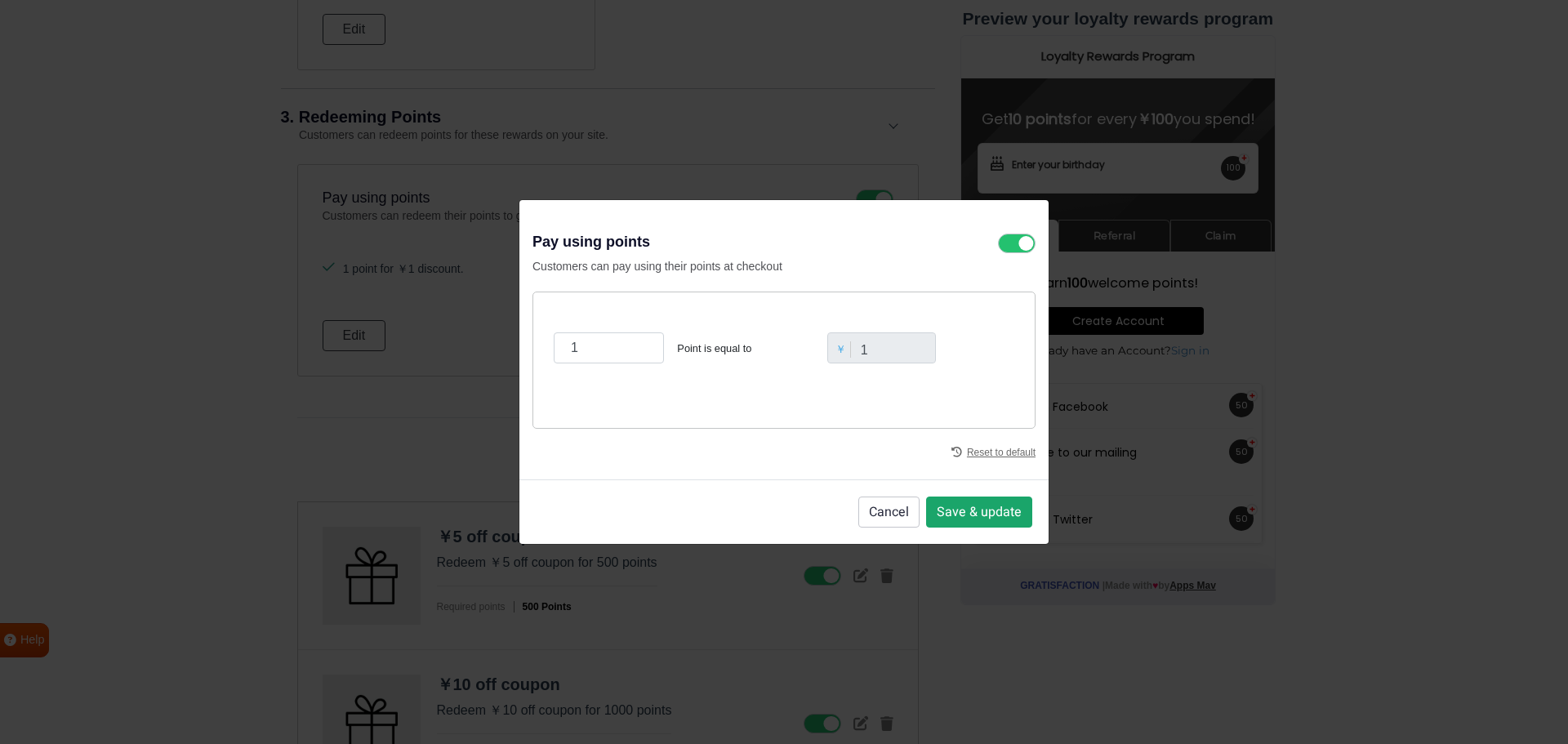 click on "Save & update" at bounding box center (979, 512) 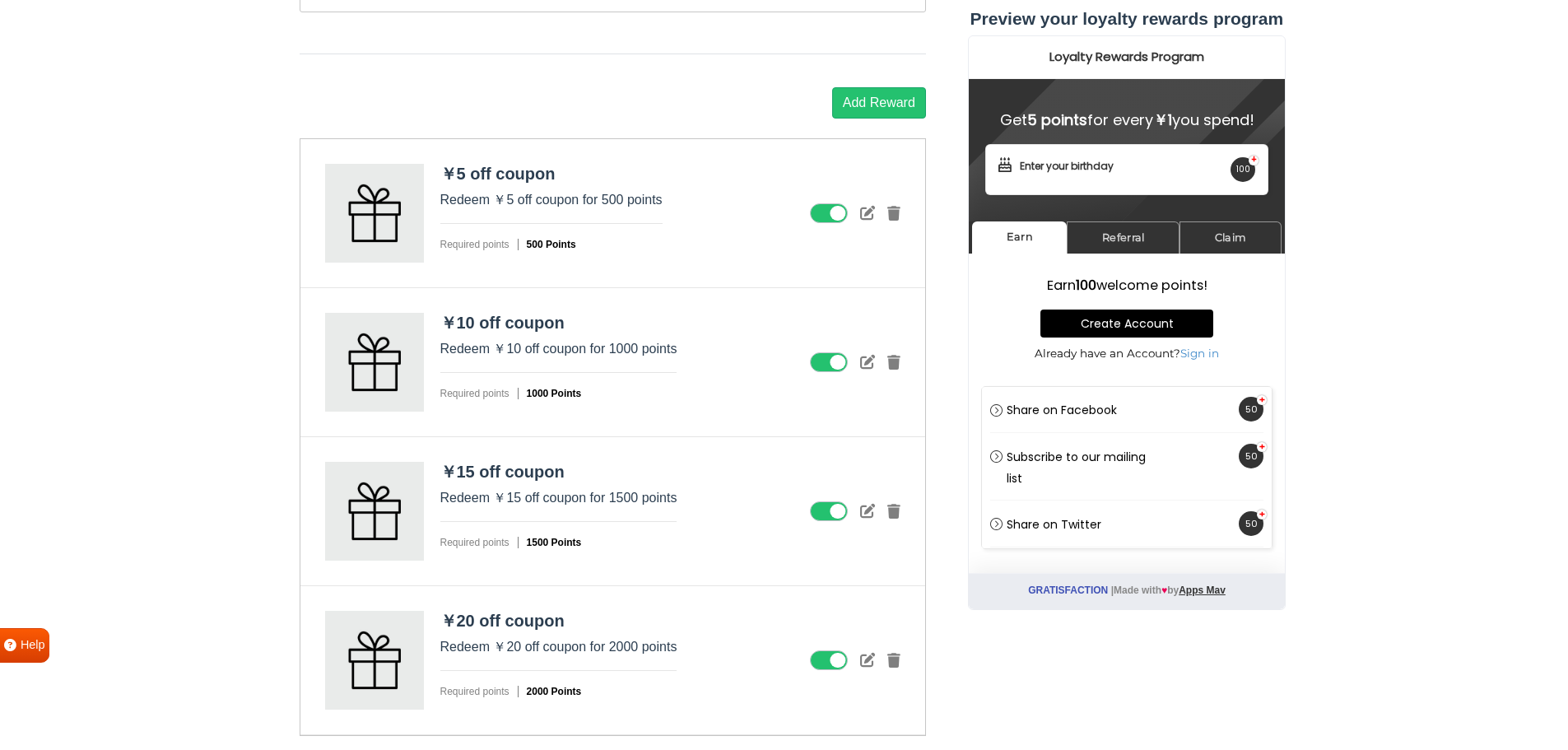 scroll, scrollTop: 1716, scrollLeft: 0, axis: vertical 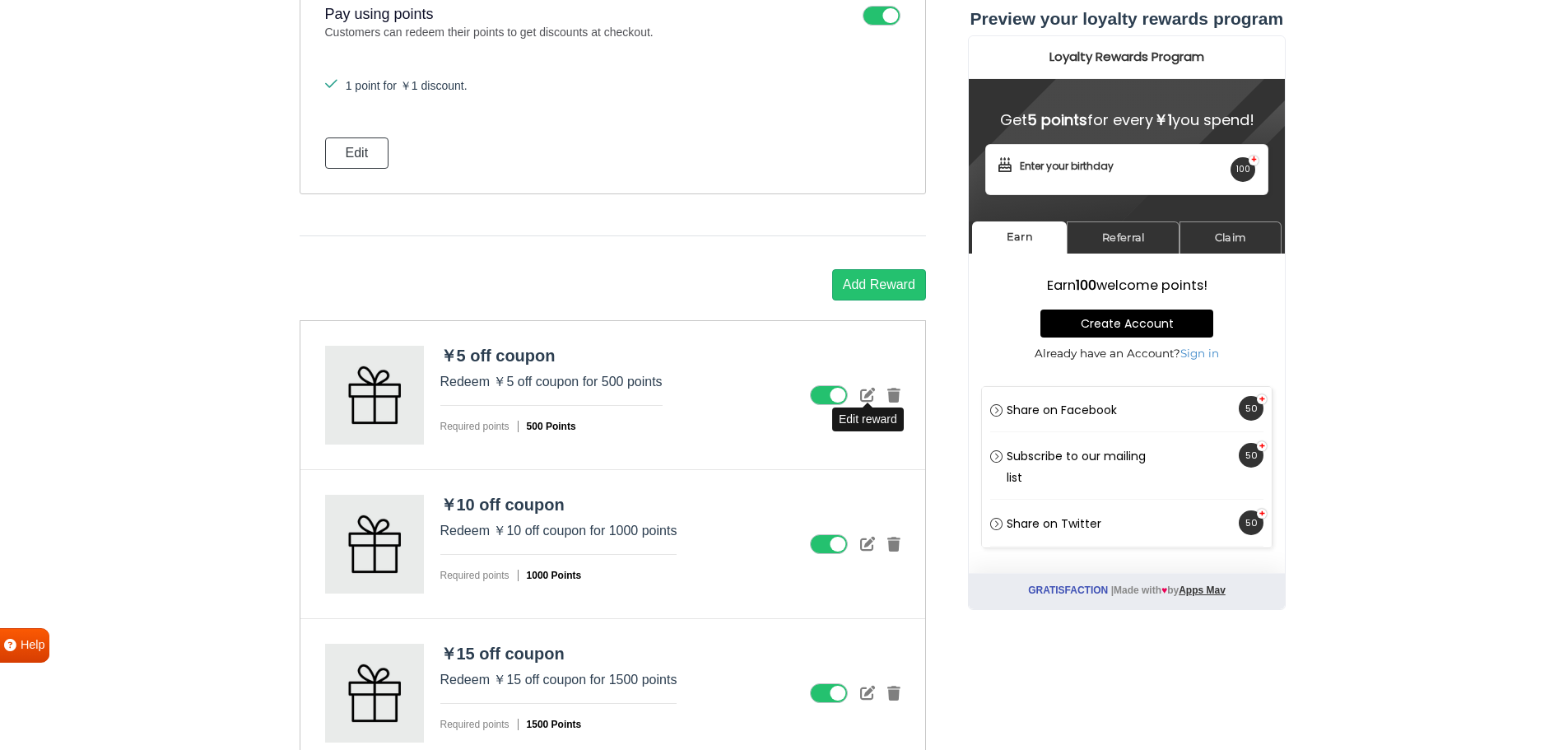 click at bounding box center (868, 394) 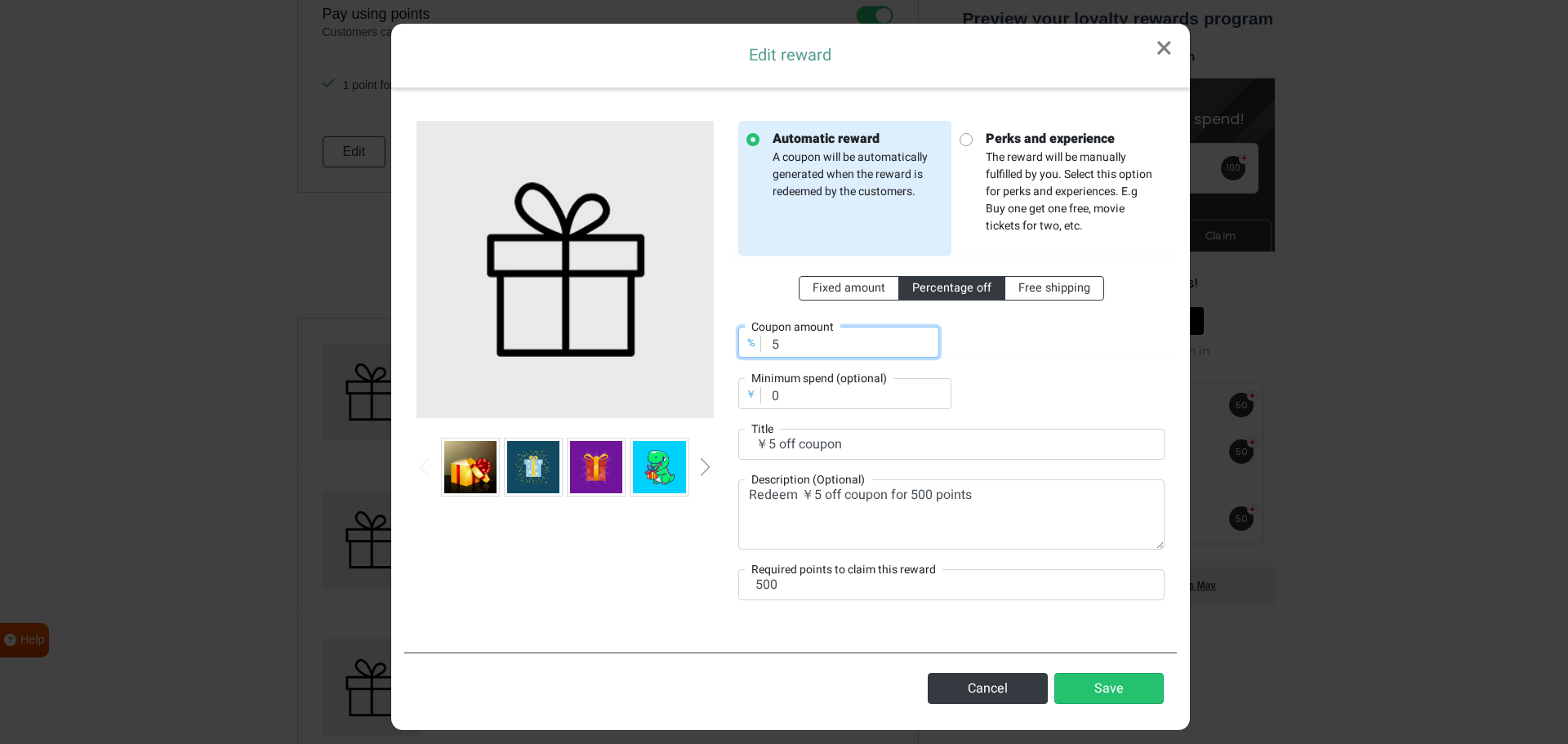 click on "5" at bounding box center [839, 342] 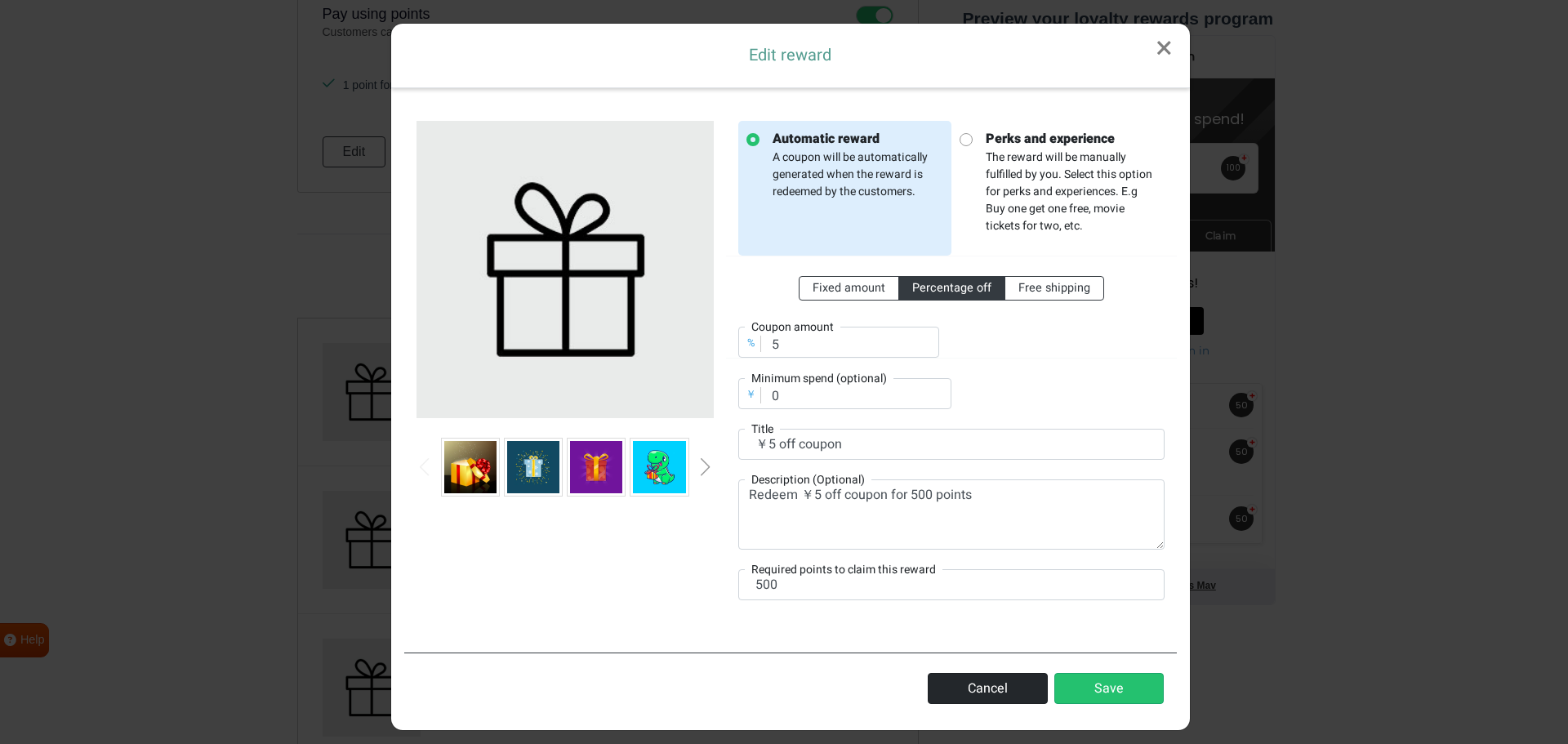 click on "Cancel" at bounding box center [987, 688] 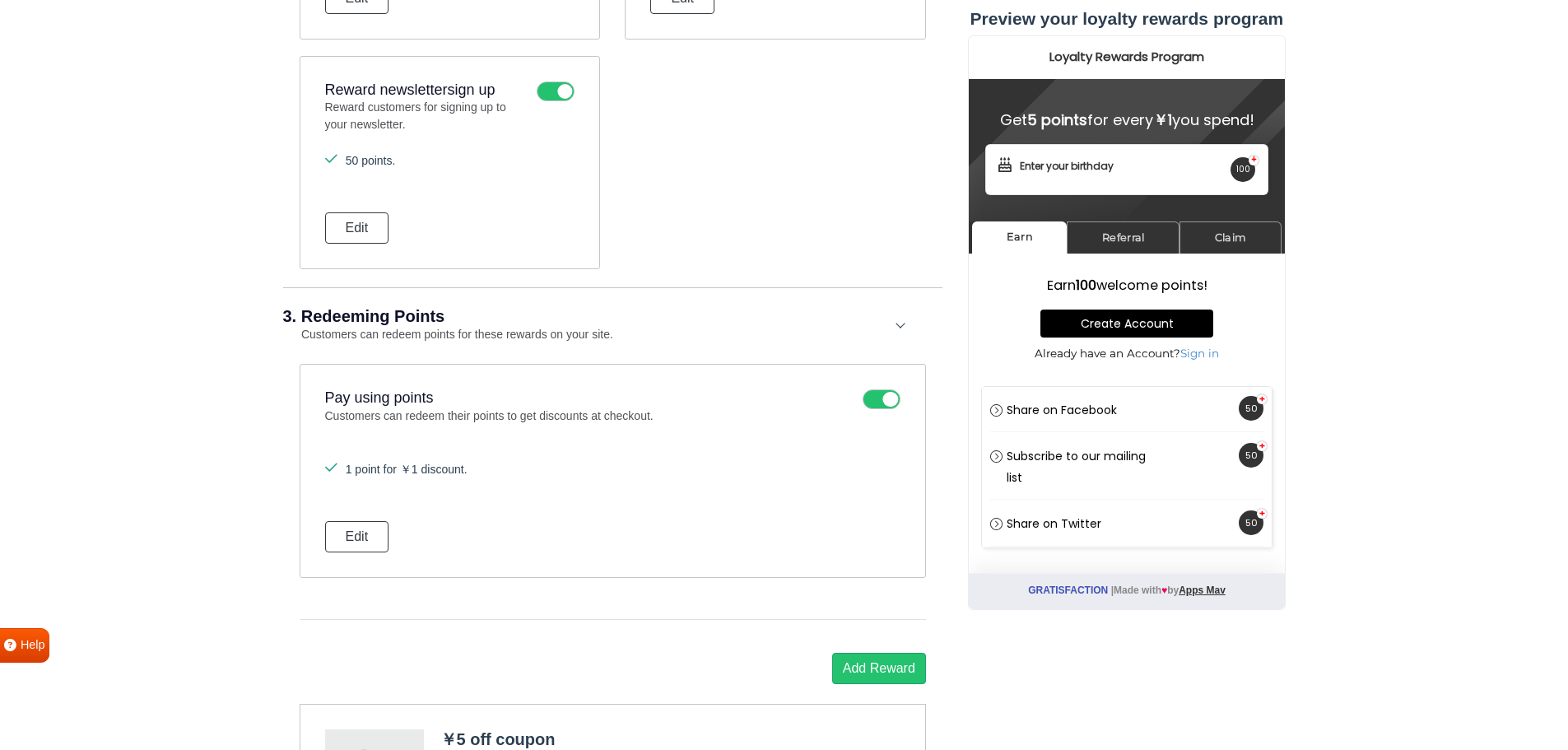 scroll, scrollTop: 1524, scrollLeft: 0, axis: vertical 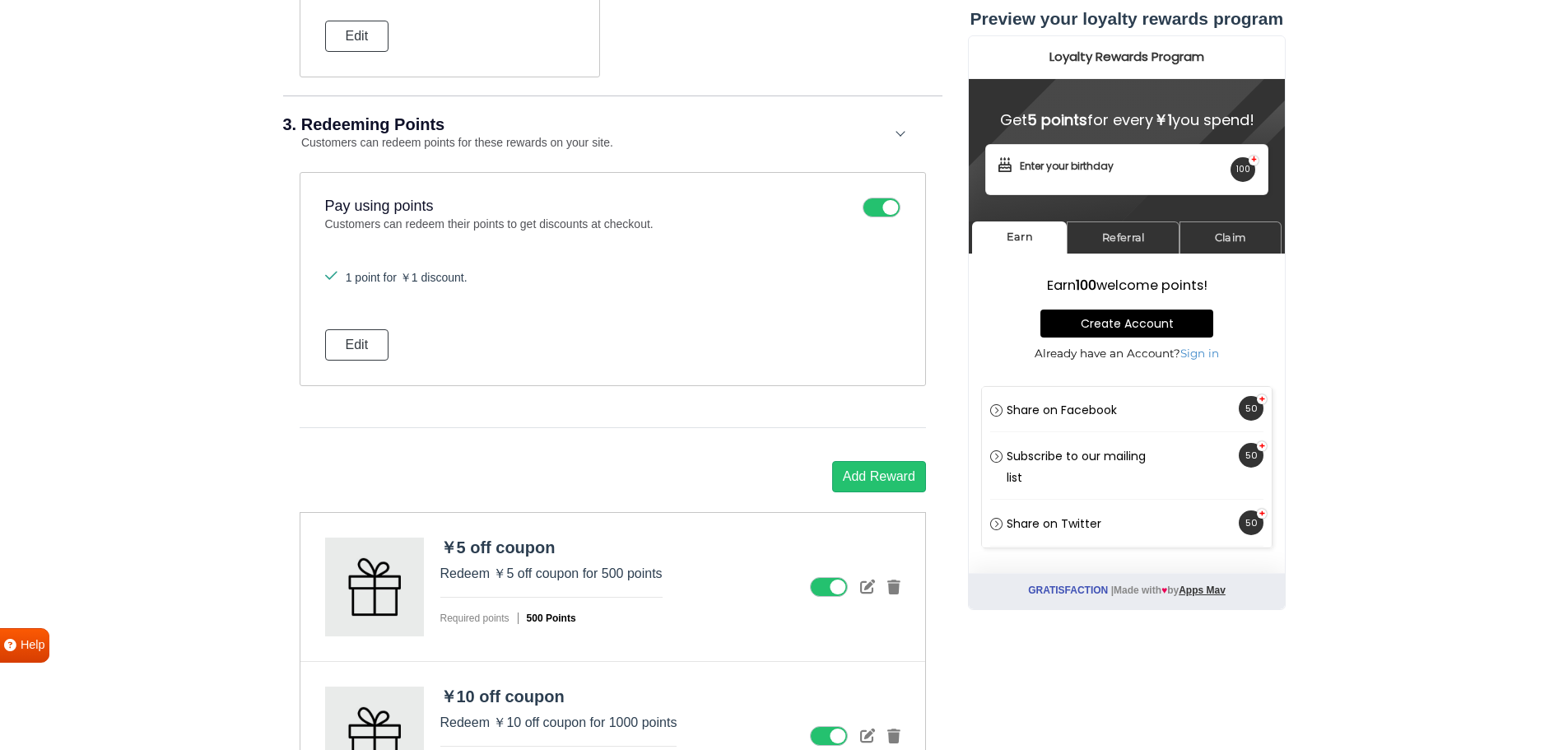 click at bounding box center [829, 587] 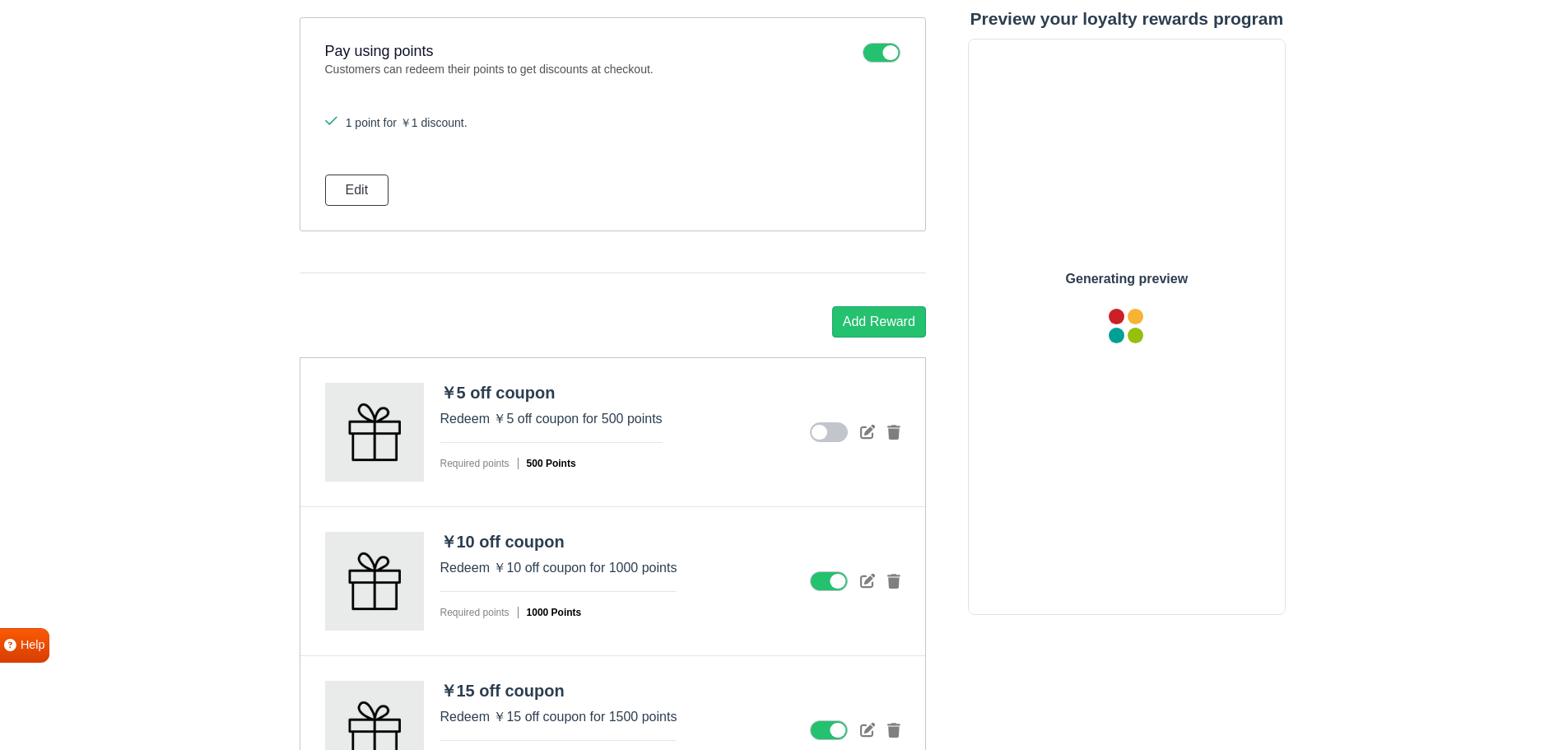 scroll, scrollTop: 1908, scrollLeft: 0, axis: vertical 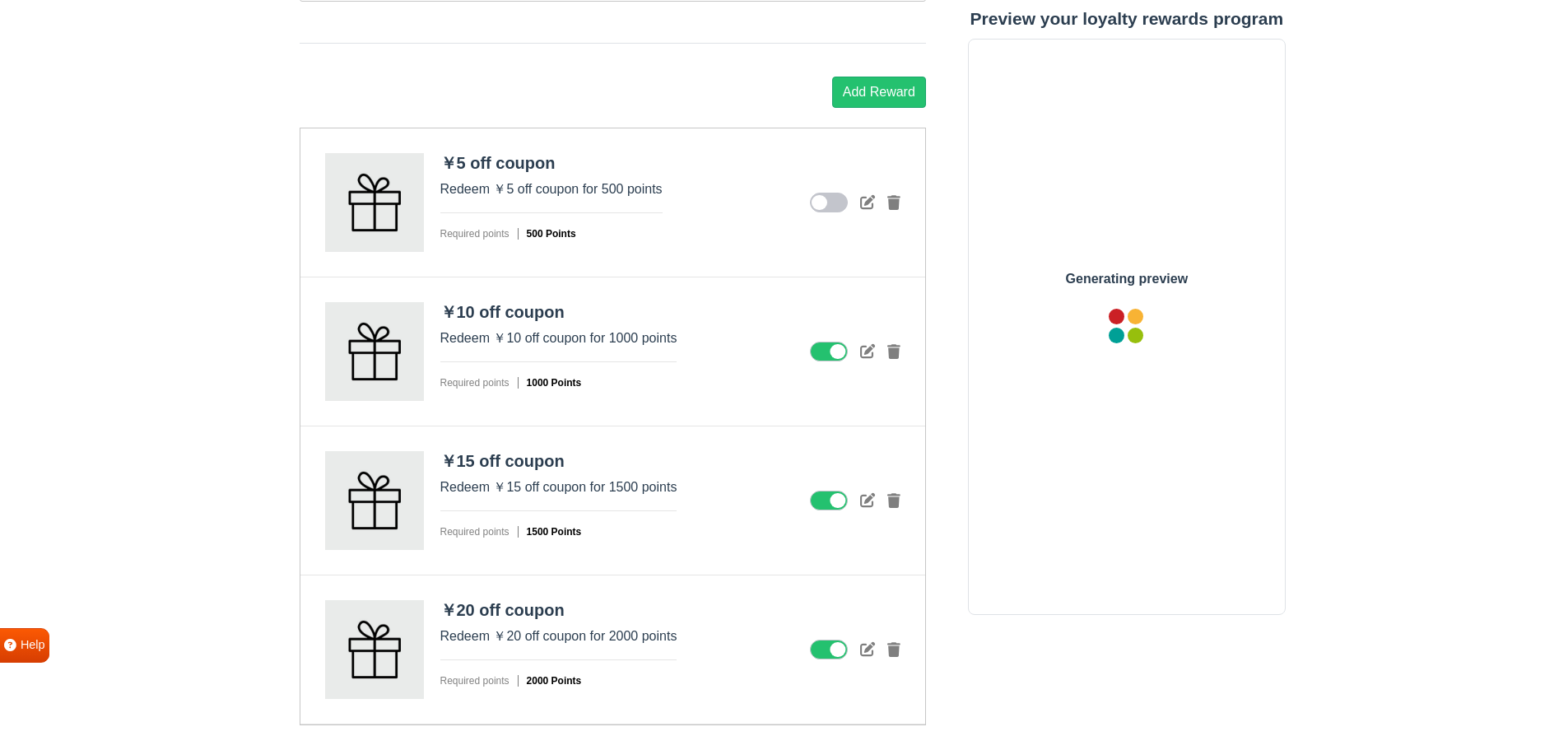 click at bounding box center [829, 352] 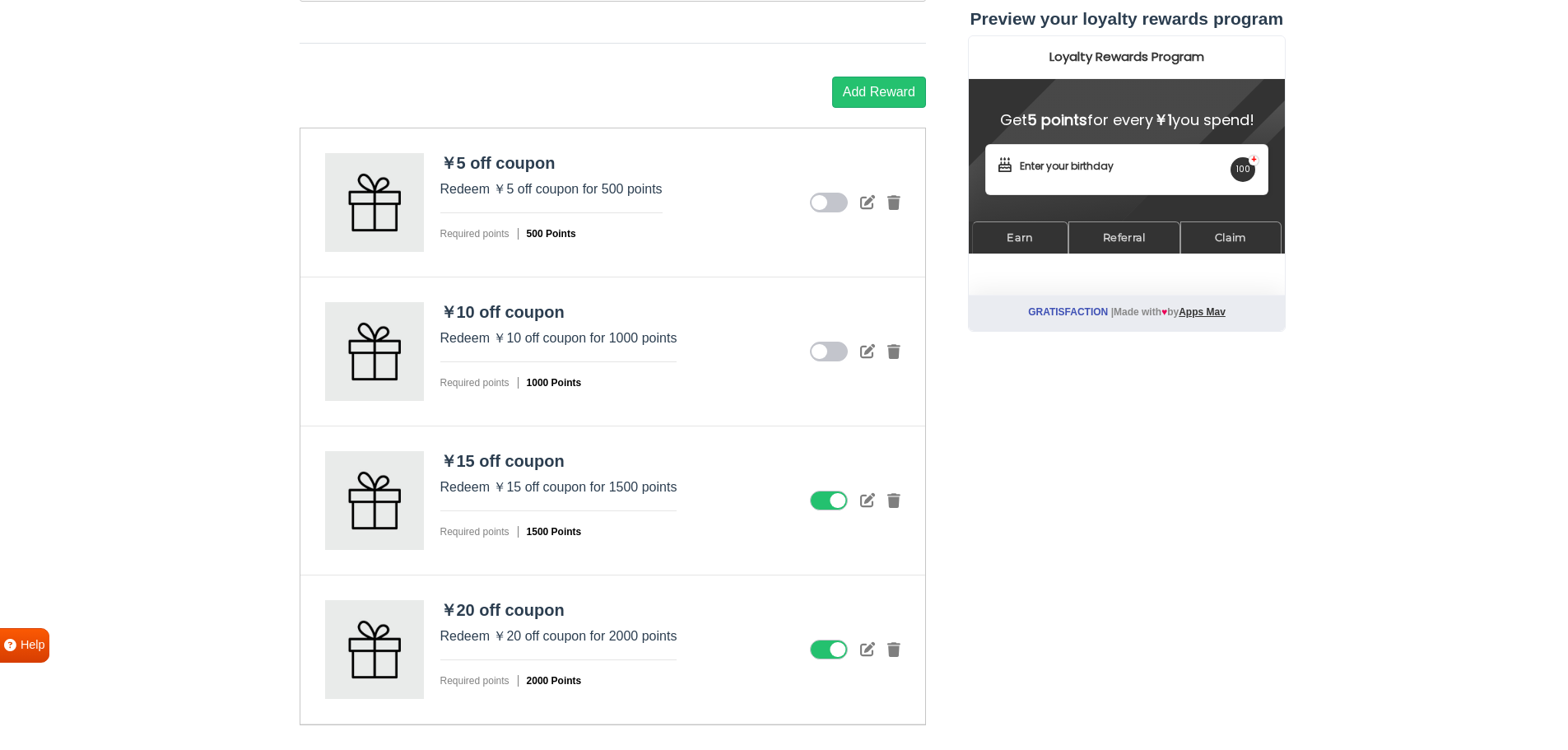 click at bounding box center [829, 501] 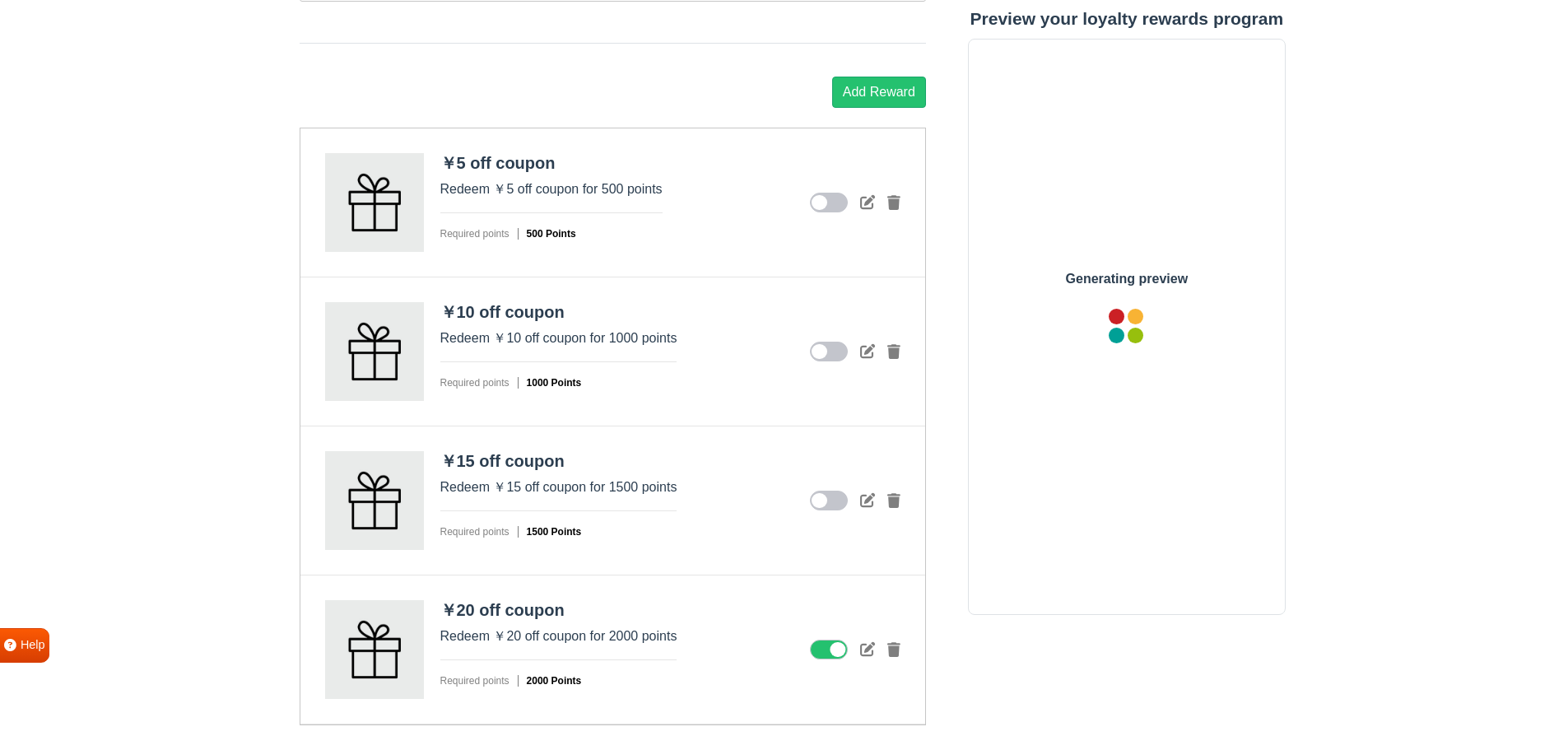 click at bounding box center [829, 650] 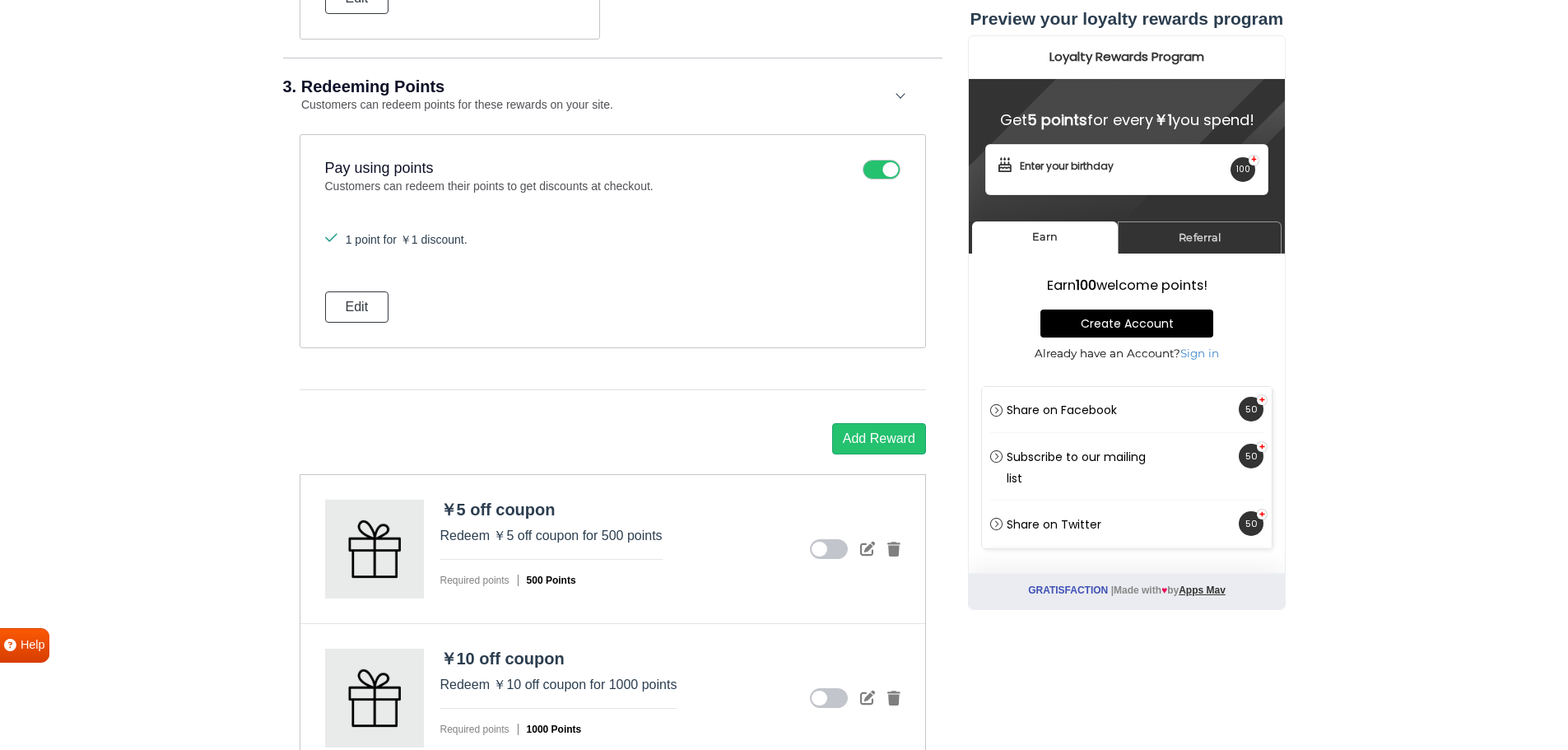 scroll, scrollTop: 1524, scrollLeft: 0, axis: vertical 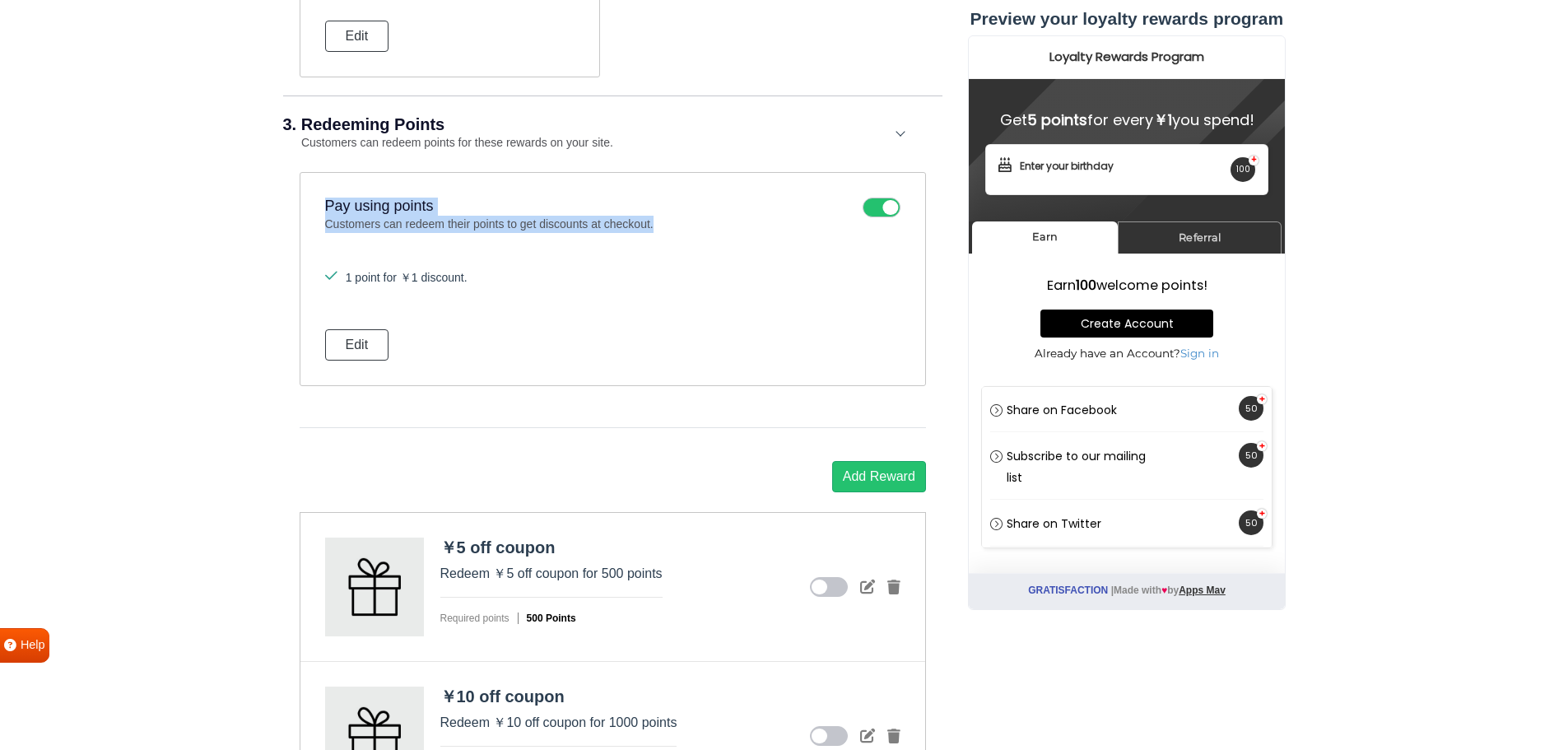drag, startPoint x: 692, startPoint y: 231, endPoint x: 314, endPoint y: 211, distance: 378.52873 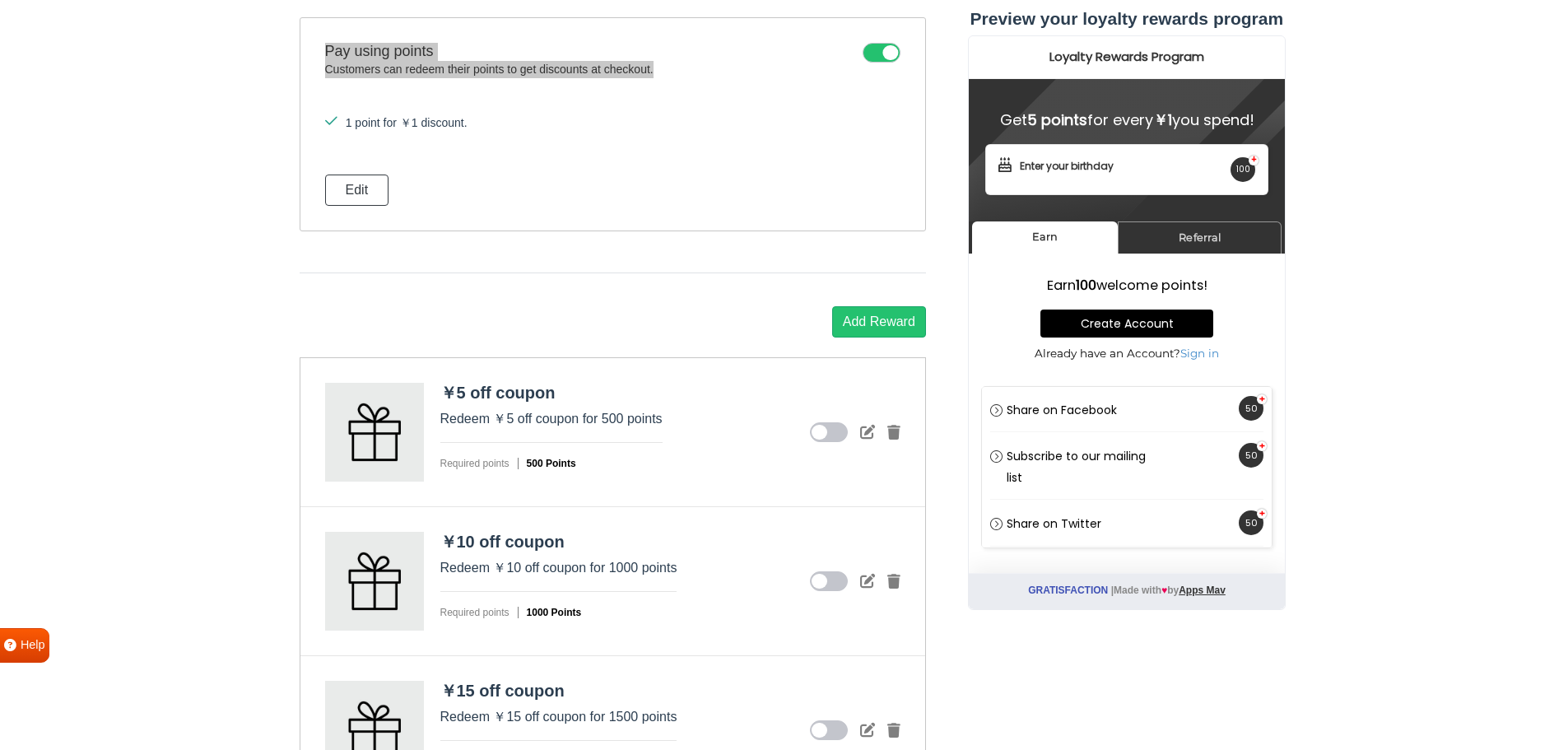 scroll, scrollTop: 1716, scrollLeft: 0, axis: vertical 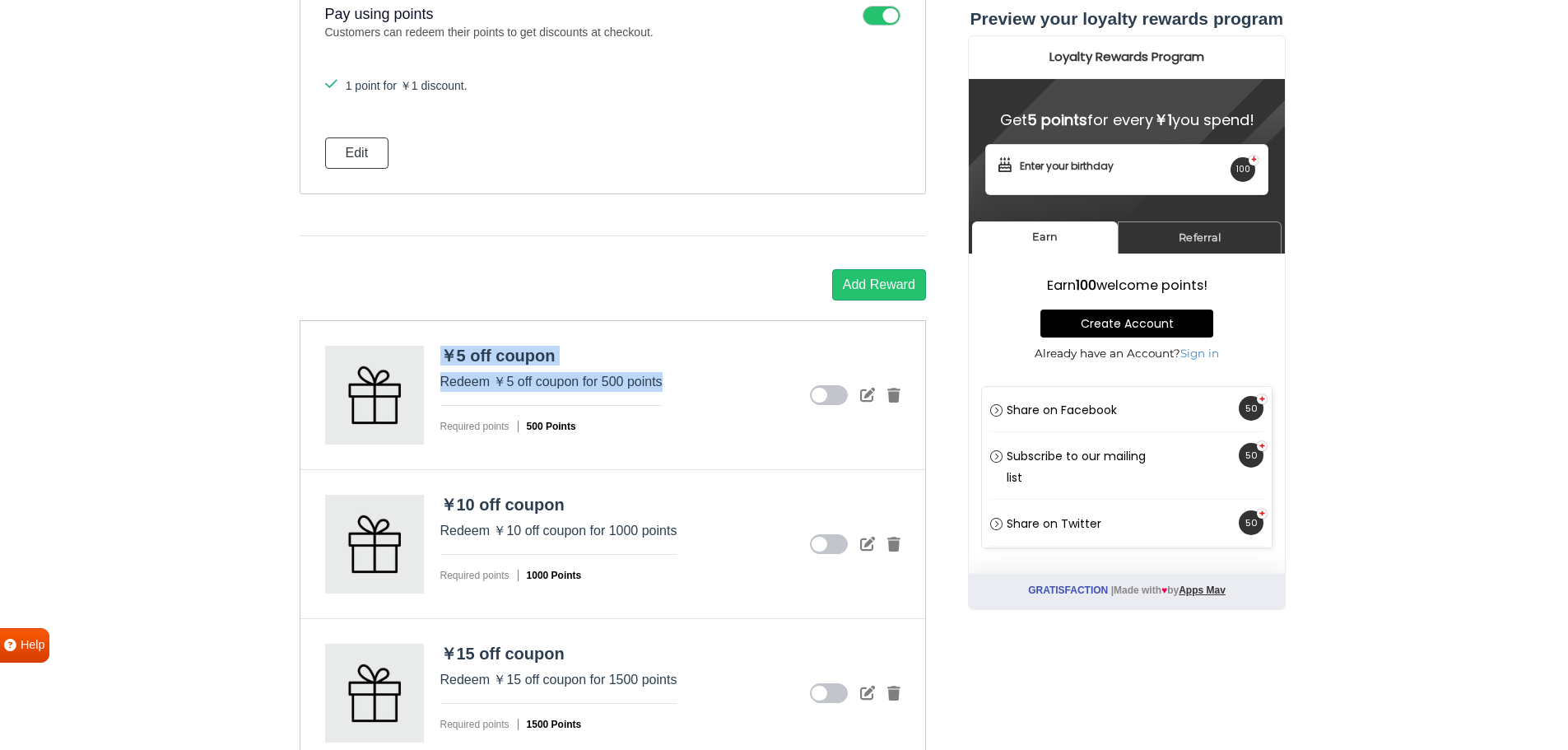 drag, startPoint x: 729, startPoint y: 373, endPoint x: 431, endPoint y: 352, distance: 298.739 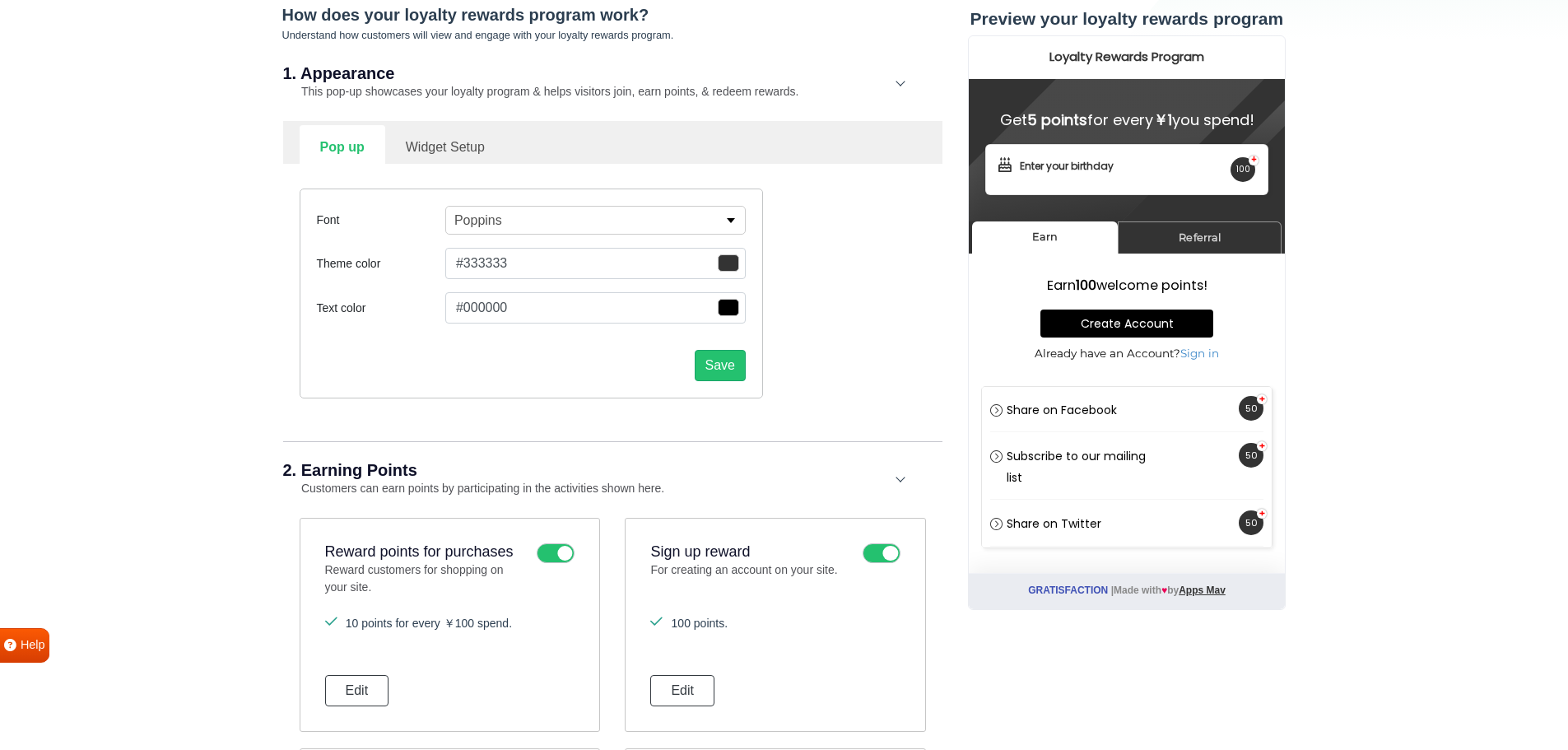 scroll, scrollTop: 0, scrollLeft: 0, axis: both 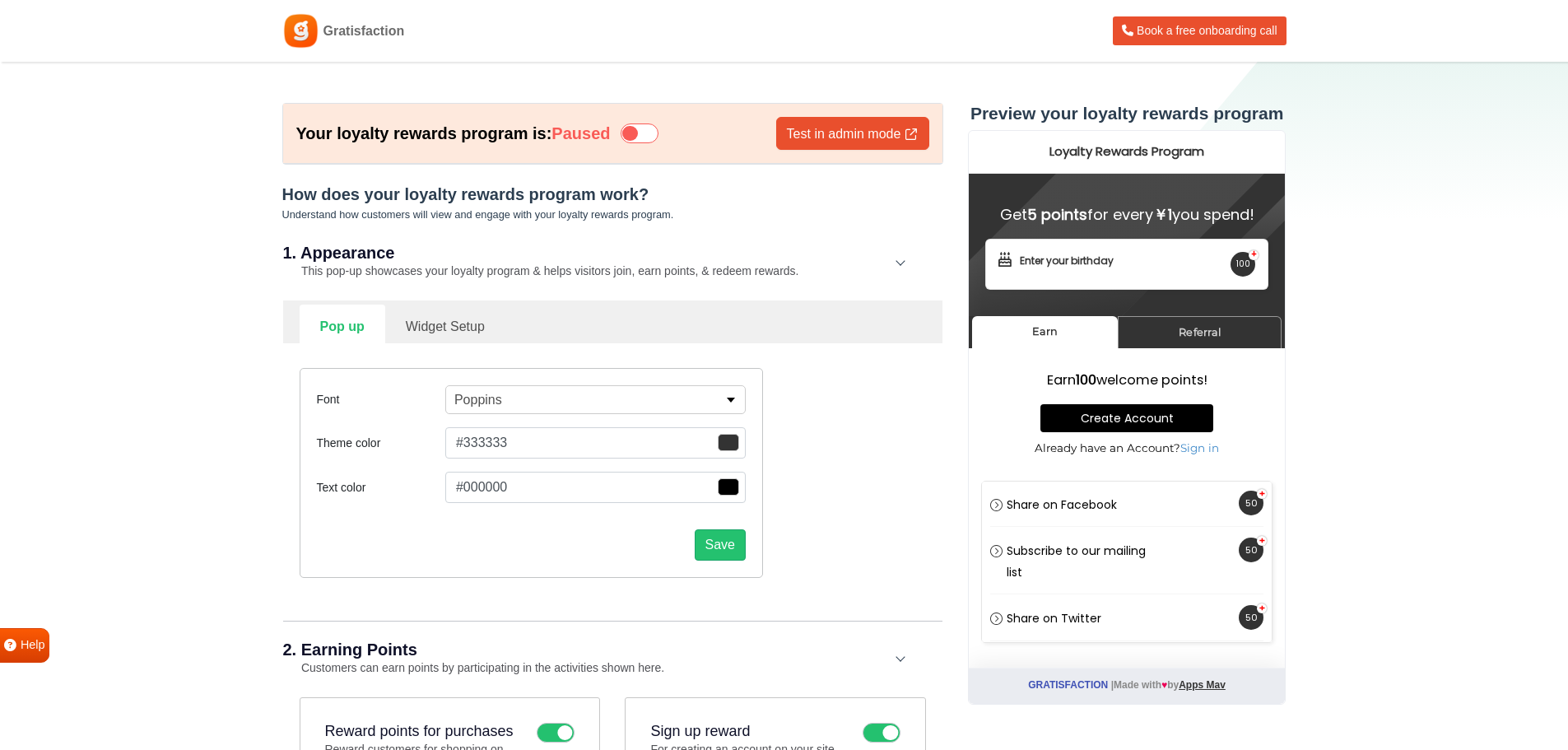 click at bounding box center [640, 133] 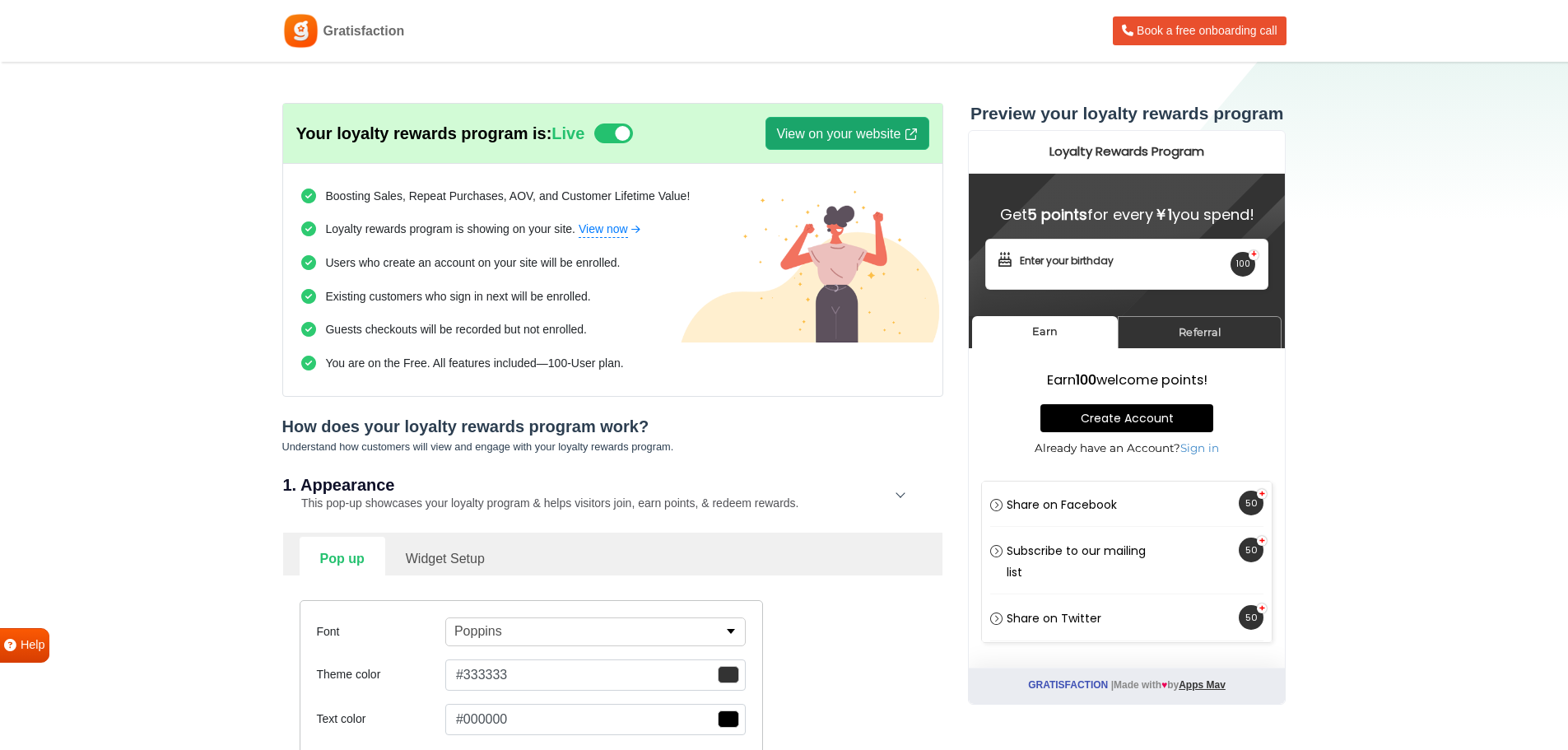 click on "View on your website" at bounding box center [847, 133] 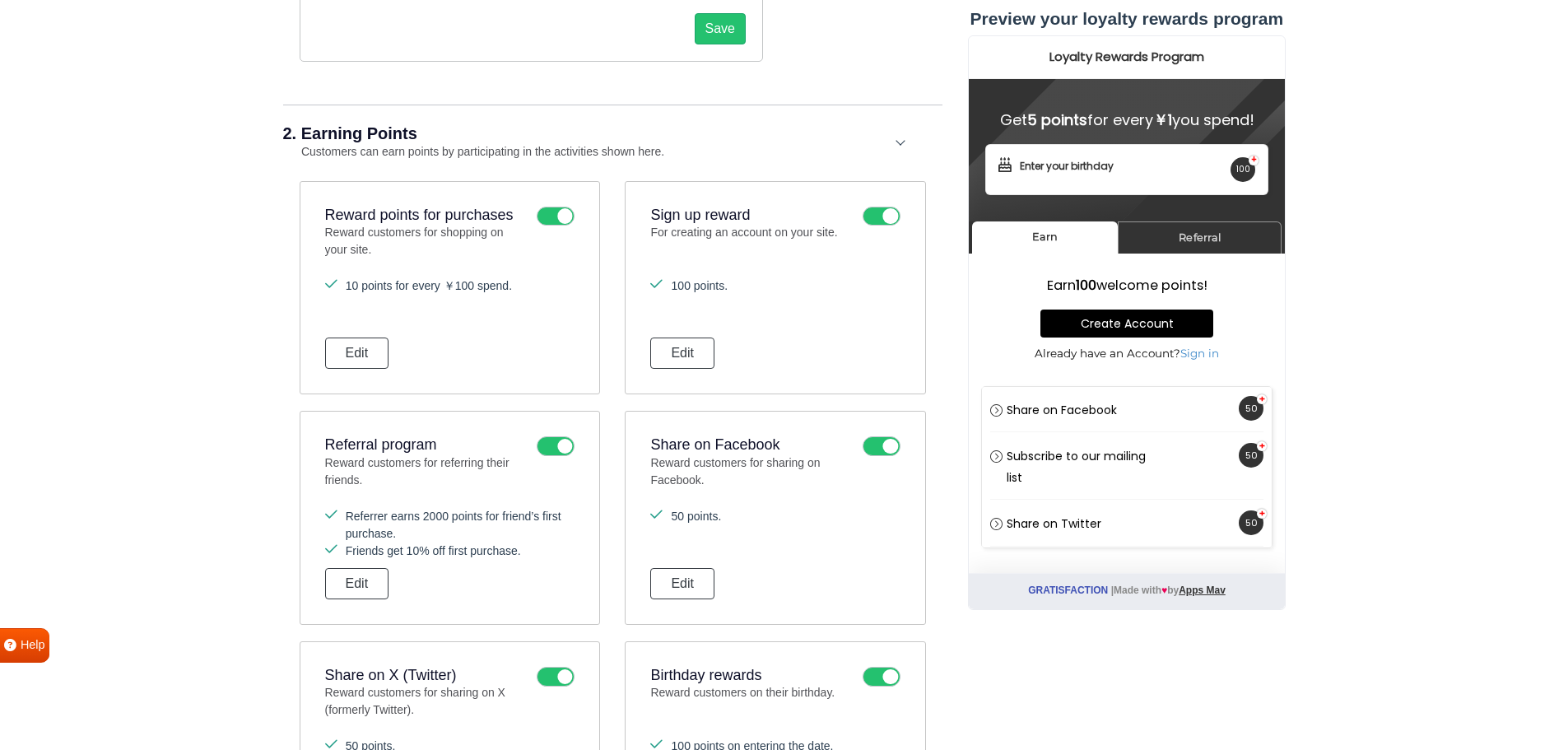scroll, scrollTop: 172, scrollLeft: 0, axis: vertical 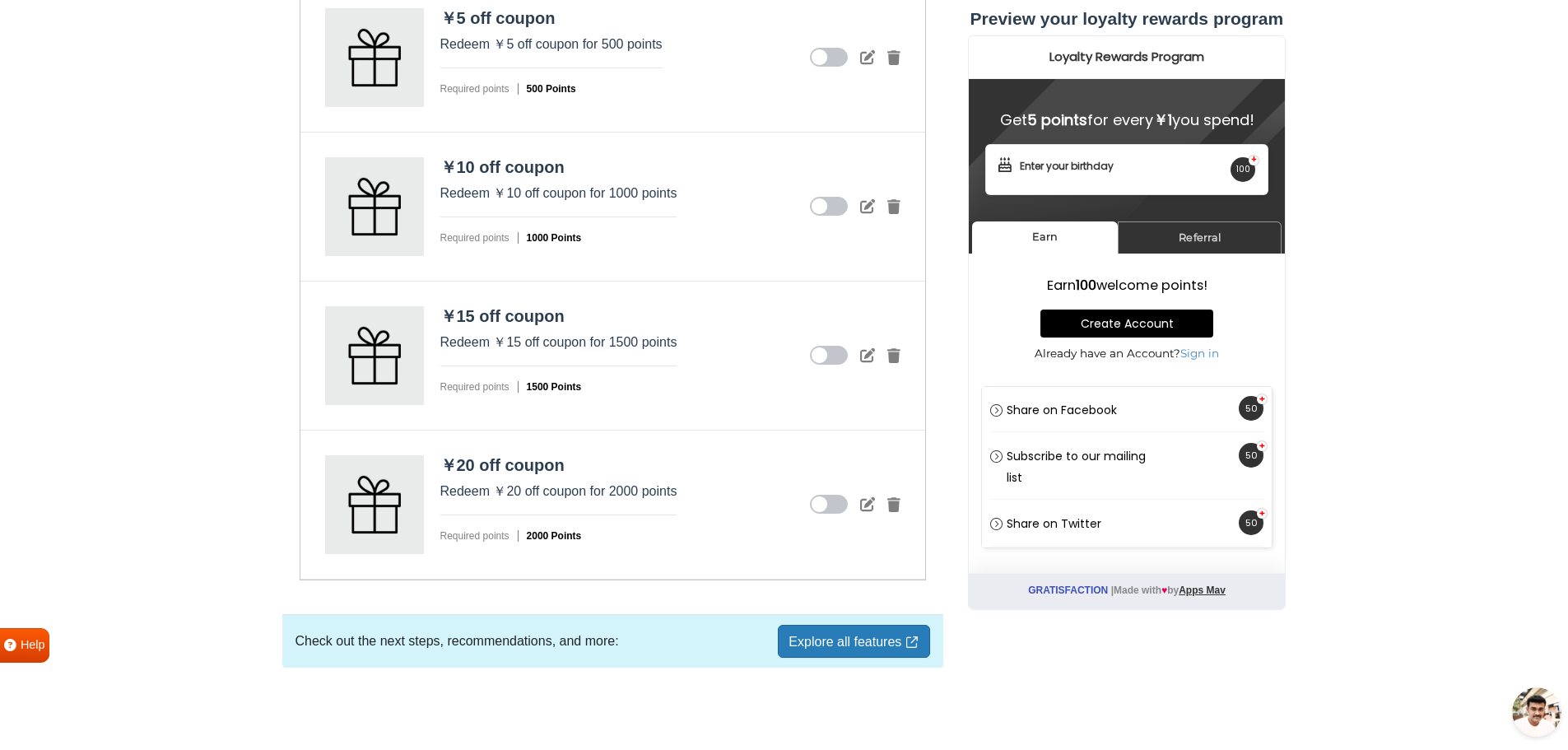 click at bounding box center [1537, 712] 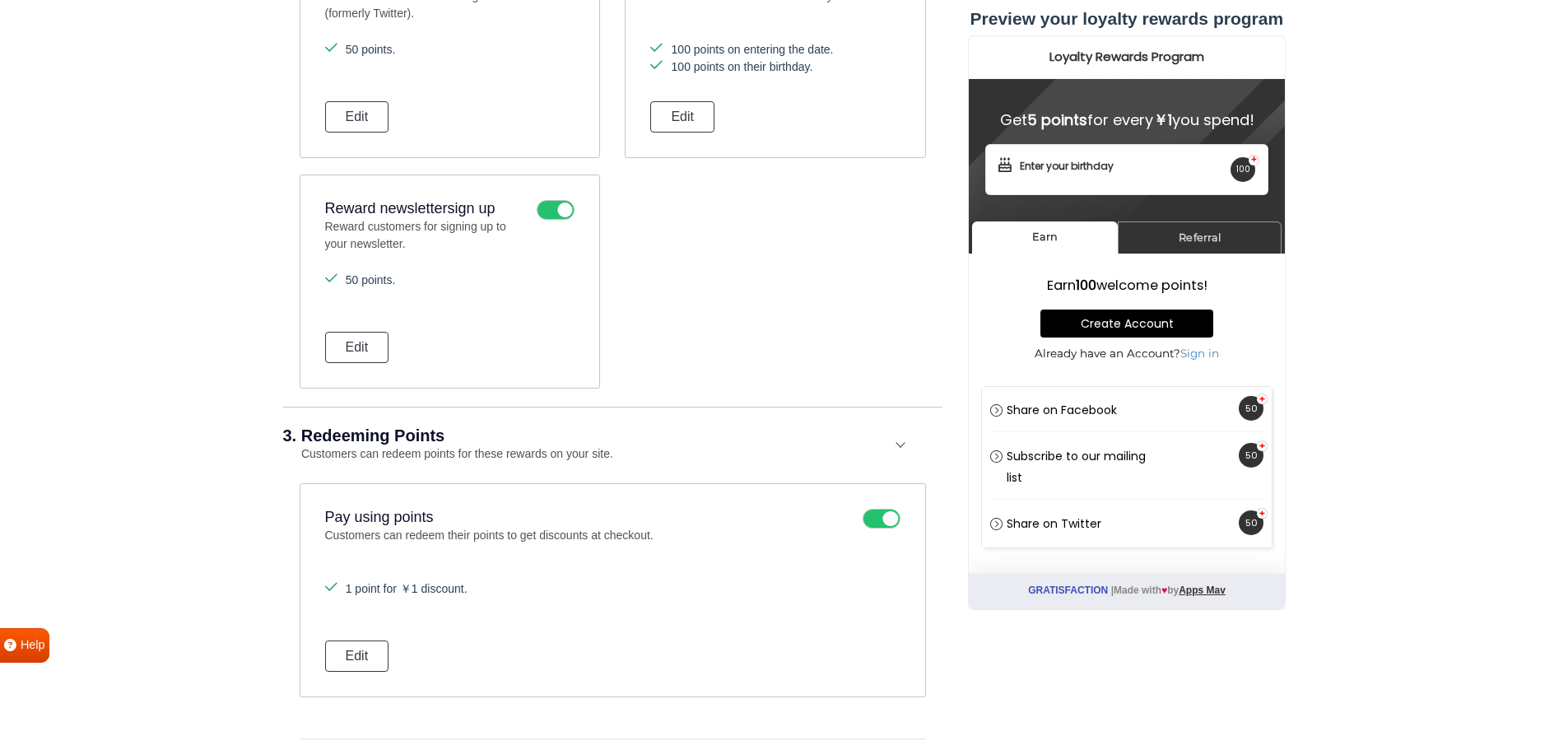 scroll, scrollTop: 2285, scrollLeft: 0, axis: vertical 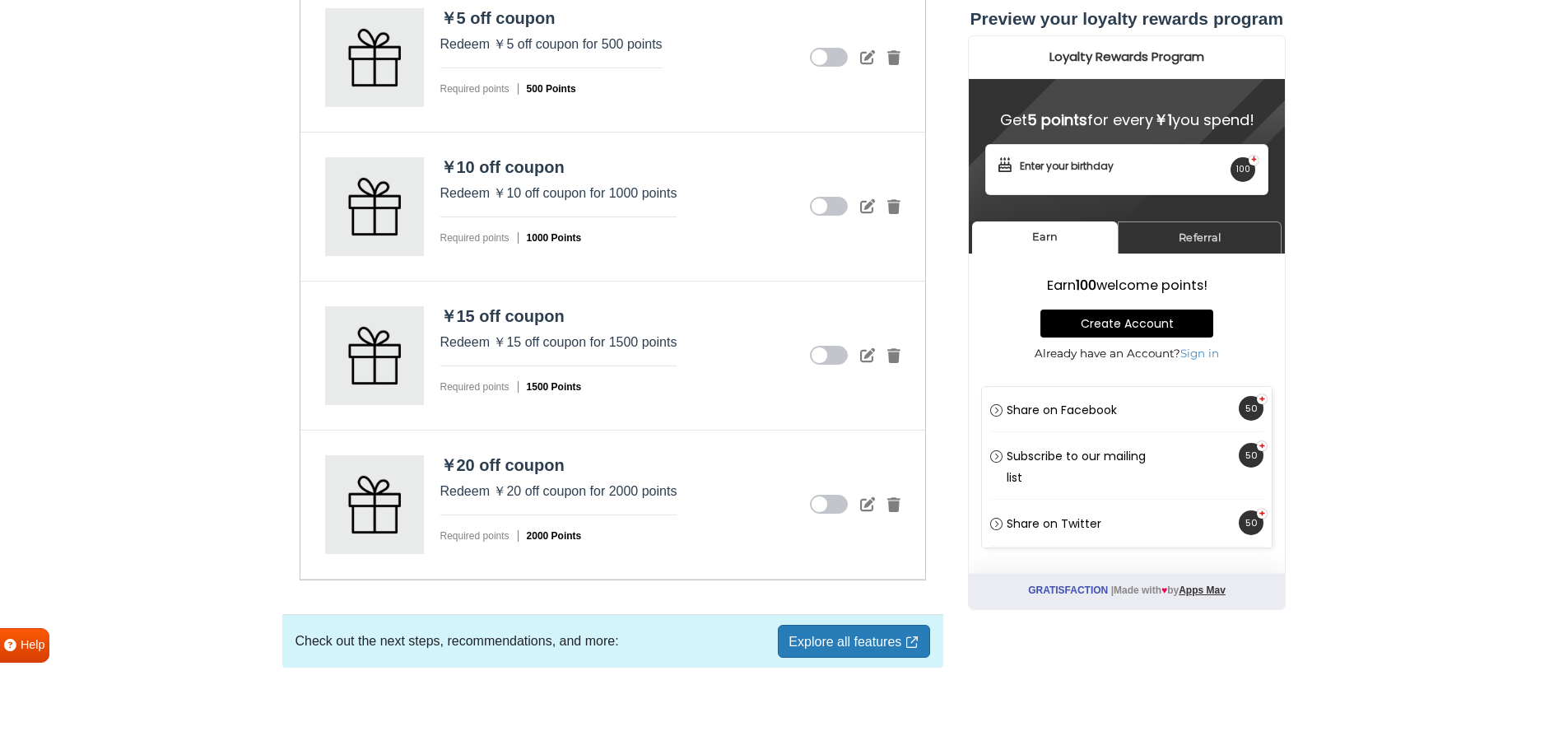 click on "Explore all features" at bounding box center (854, 641) 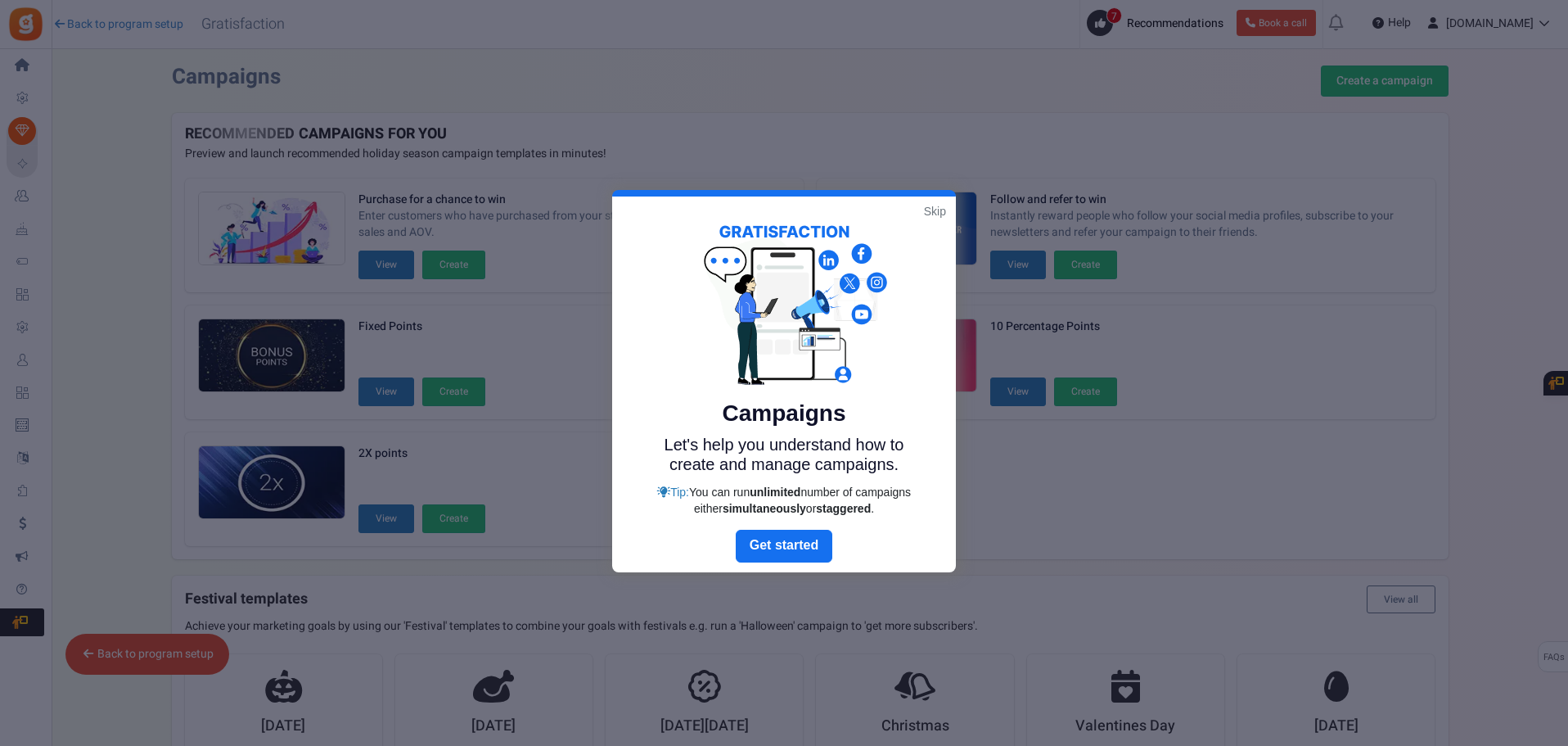 scroll, scrollTop: 0, scrollLeft: 0, axis: both 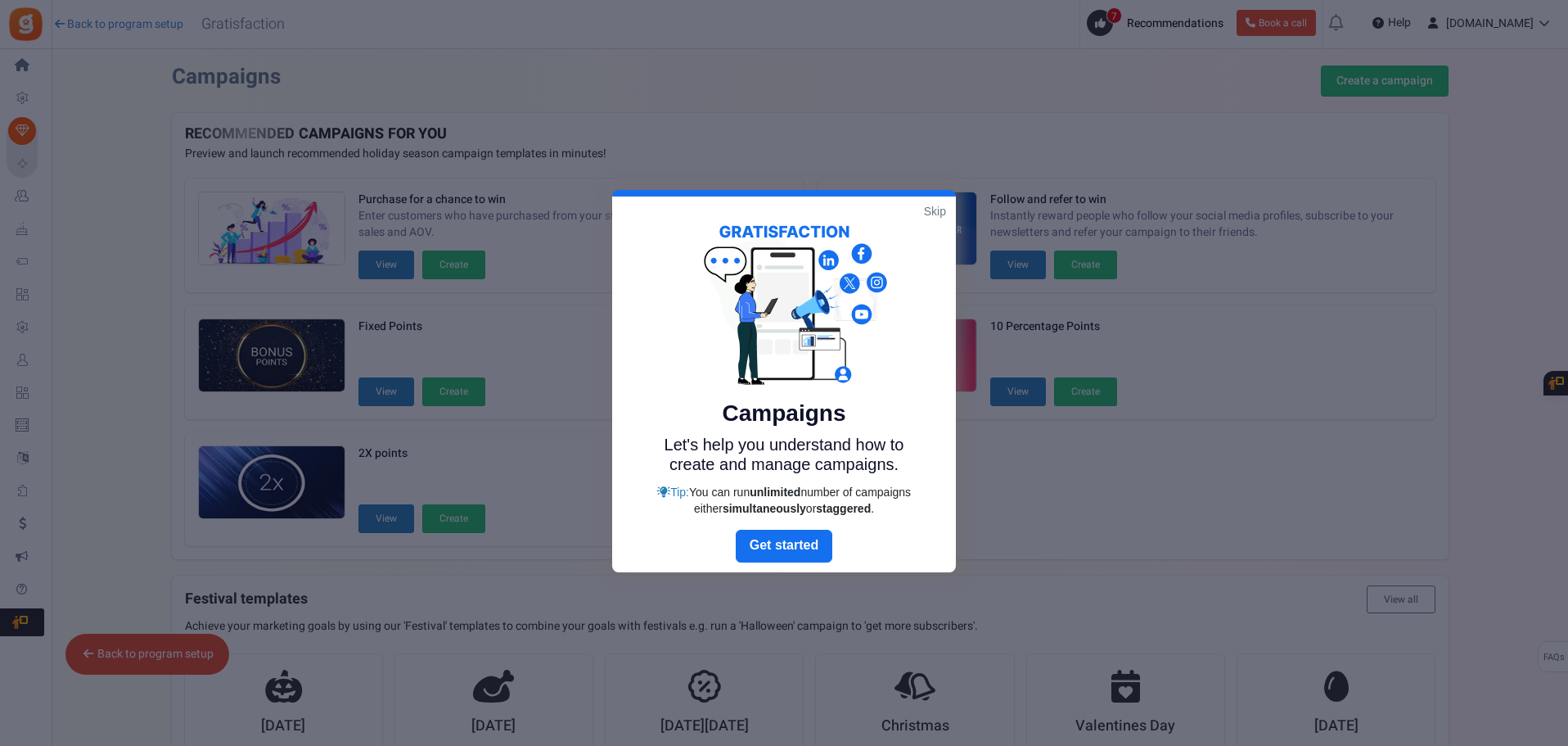 click on "Skip" at bounding box center [935, 211] 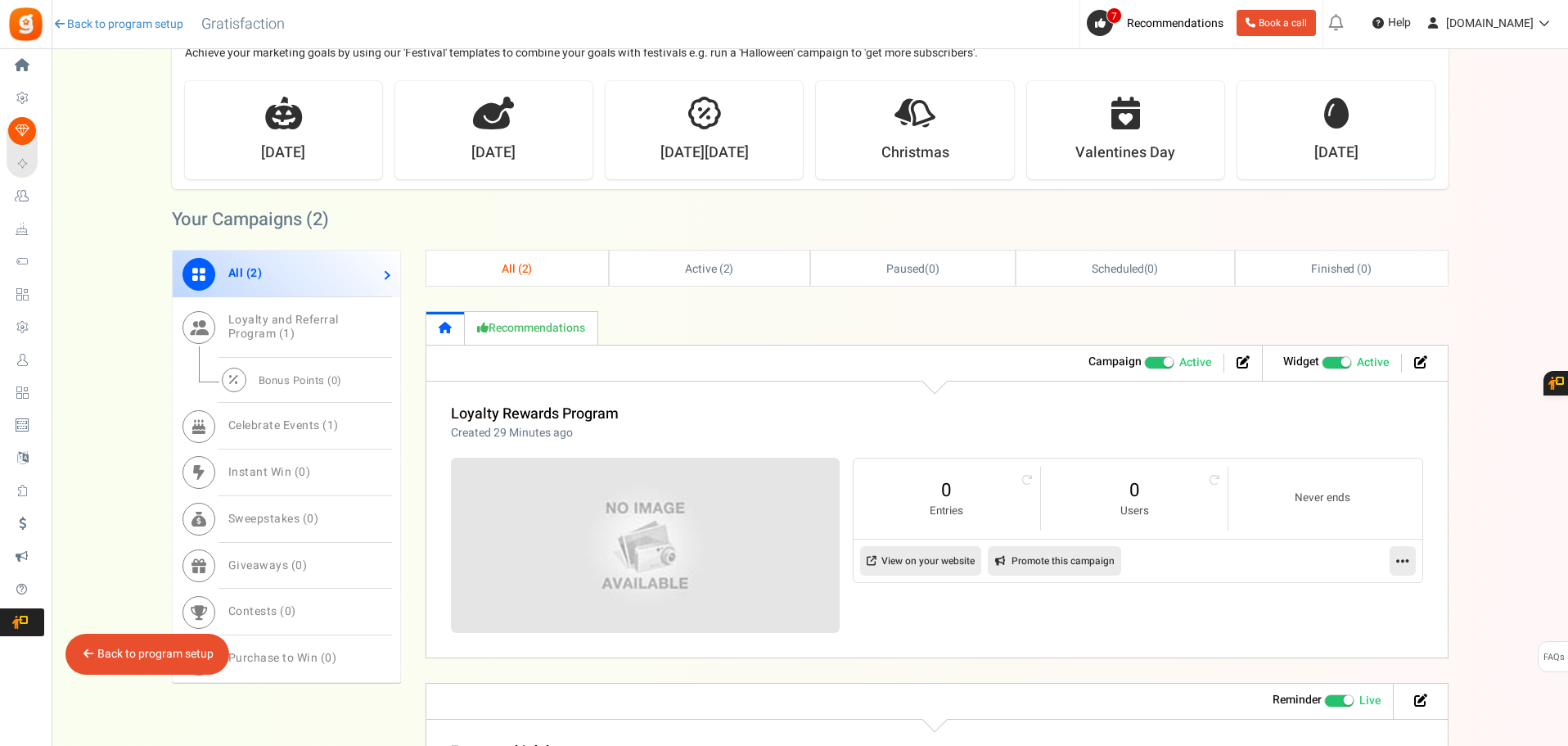 scroll, scrollTop: 0, scrollLeft: 0, axis: both 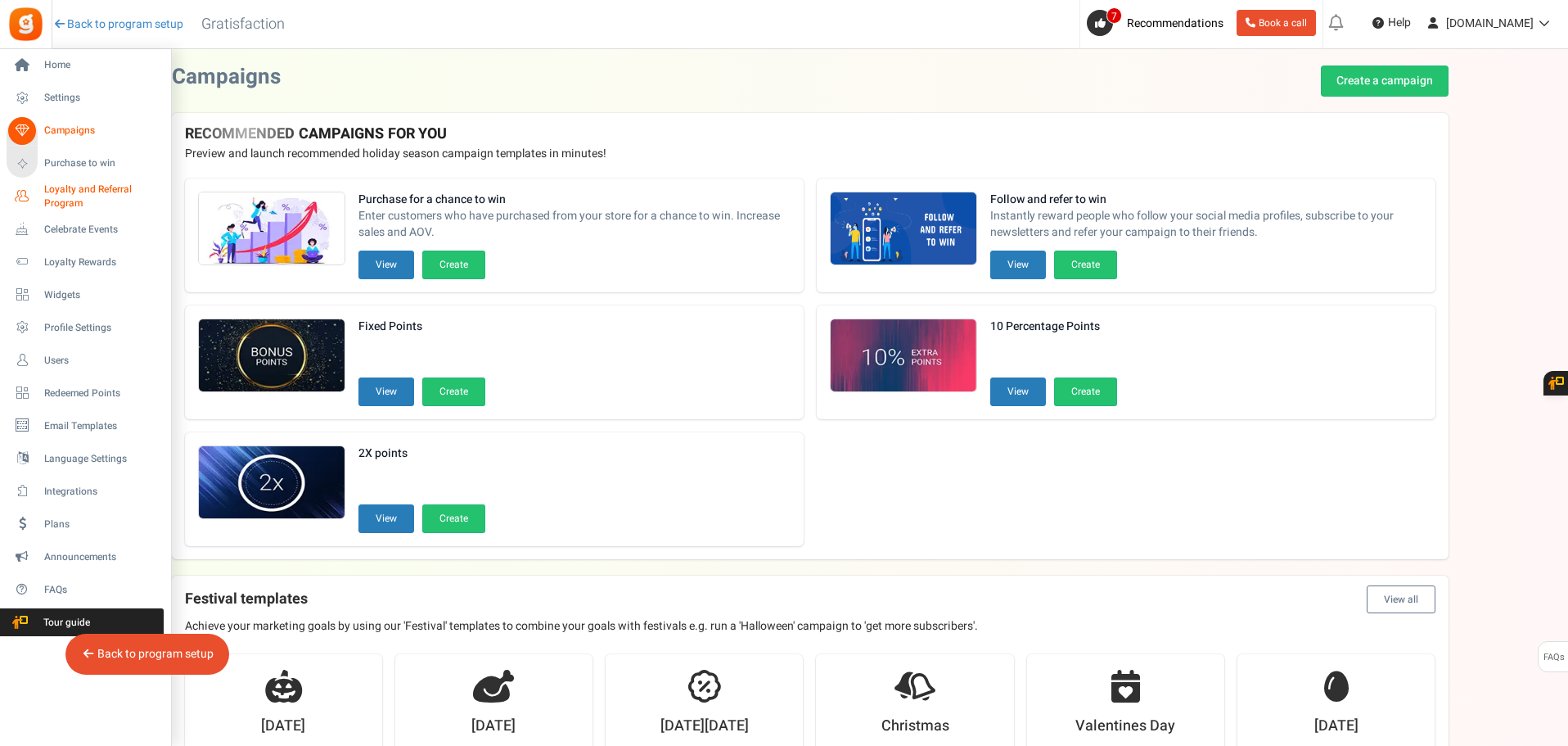 click on "Loyalty and Referral Program" at bounding box center [104, 197] 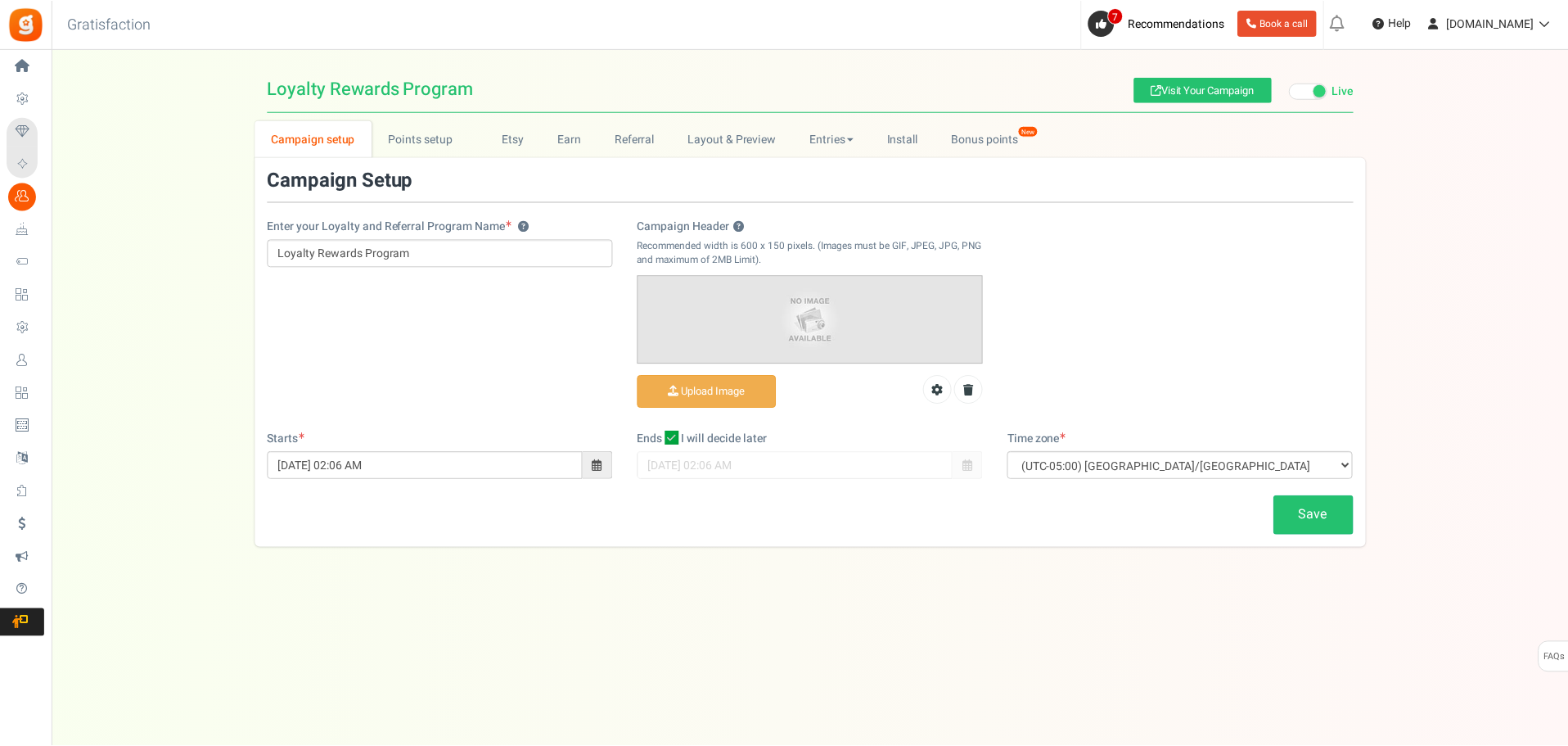 scroll, scrollTop: 0, scrollLeft: 0, axis: both 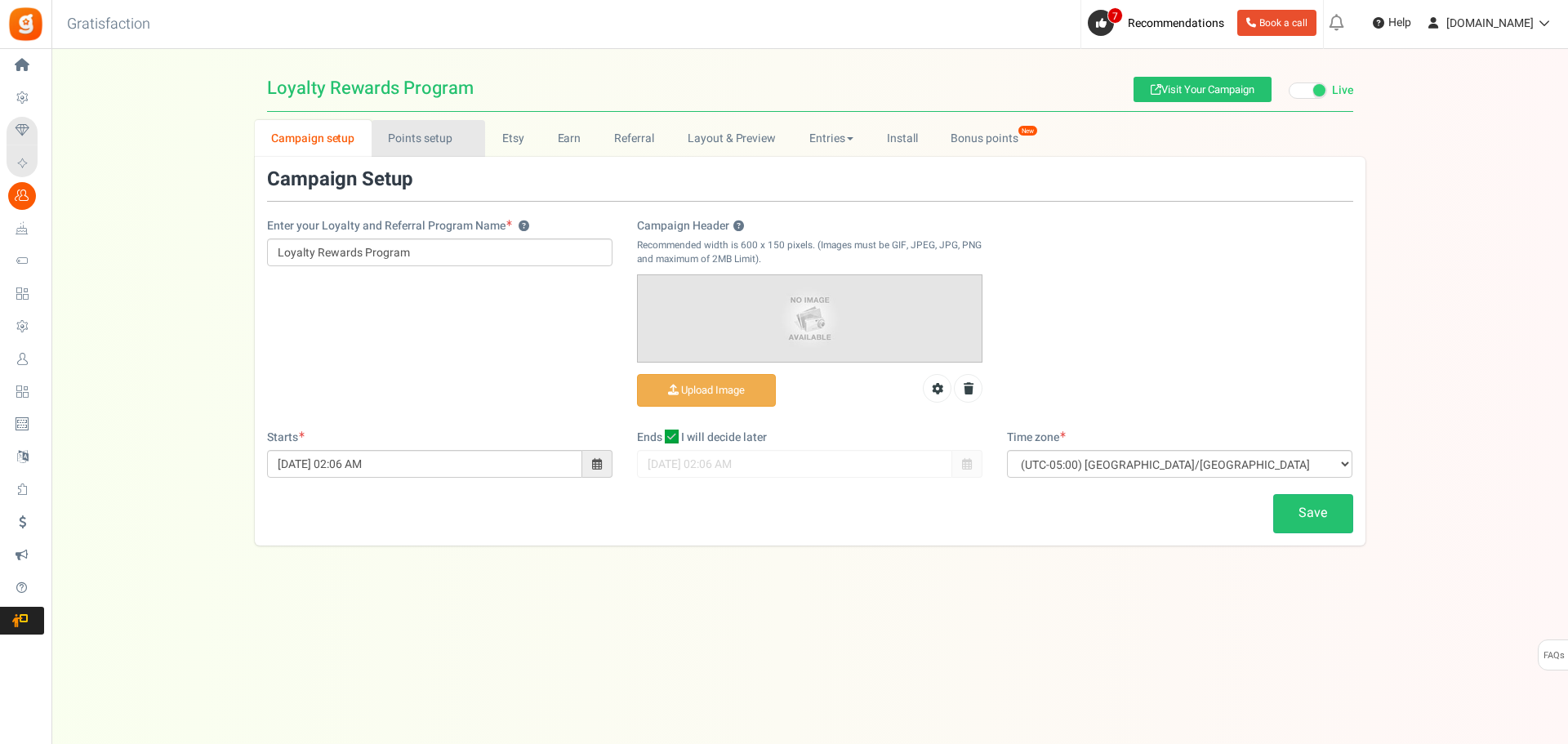 click on "Points setup
New" at bounding box center [428, 138] 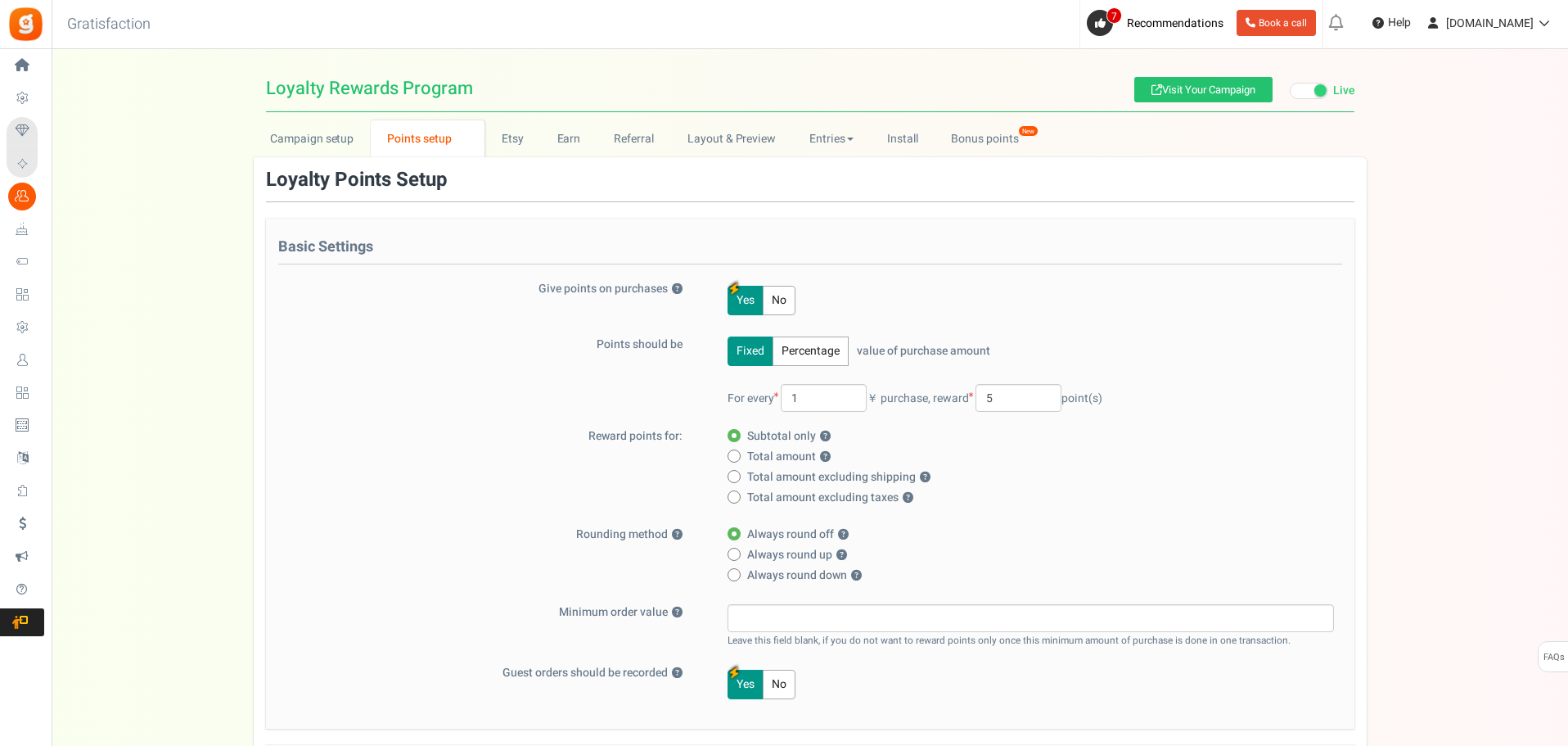 scroll, scrollTop: 191, scrollLeft: 0, axis: vertical 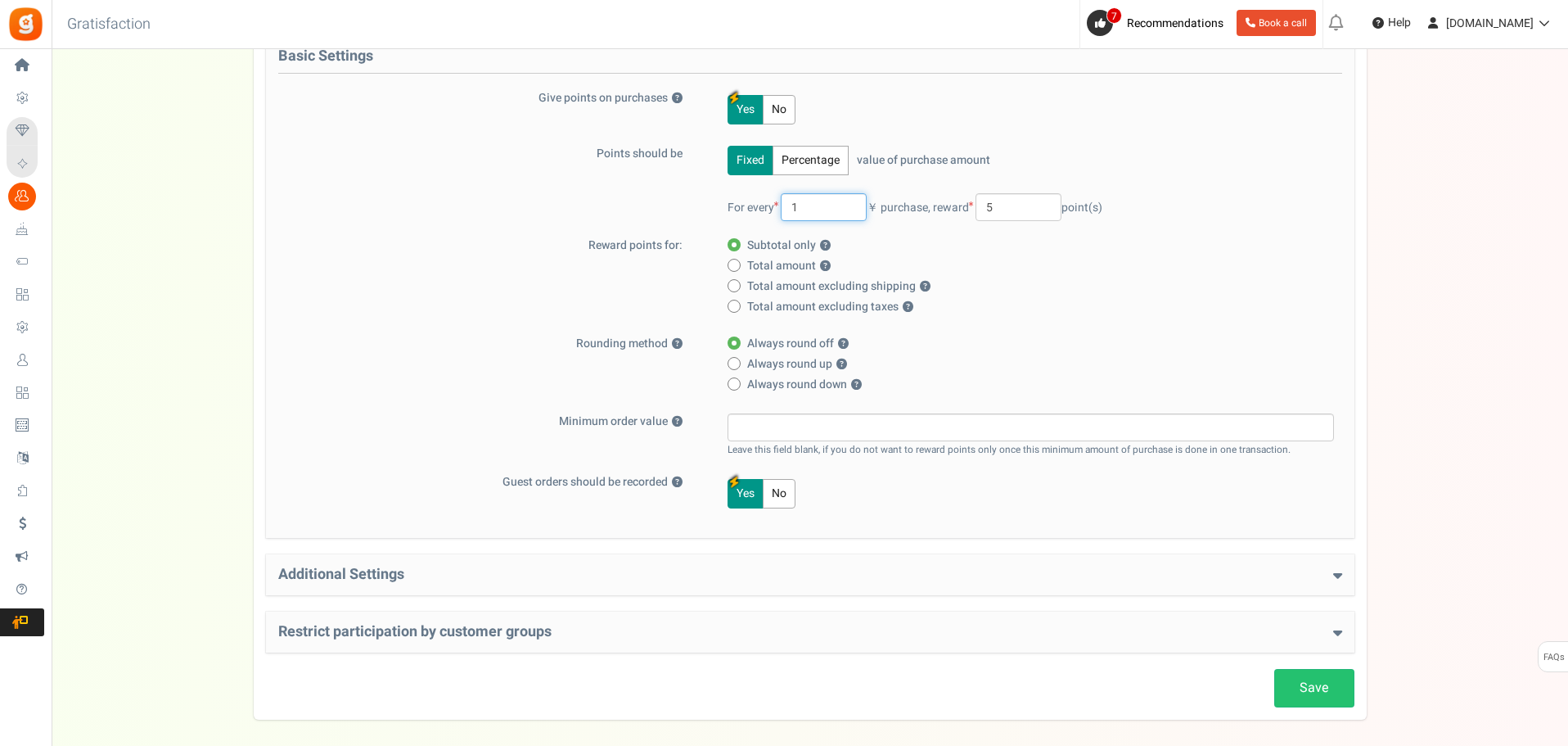click on "1" at bounding box center (823, 207) 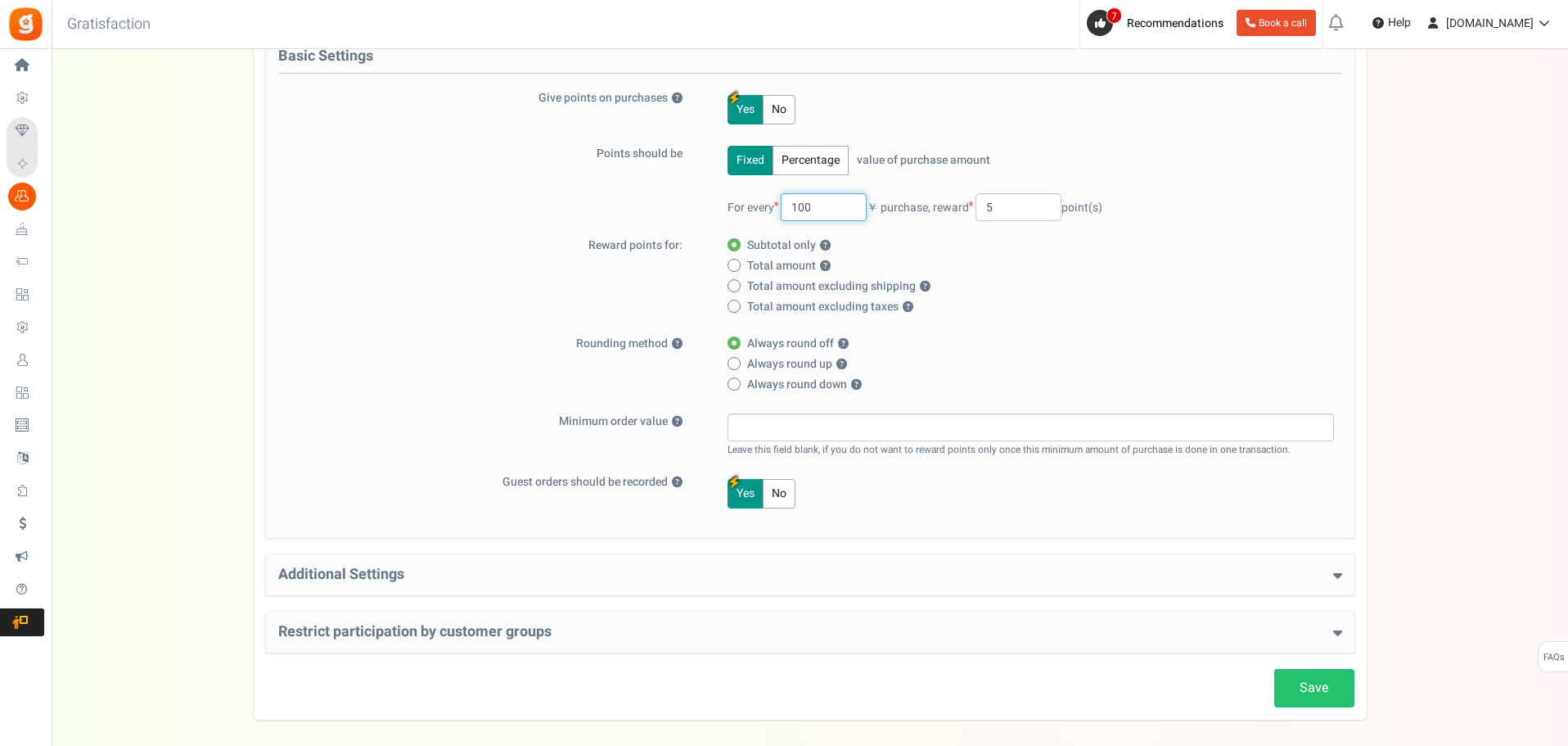 type on "100" 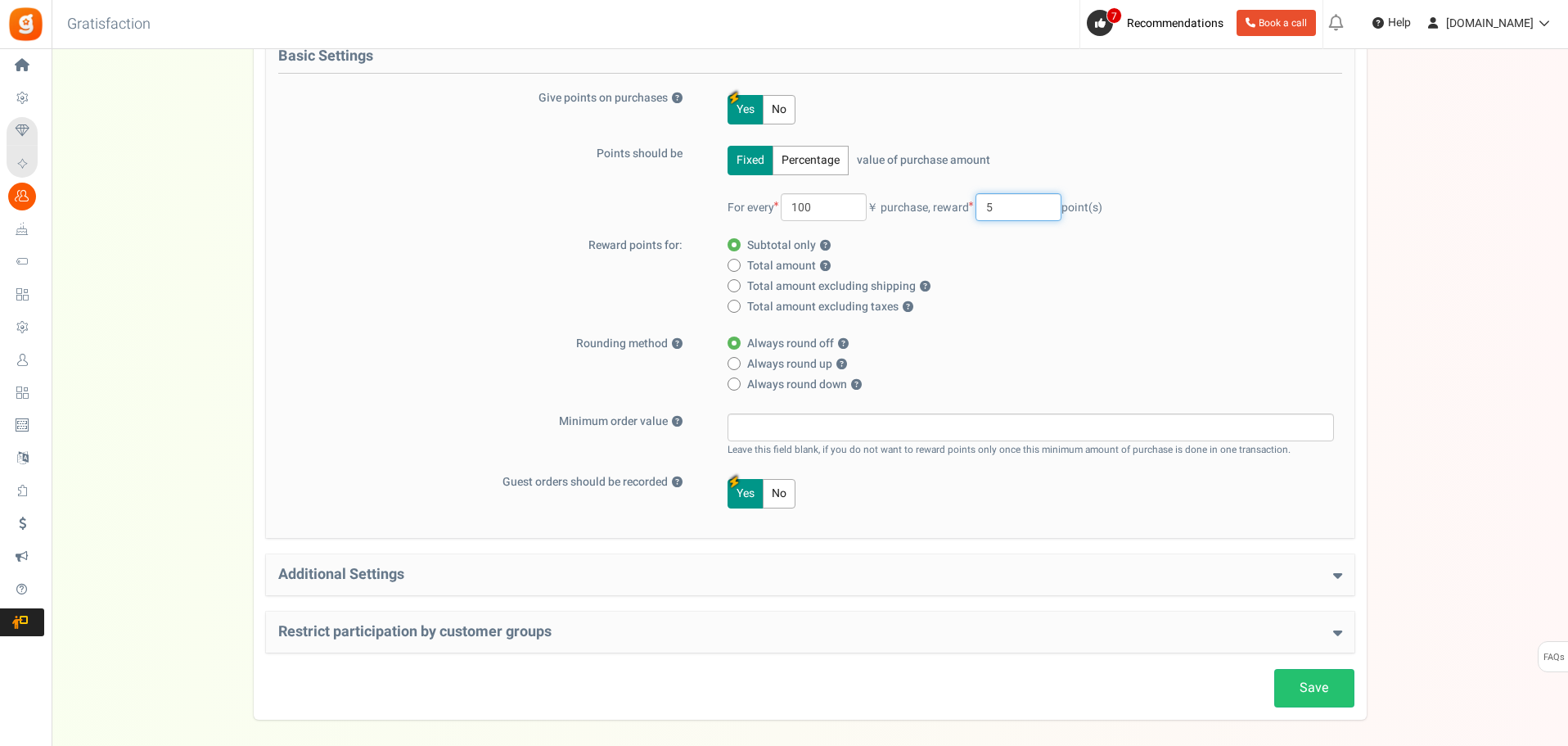 click on "5" at bounding box center [1018, 207] 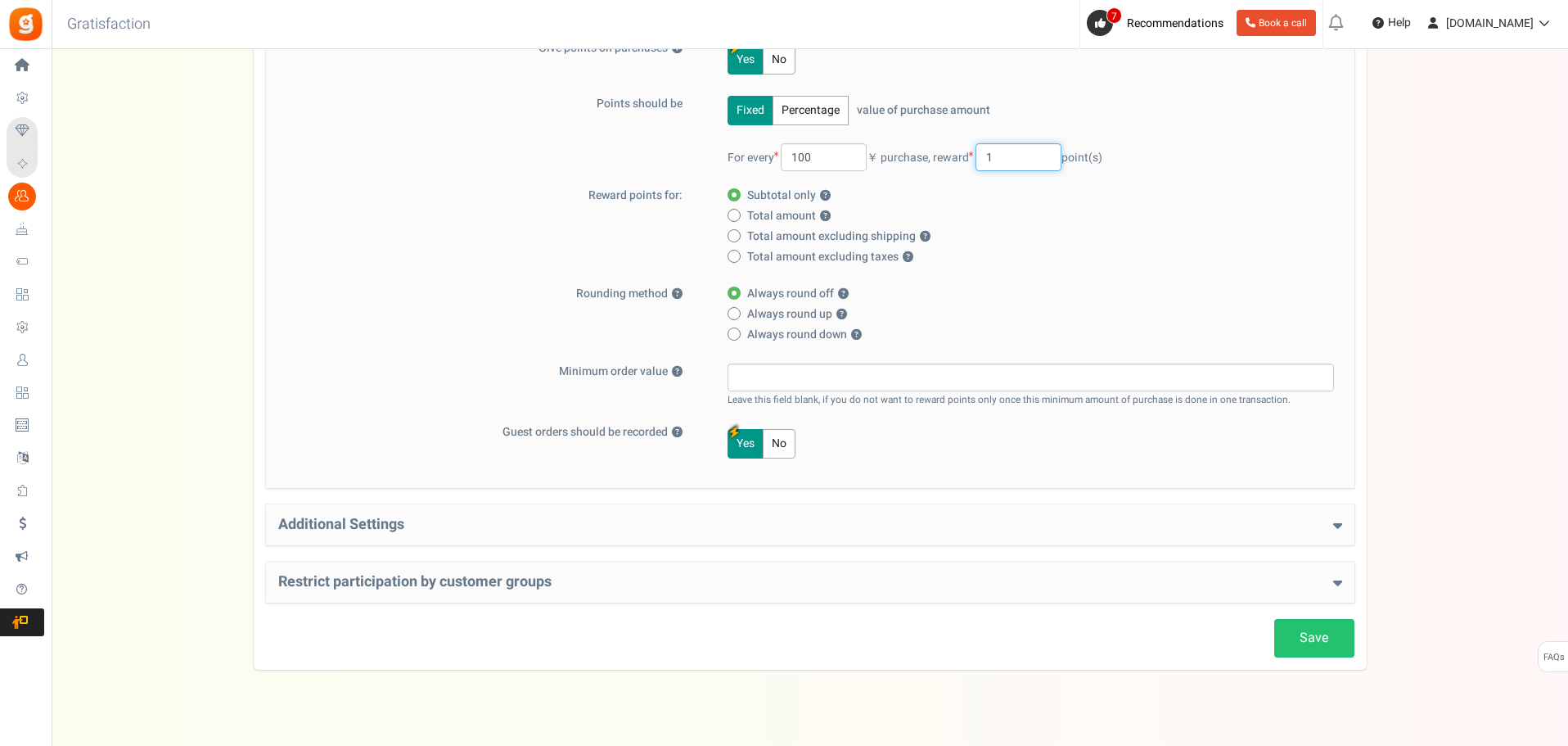 scroll, scrollTop: 264, scrollLeft: 0, axis: vertical 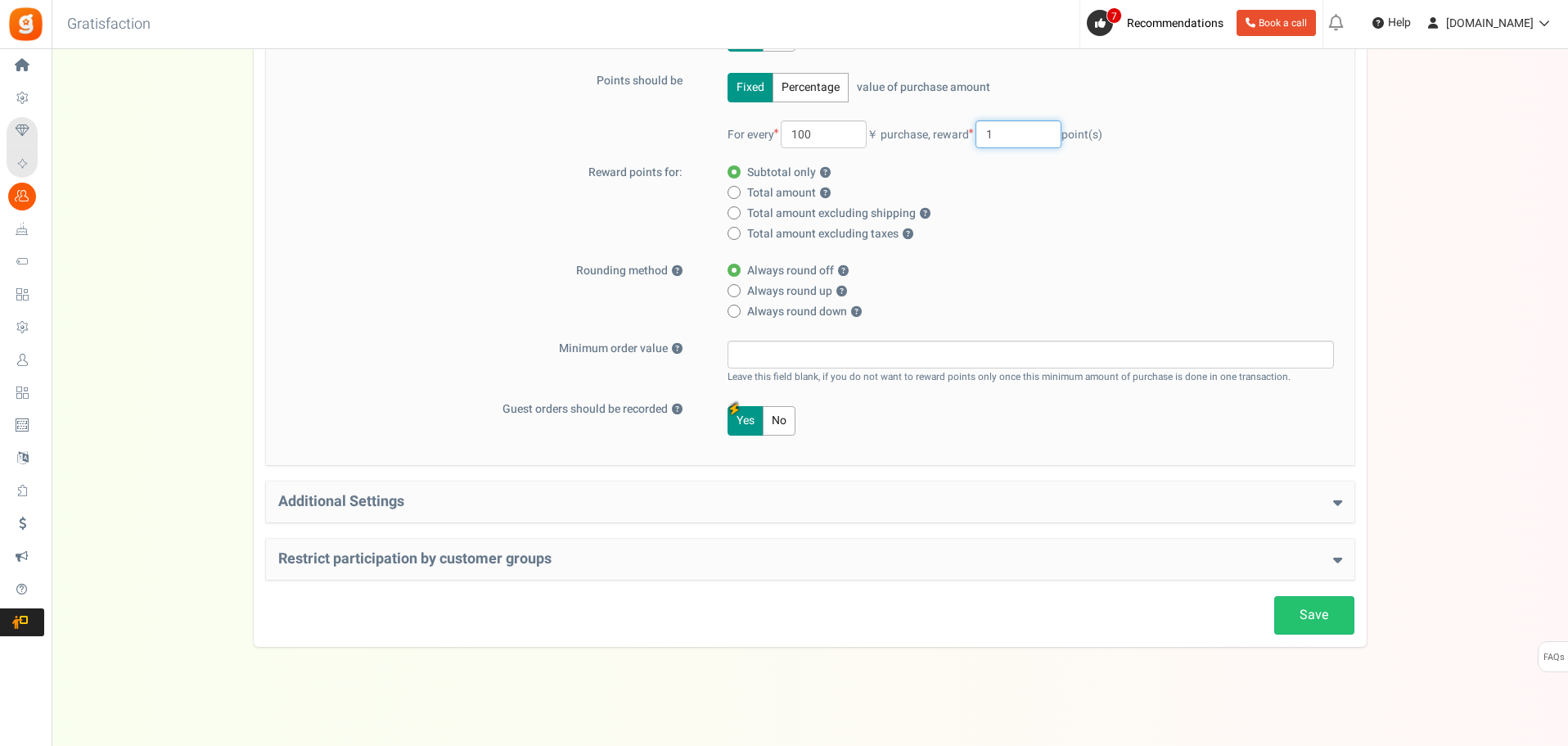 type on "1" 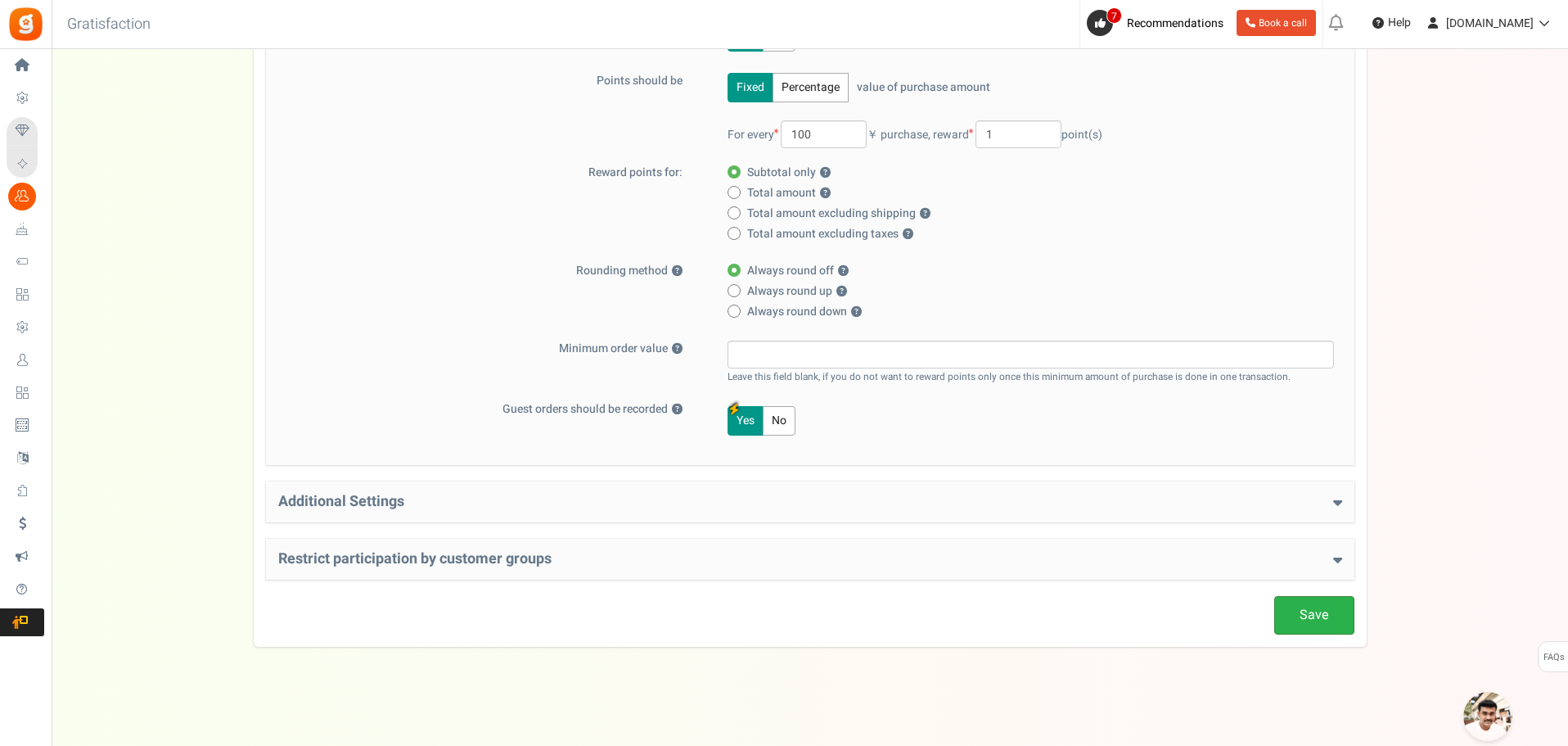 click on "Save" at bounding box center [1314, 615] 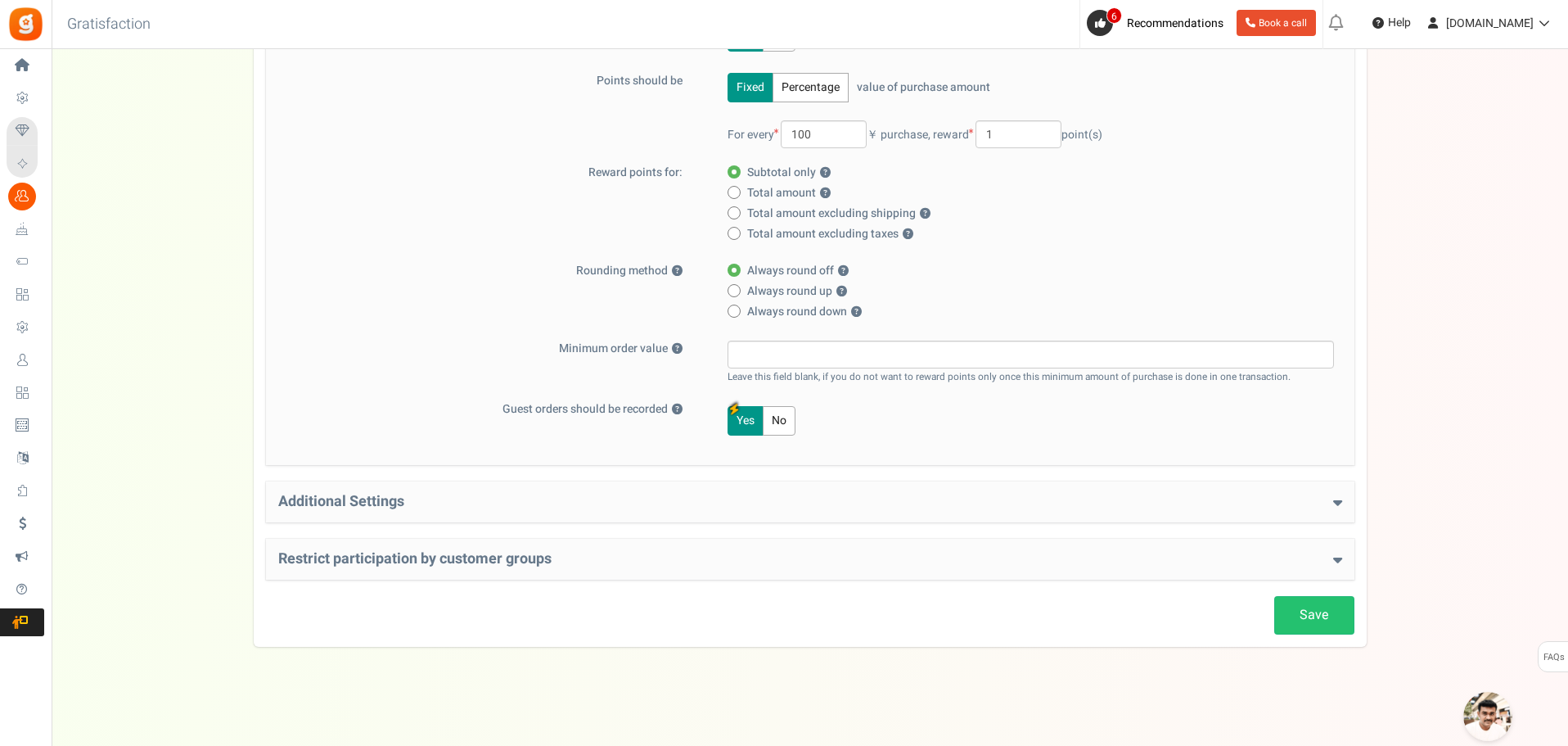 click at bounding box center (1488, 717) 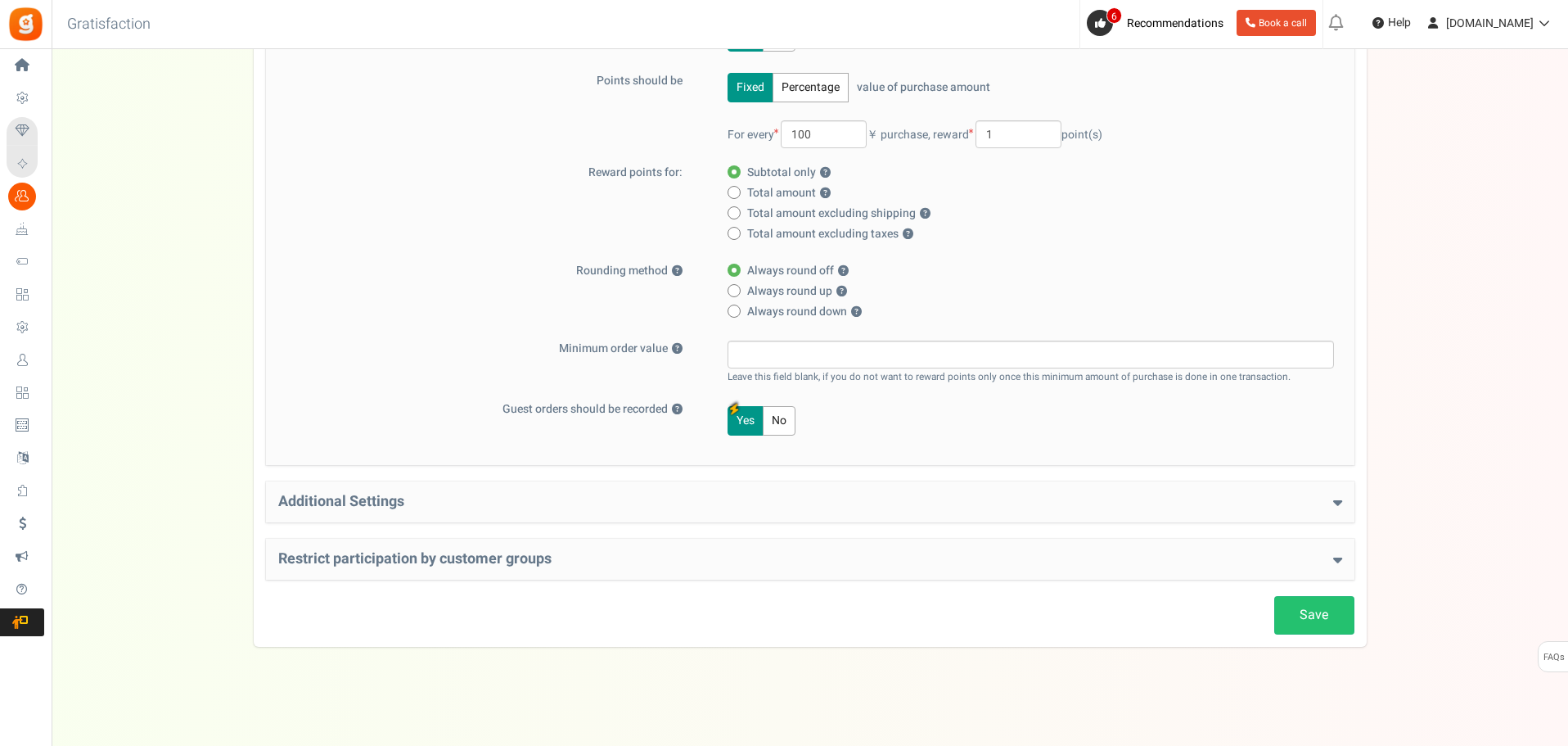 scroll, scrollTop: 0, scrollLeft: 0, axis: both 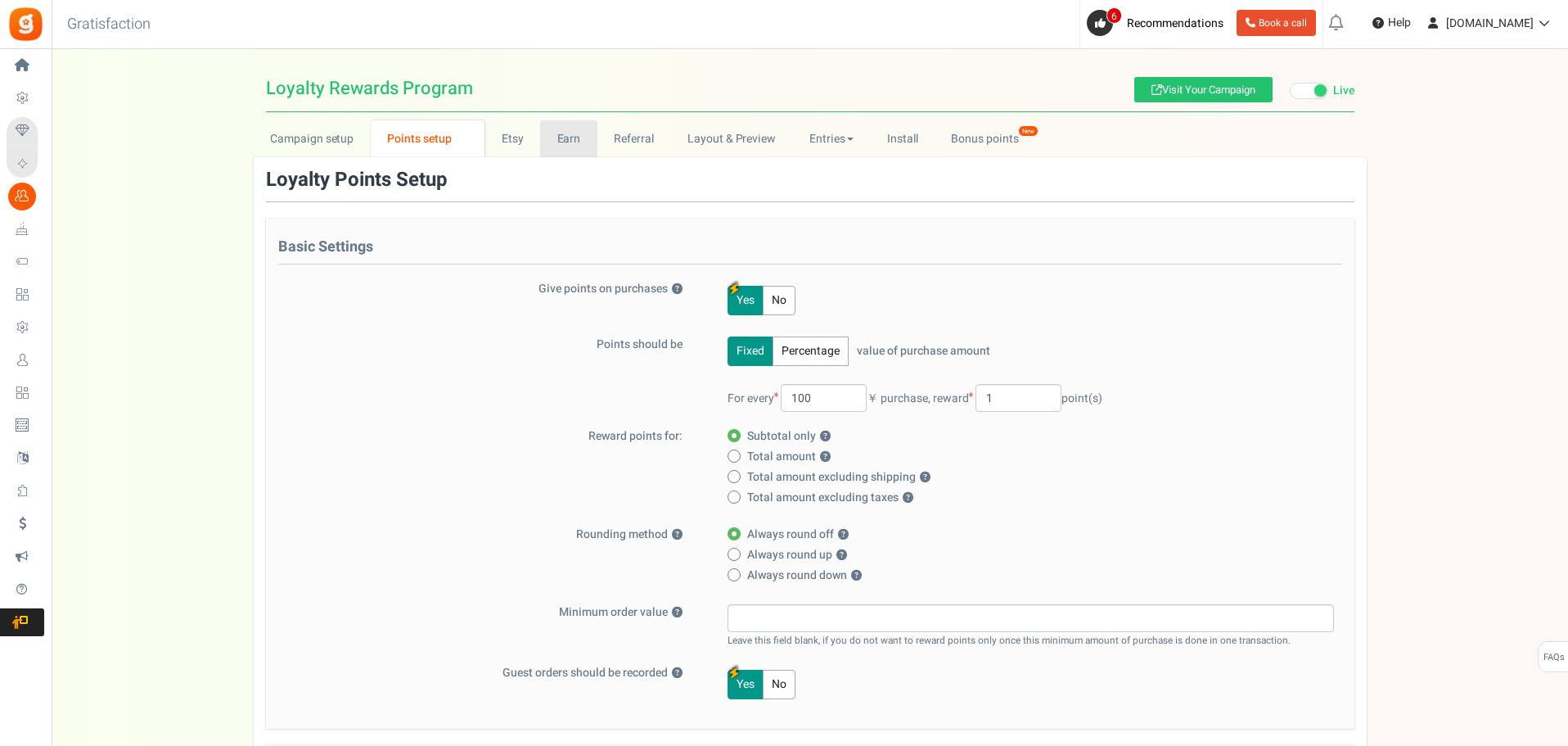 click on "Earn" at bounding box center [569, 138] 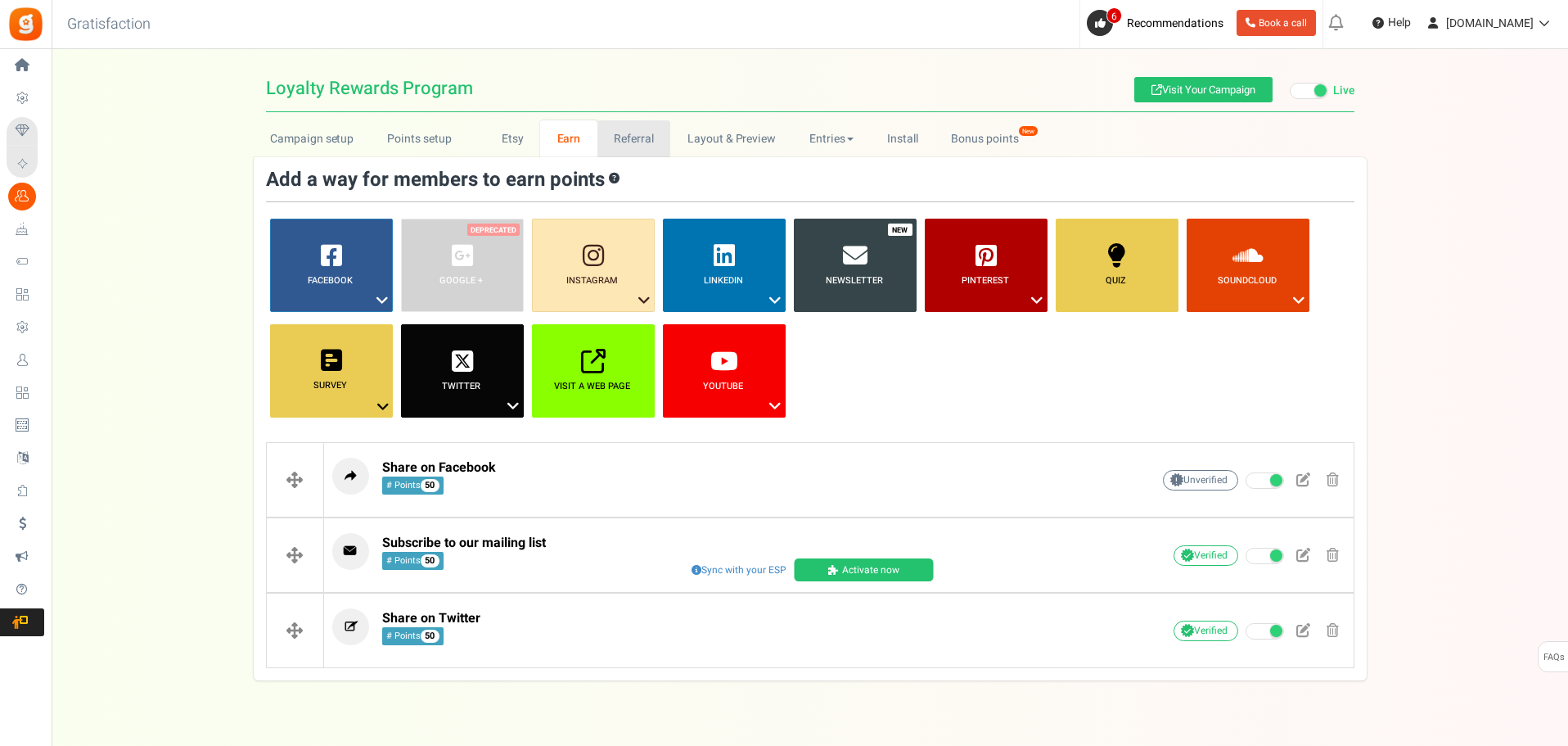 click on "Referral" at bounding box center [634, 138] 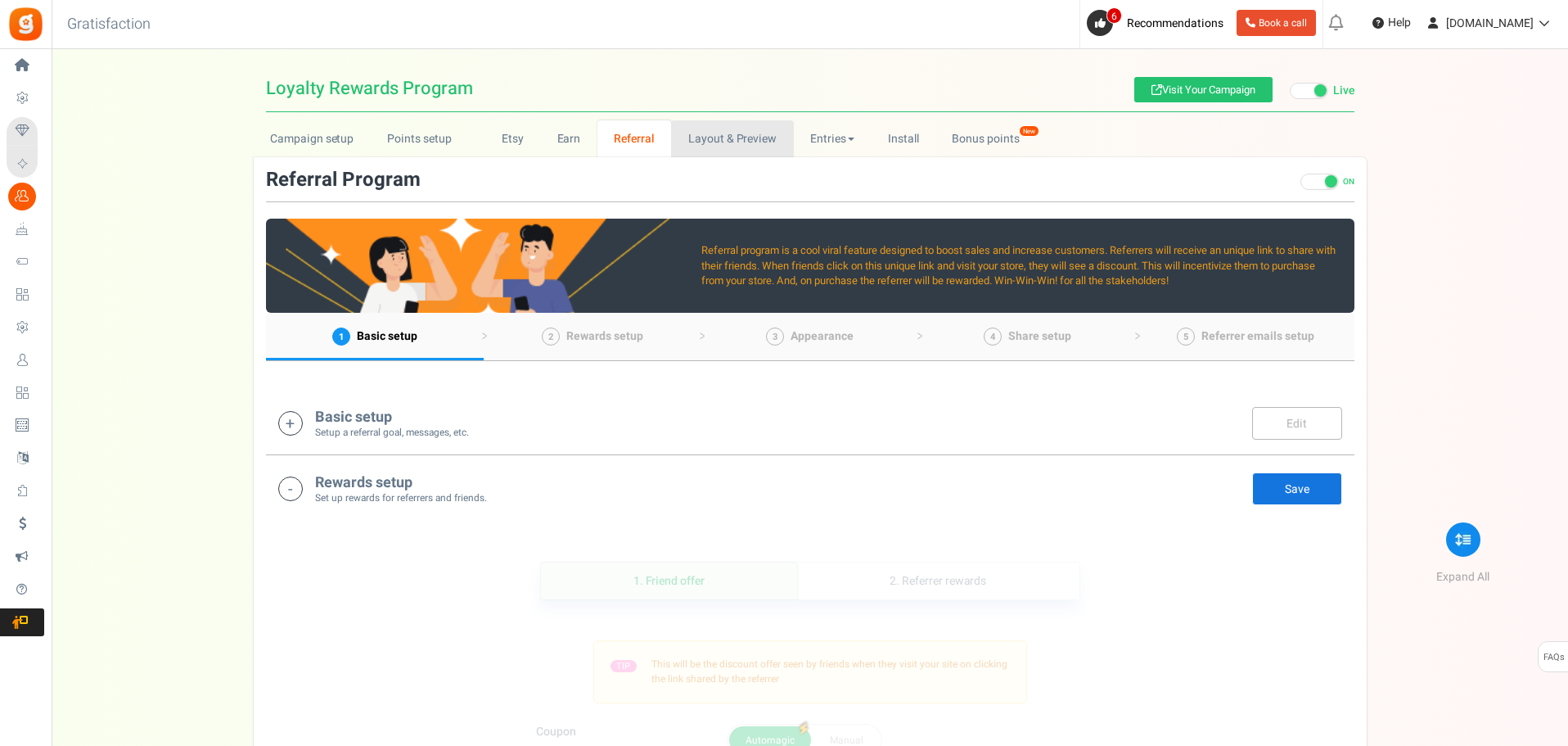 click on "Layout & Preview" at bounding box center [732, 138] 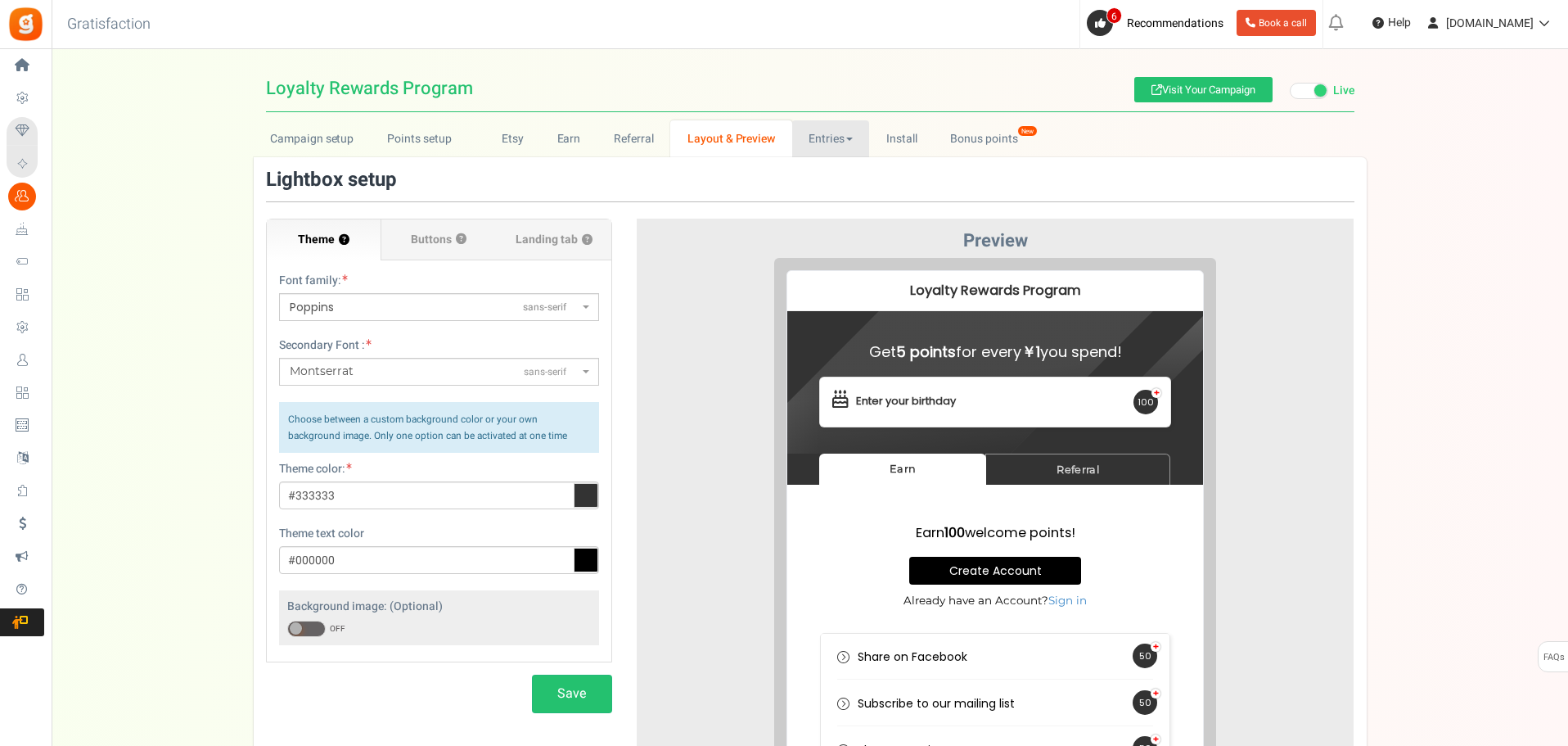 click on "Entries" at bounding box center [831, 138] 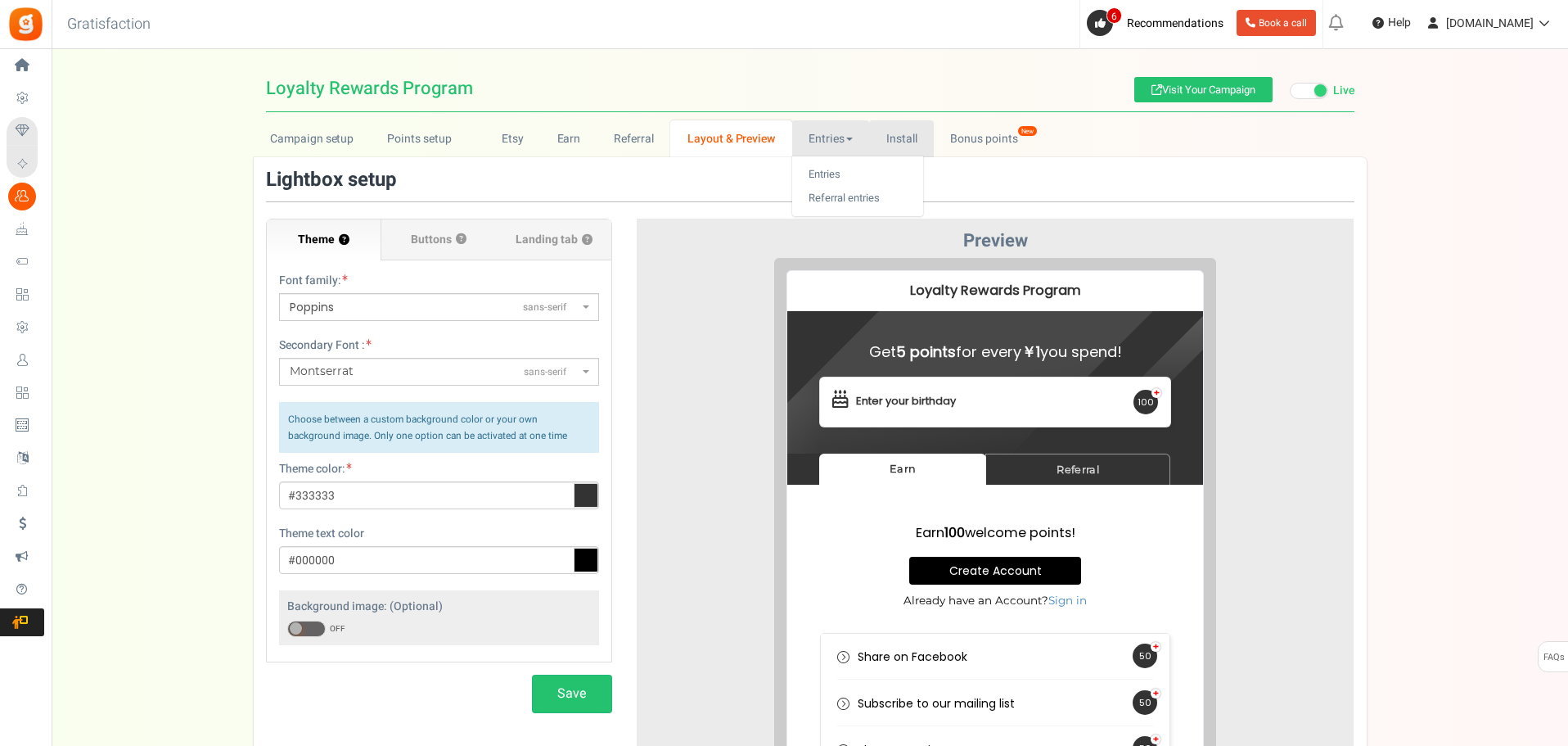 click on "Install" at bounding box center (901, 138) 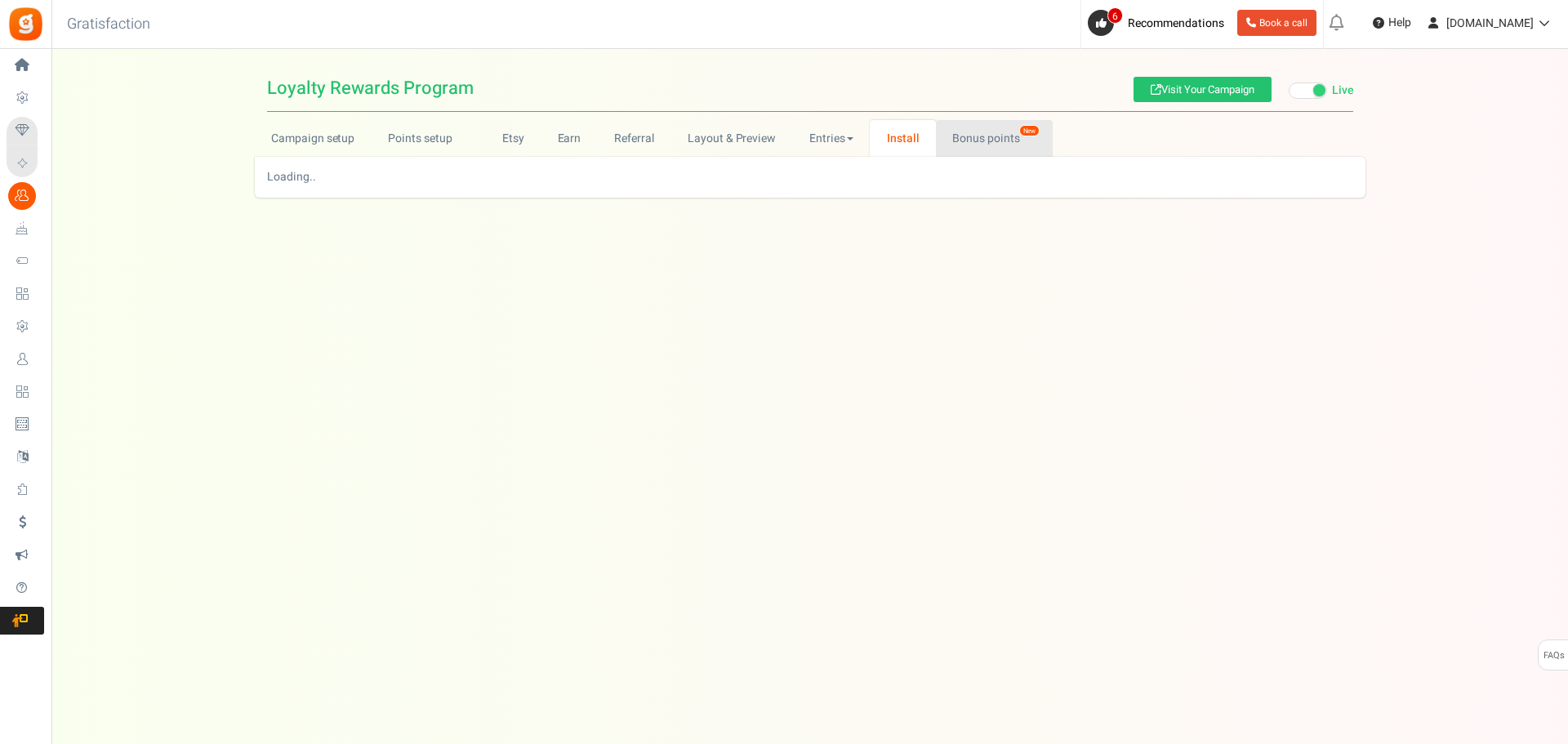 click on "Bonus points
New" at bounding box center [994, 138] 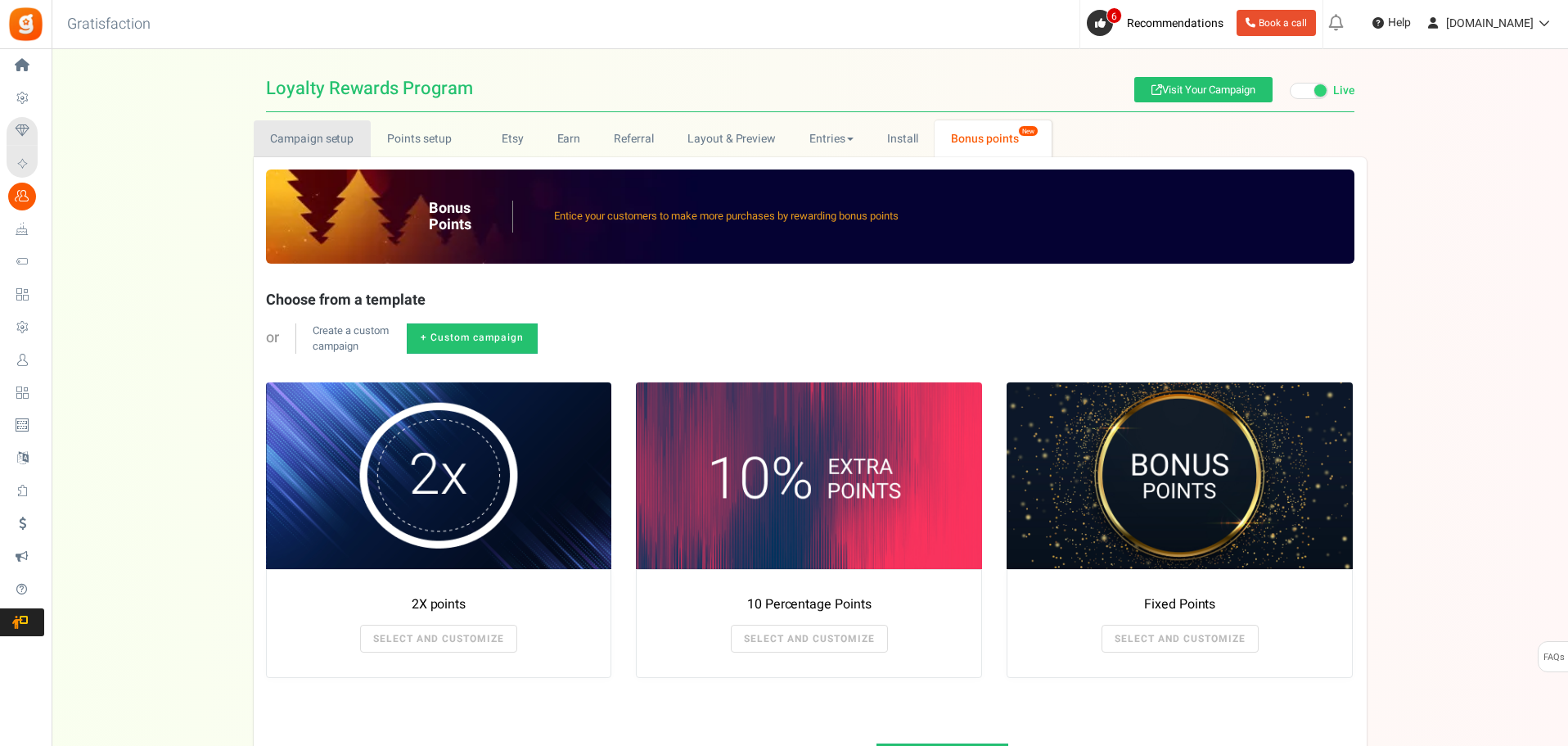 click on "Campaign setup" at bounding box center [312, 138] 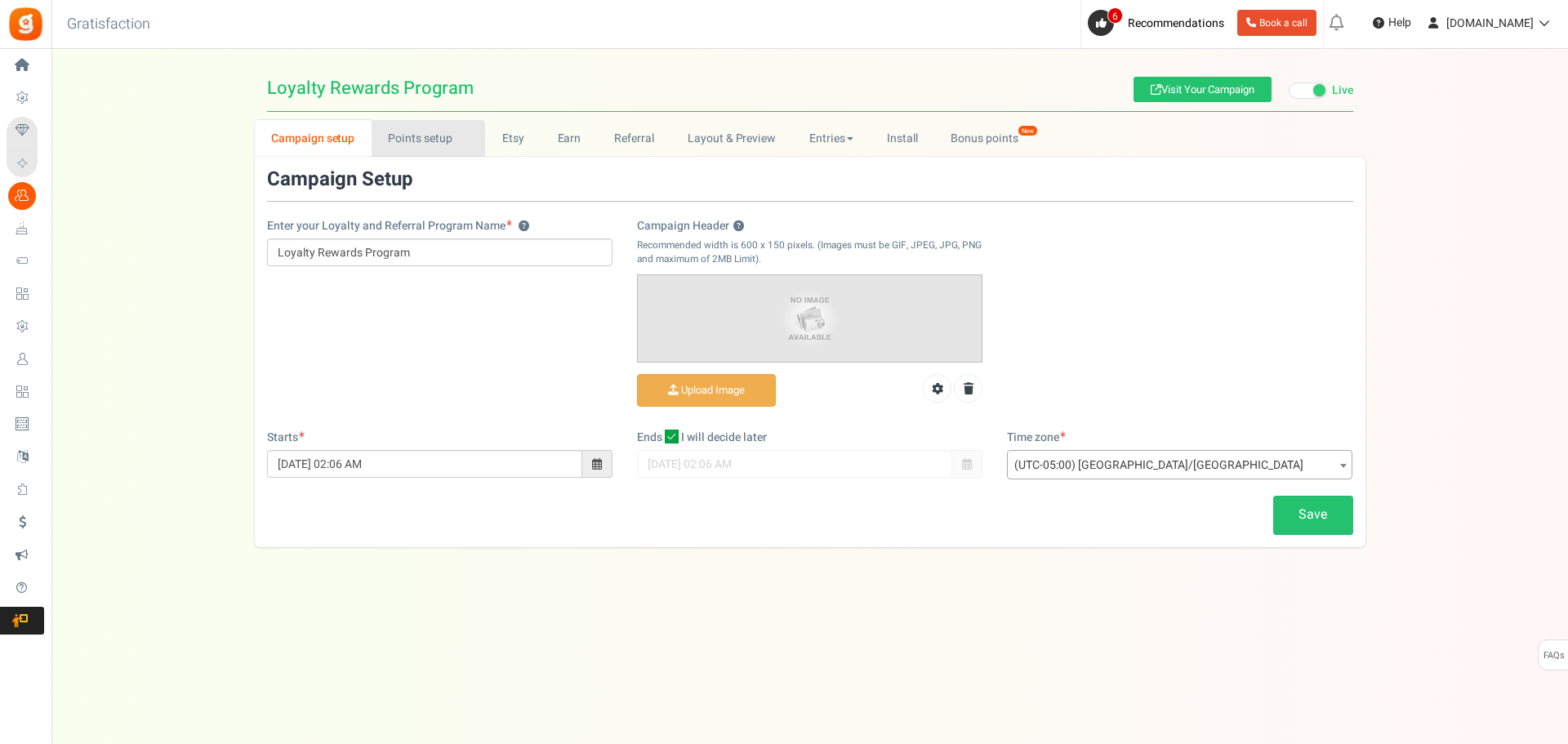 click on "Points setup
New" at bounding box center (428, 138) 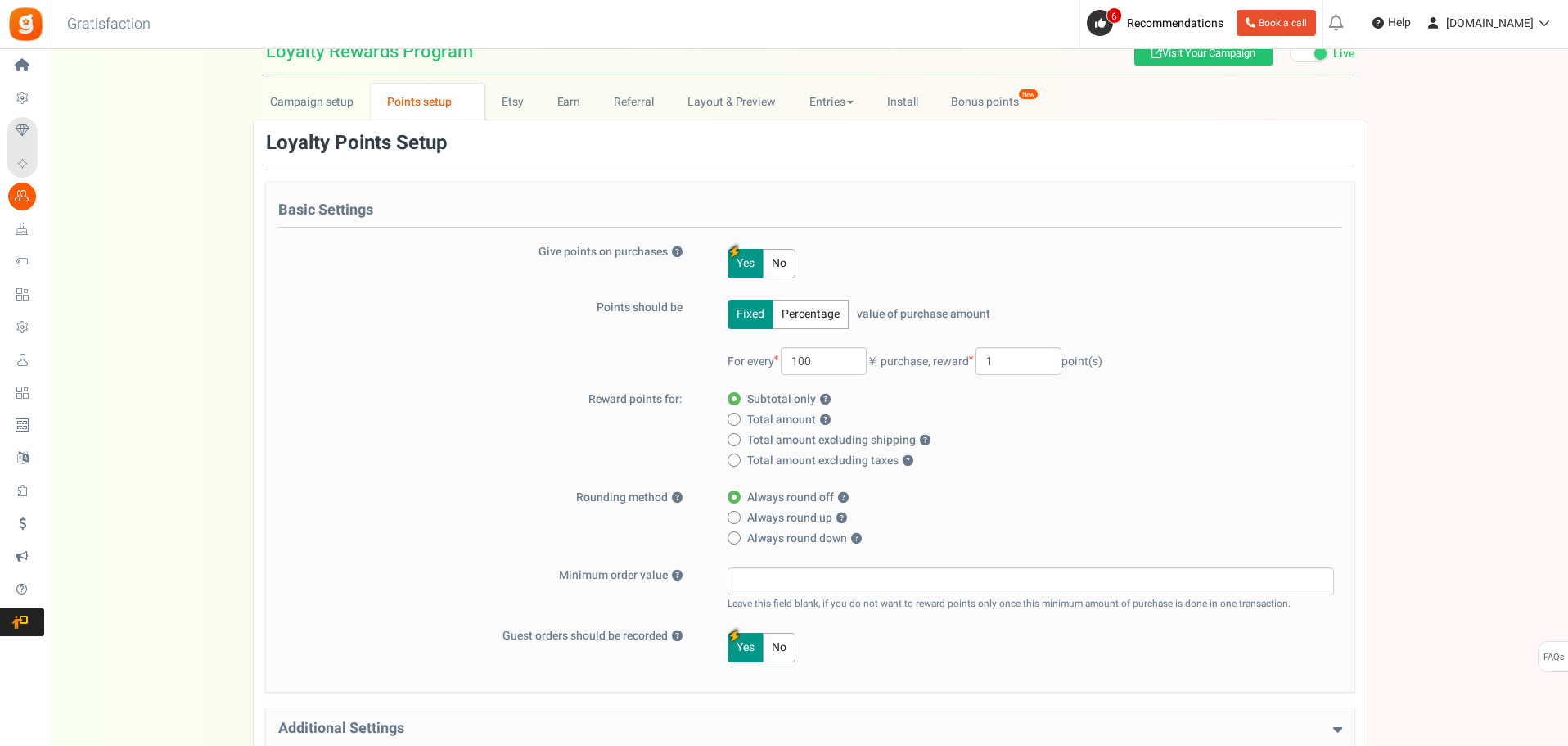 scroll, scrollTop: 0, scrollLeft: 0, axis: both 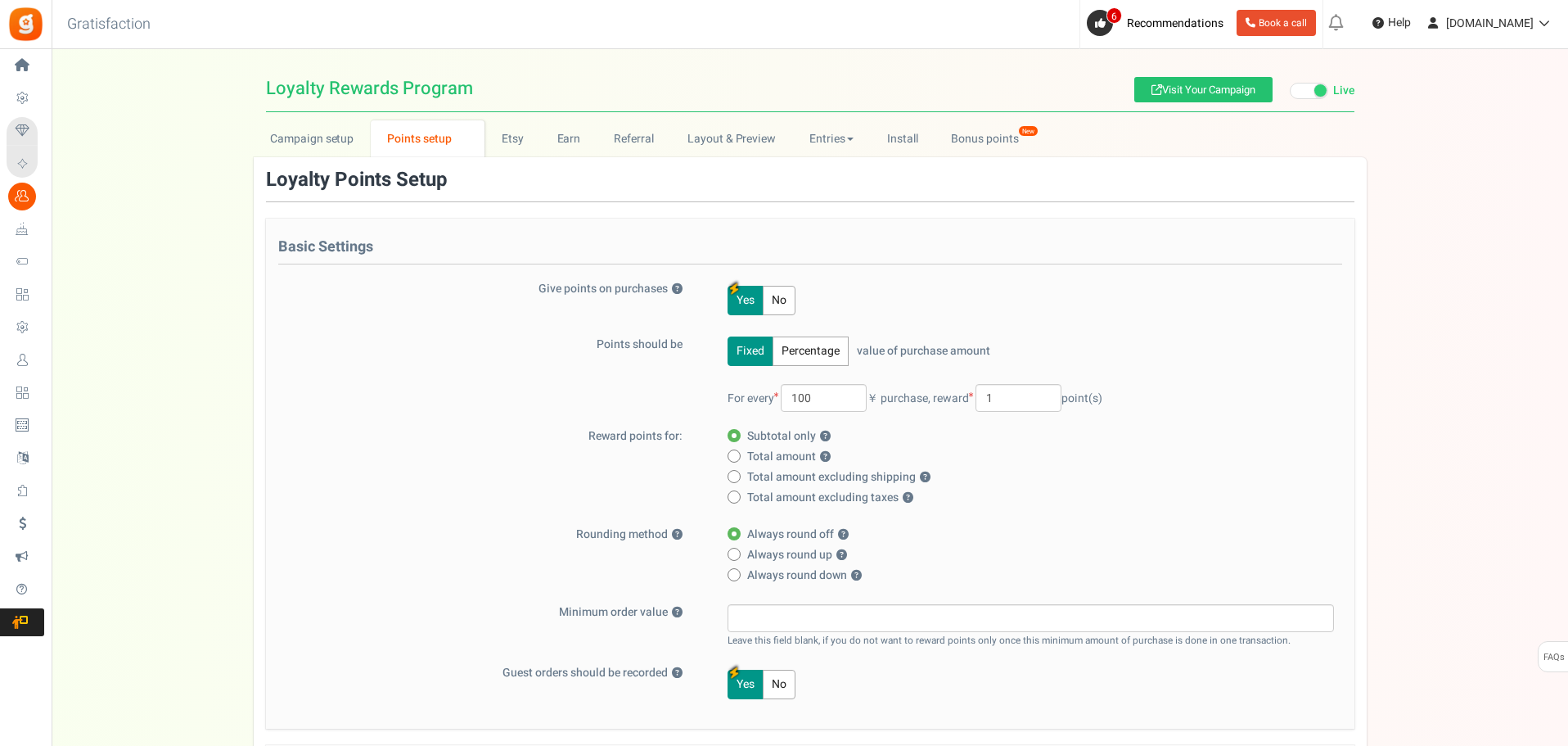 click on "Loyalty Rewards Program
Visit Your Campaign
Live
Paused" at bounding box center [810, 88] 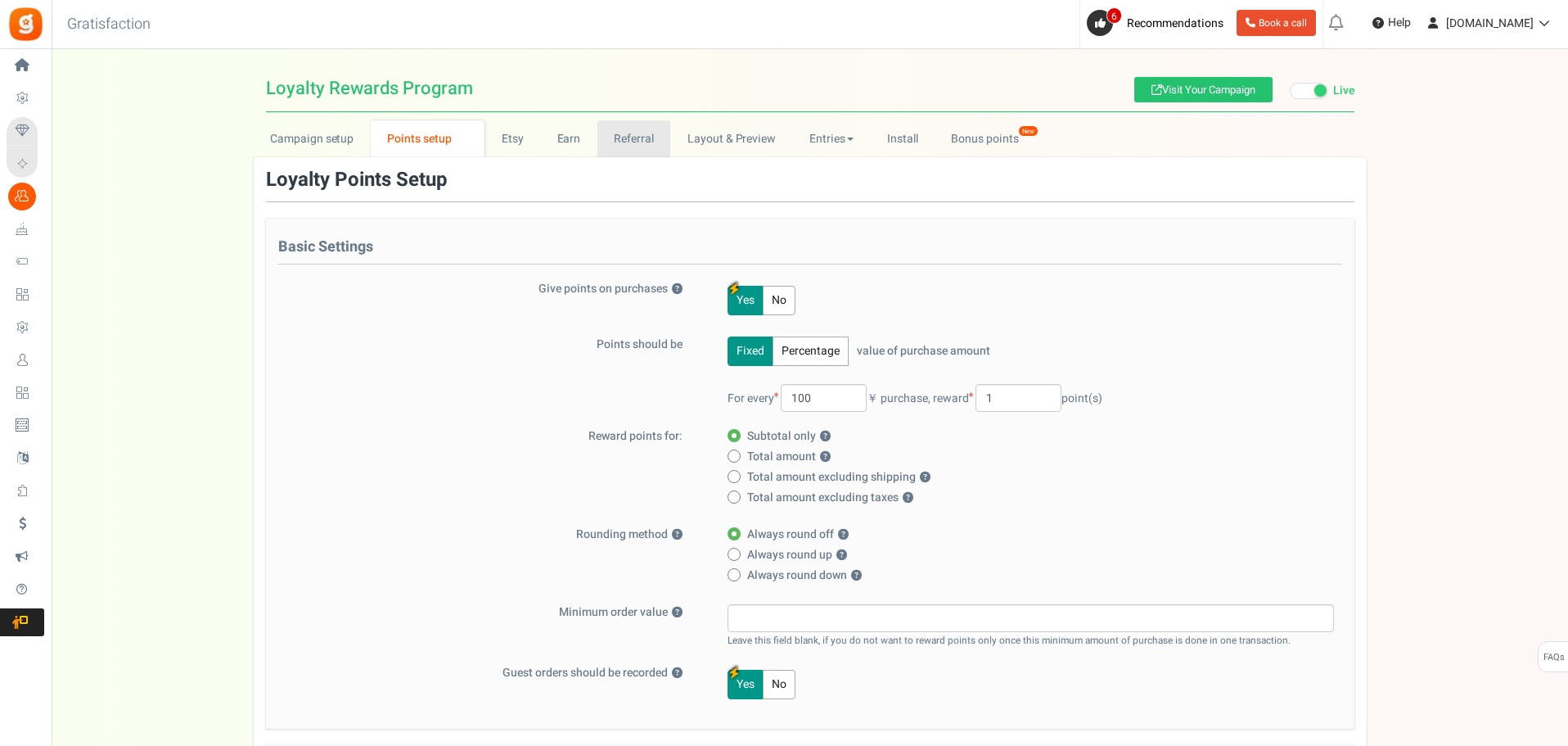 click on "Referral" at bounding box center [634, 138] 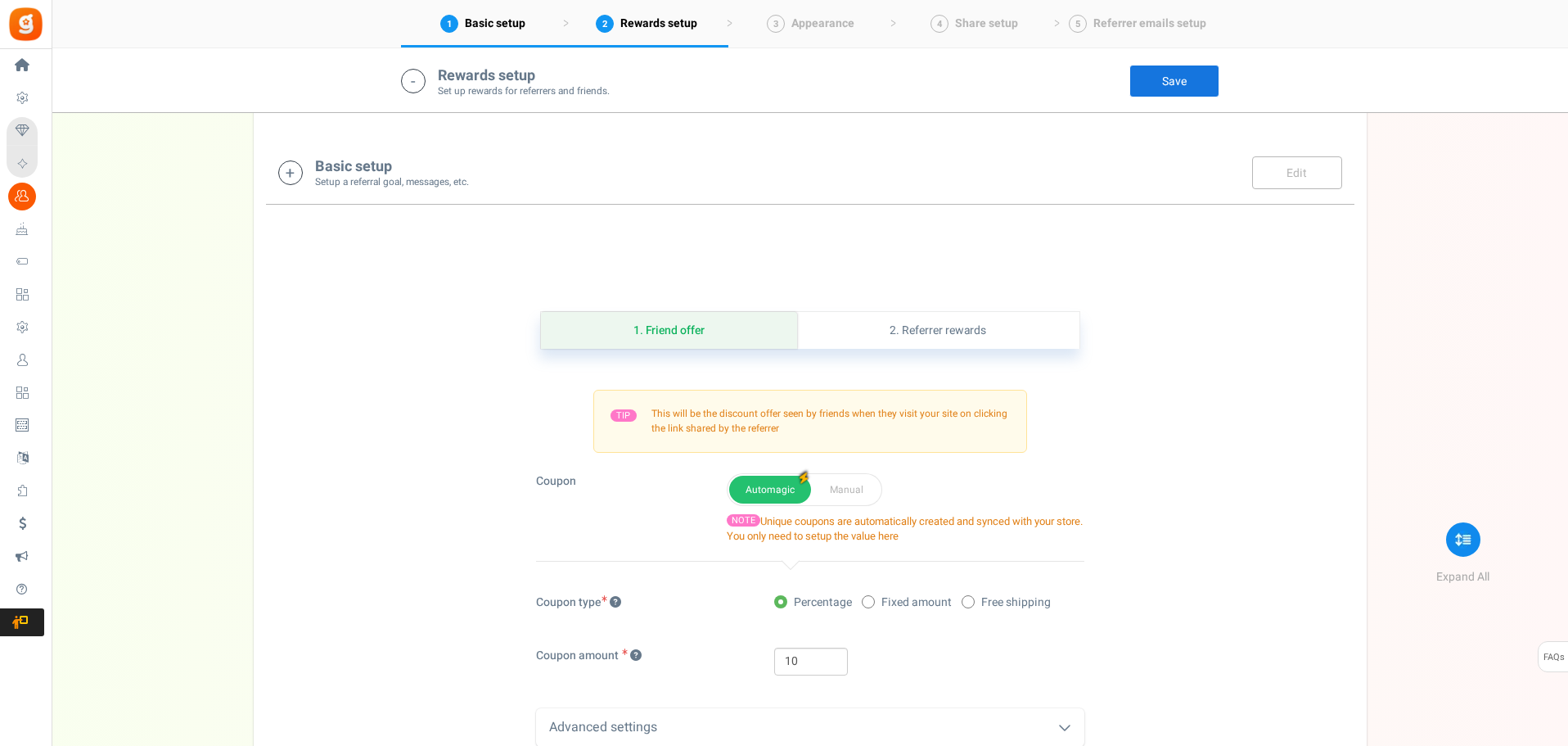 scroll, scrollTop: 189, scrollLeft: 0, axis: vertical 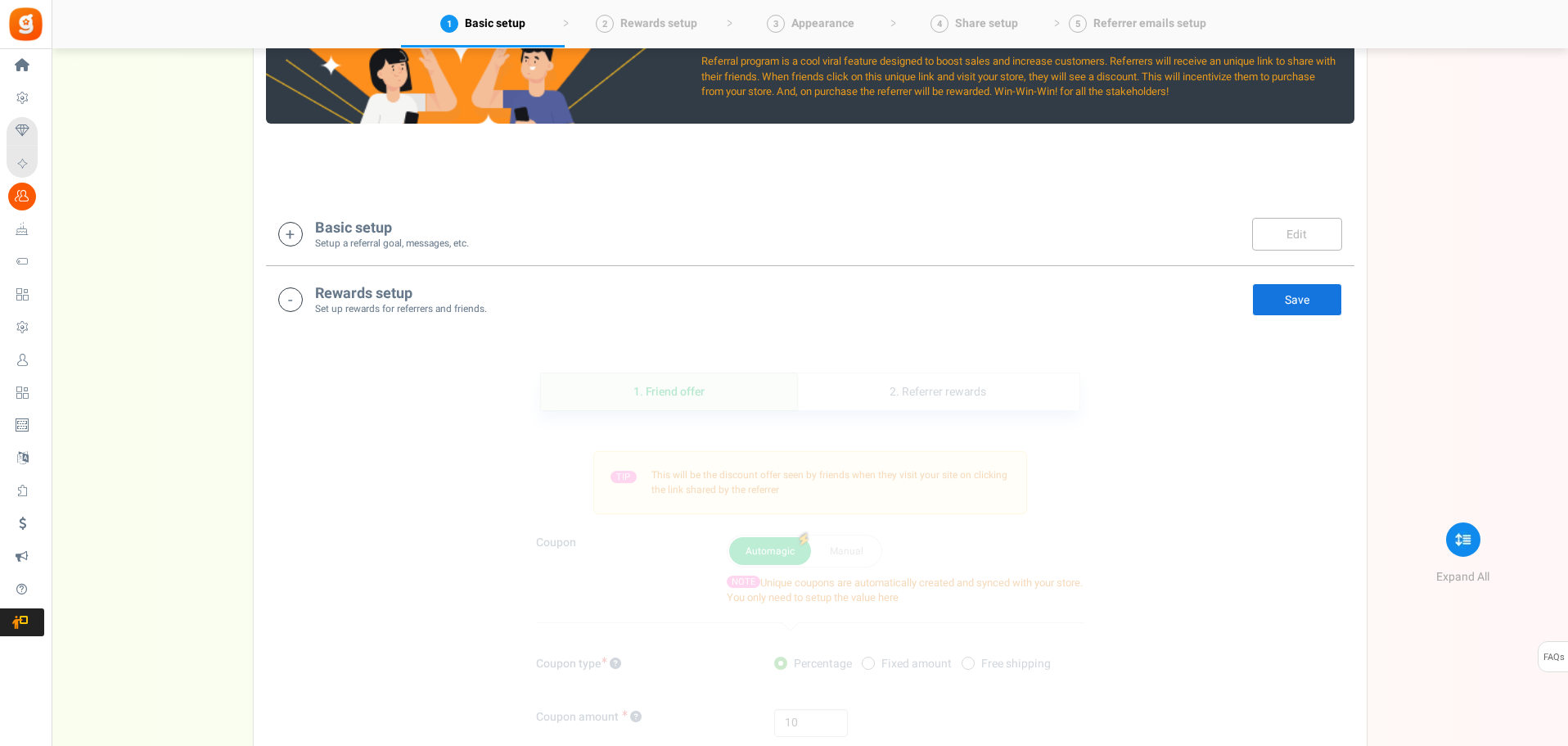 click on "Basic setup
Setup a referral goal, messages, etc.
Edit
Save" at bounding box center [810, 233] 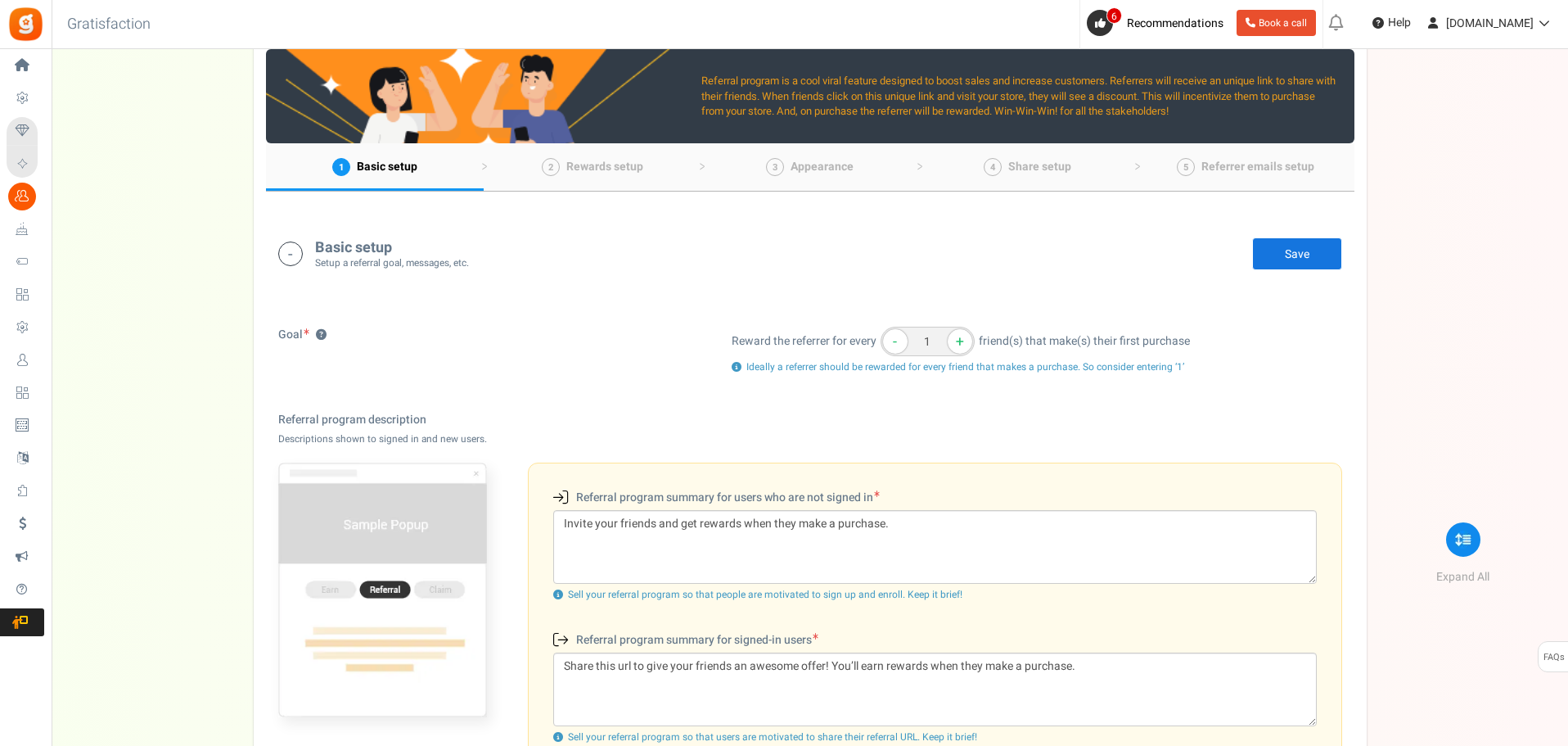 scroll, scrollTop: 0, scrollLeft: 0, axis: both 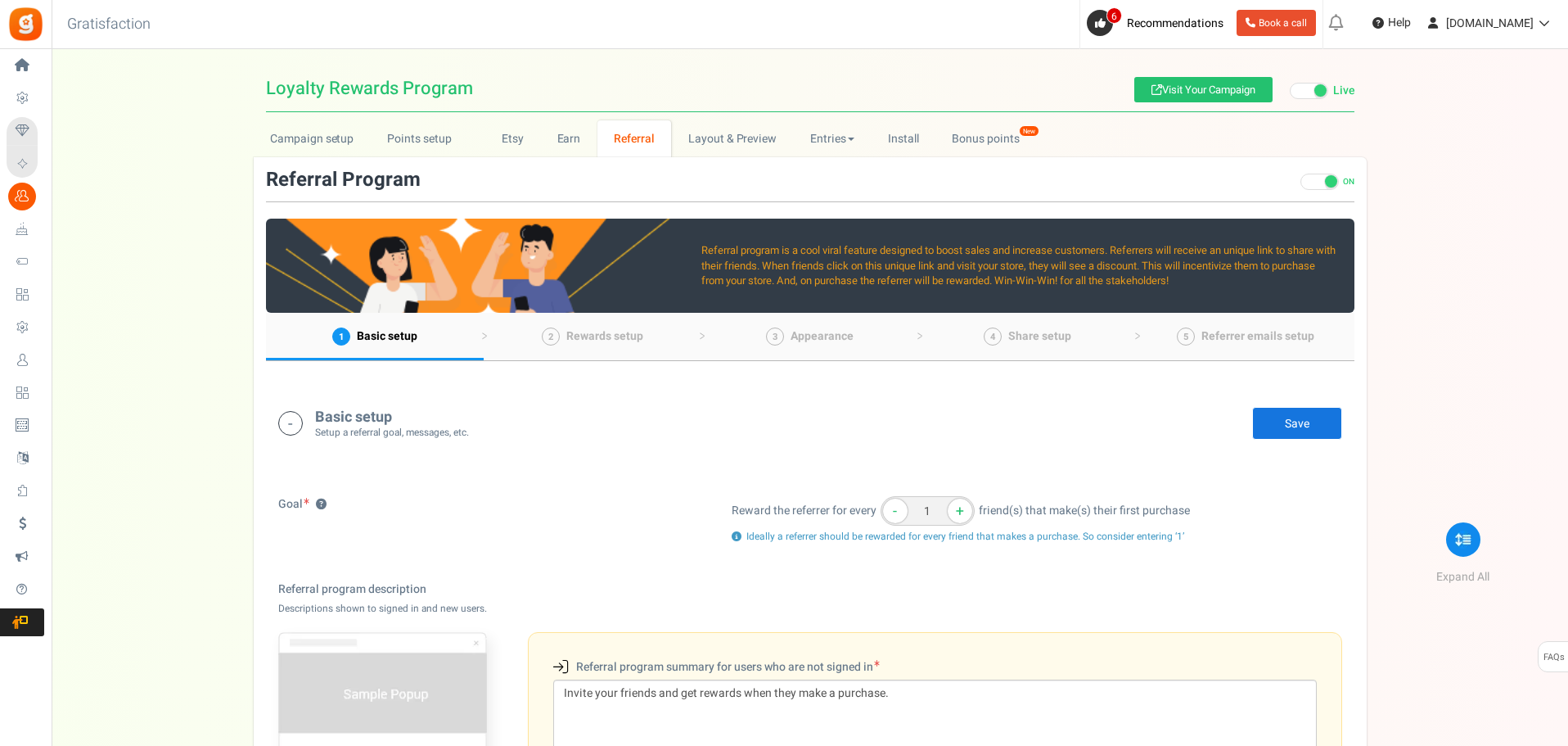click on "Basic setup
Setup a referral goal, messages, etc.
Edit
Save" at bounding box center (810, 423) 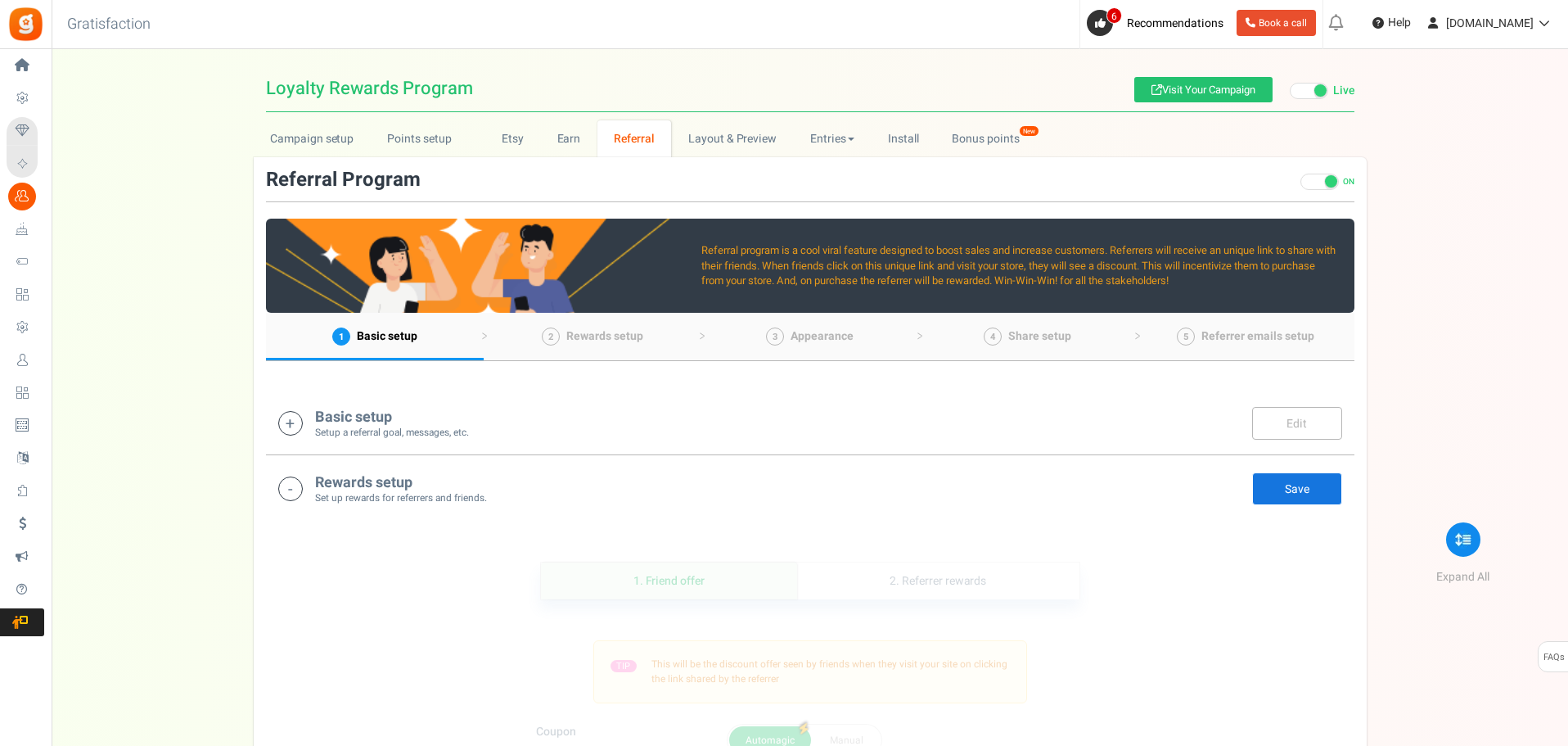 click on "Rewards setup
Set up rewards for referrers and friends.
Edit
Save
Save" at bounding box center (810, 488) 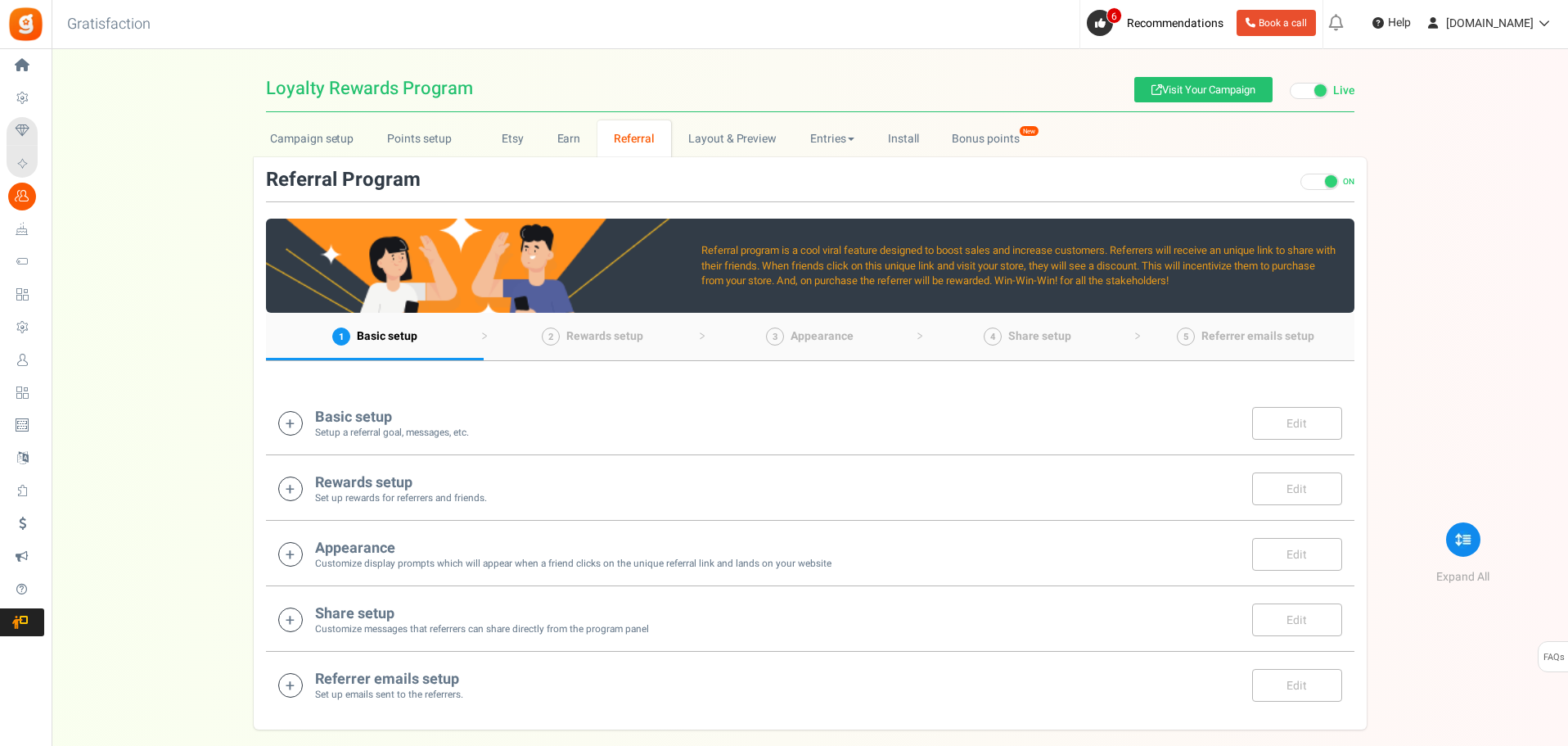 click on "Rewards setup
Set up rewards for referrers and friends.
Edit
Save
Save" at bounding box center [810, 488] 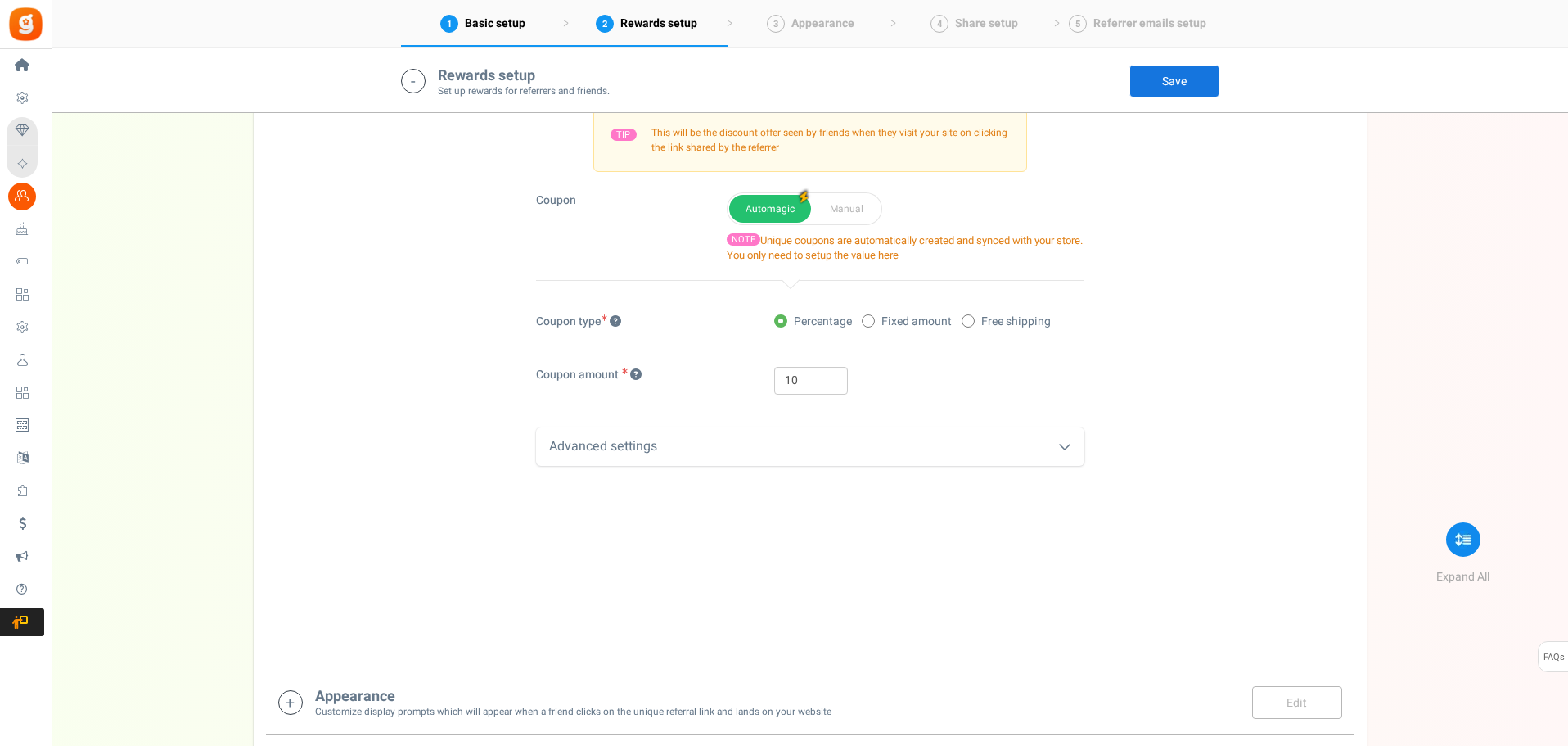 scroll, scrollTop: 380, scrollLeft: 0, axis: vertical 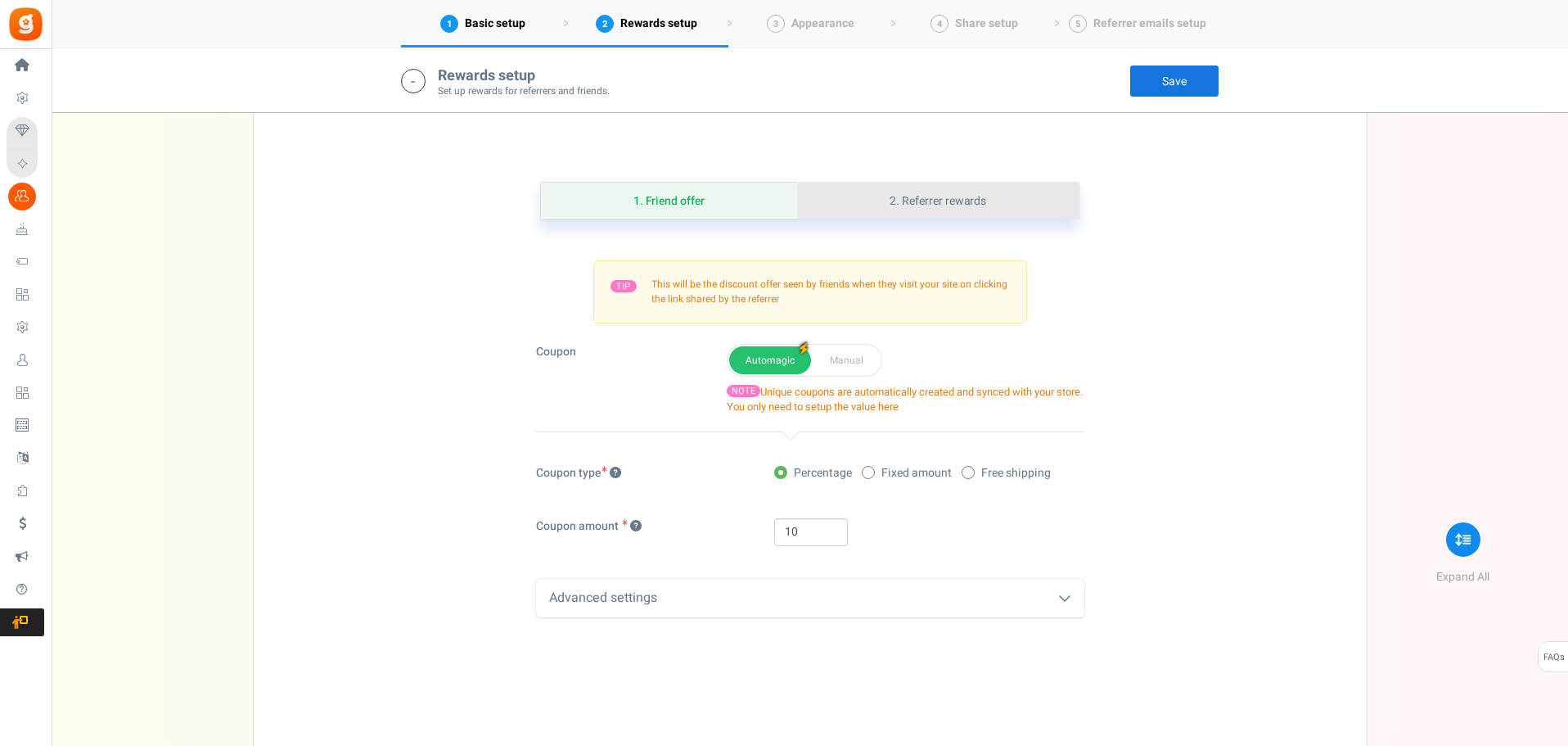 click on "2. Referrer rewards" at bounding box center (938, 201) 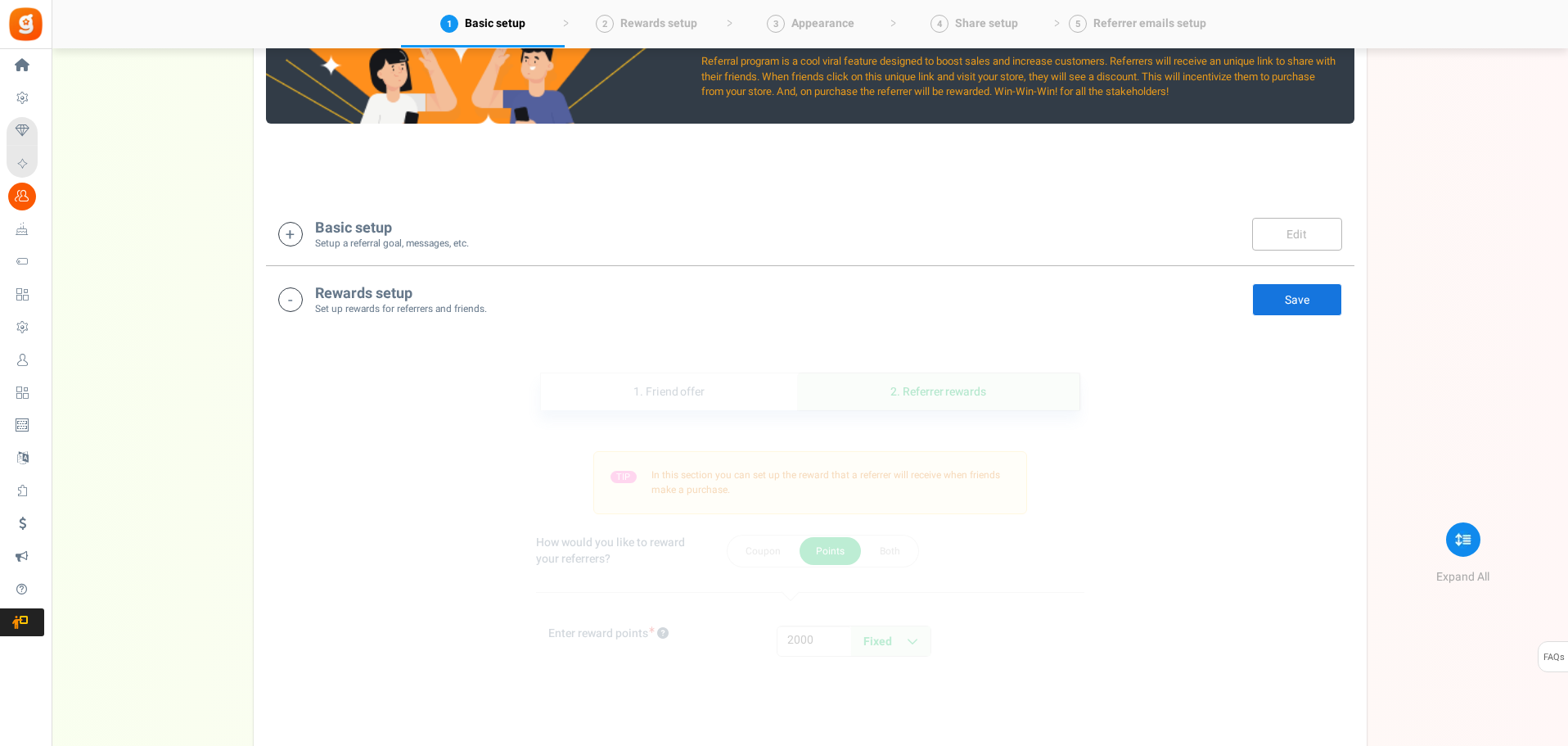scroll, scrollTop: 762, scrollLeft: 0, axis: vertical 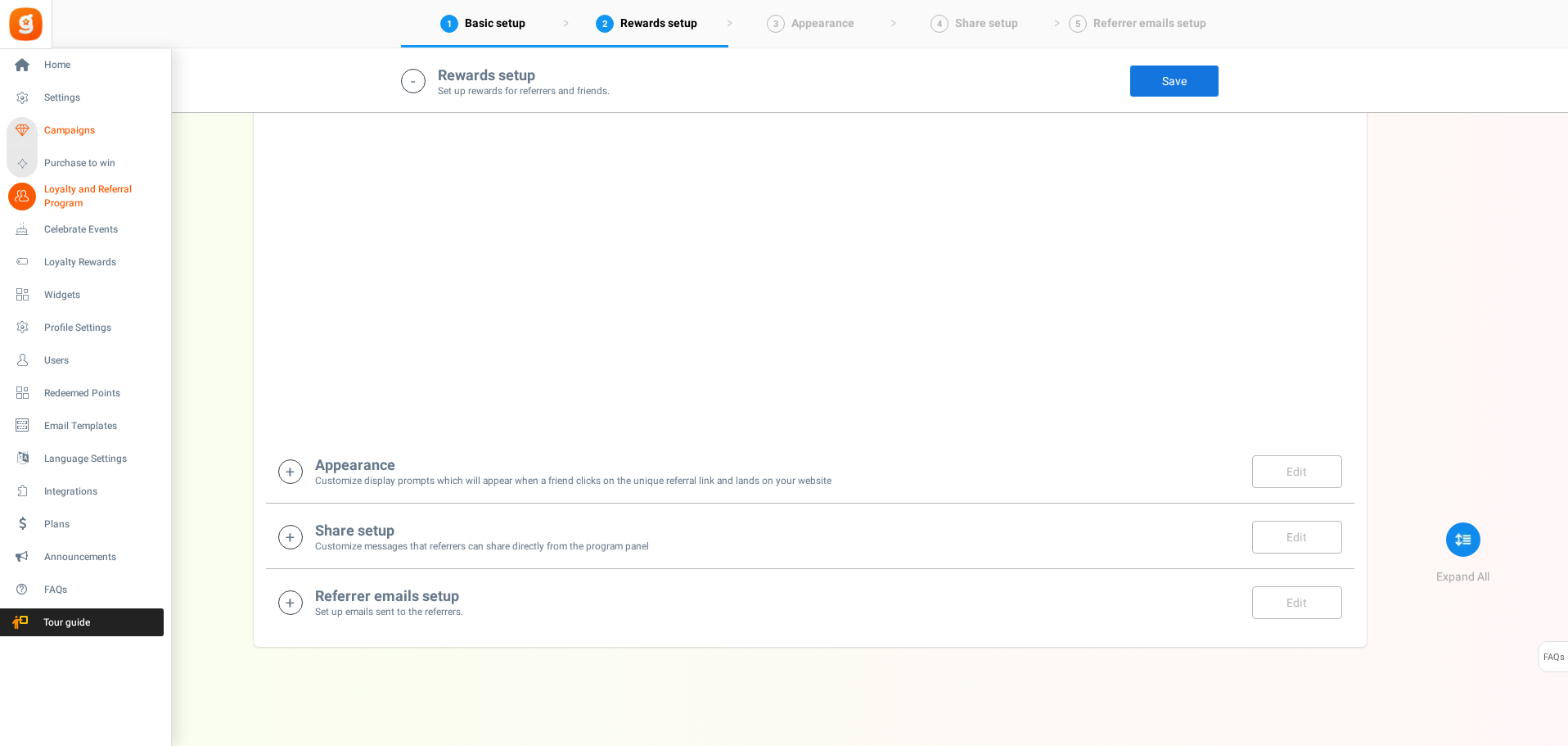 click at bounding box center (22, 131) 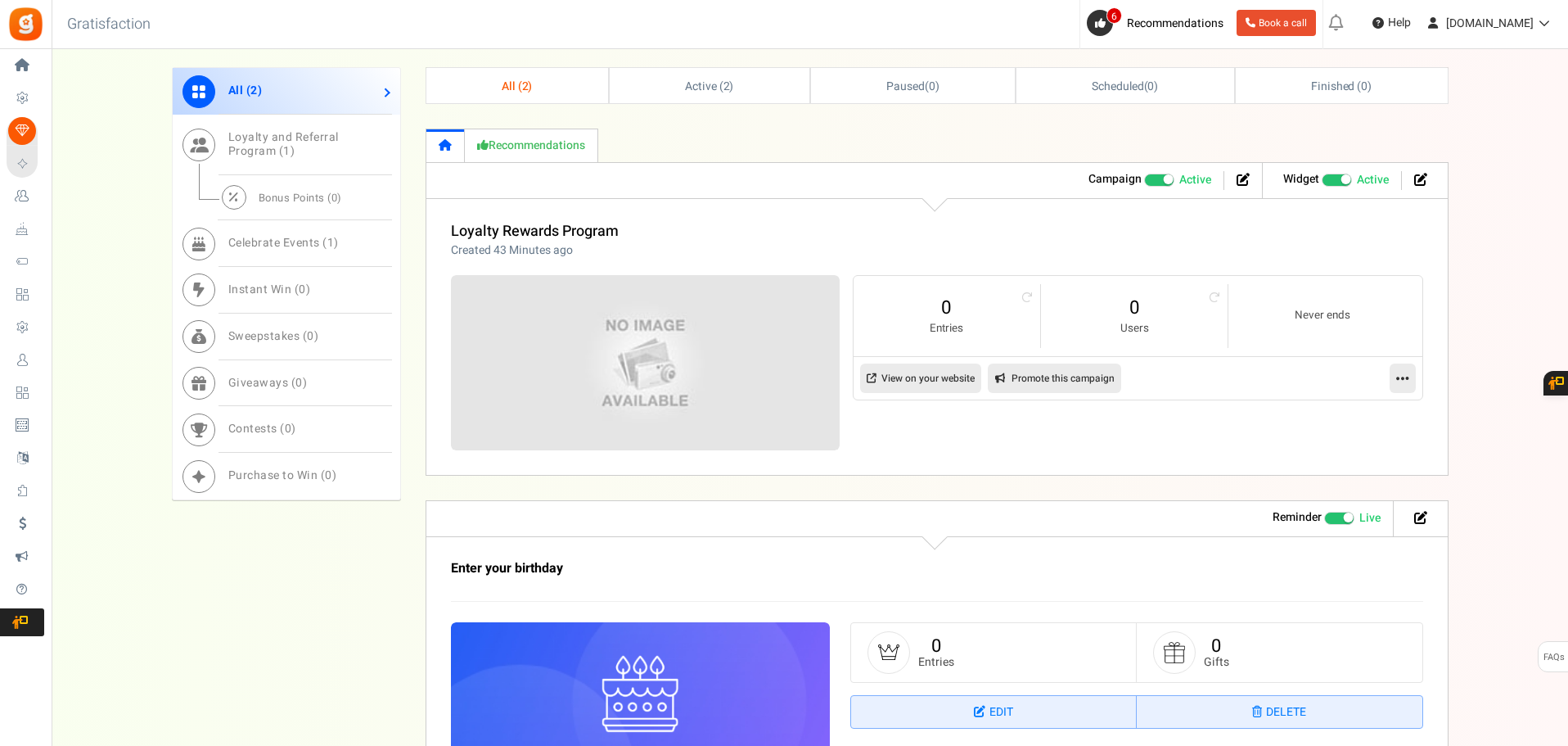 scroll, scrollTop: 719, scrollLeft: 0, axis: vertical 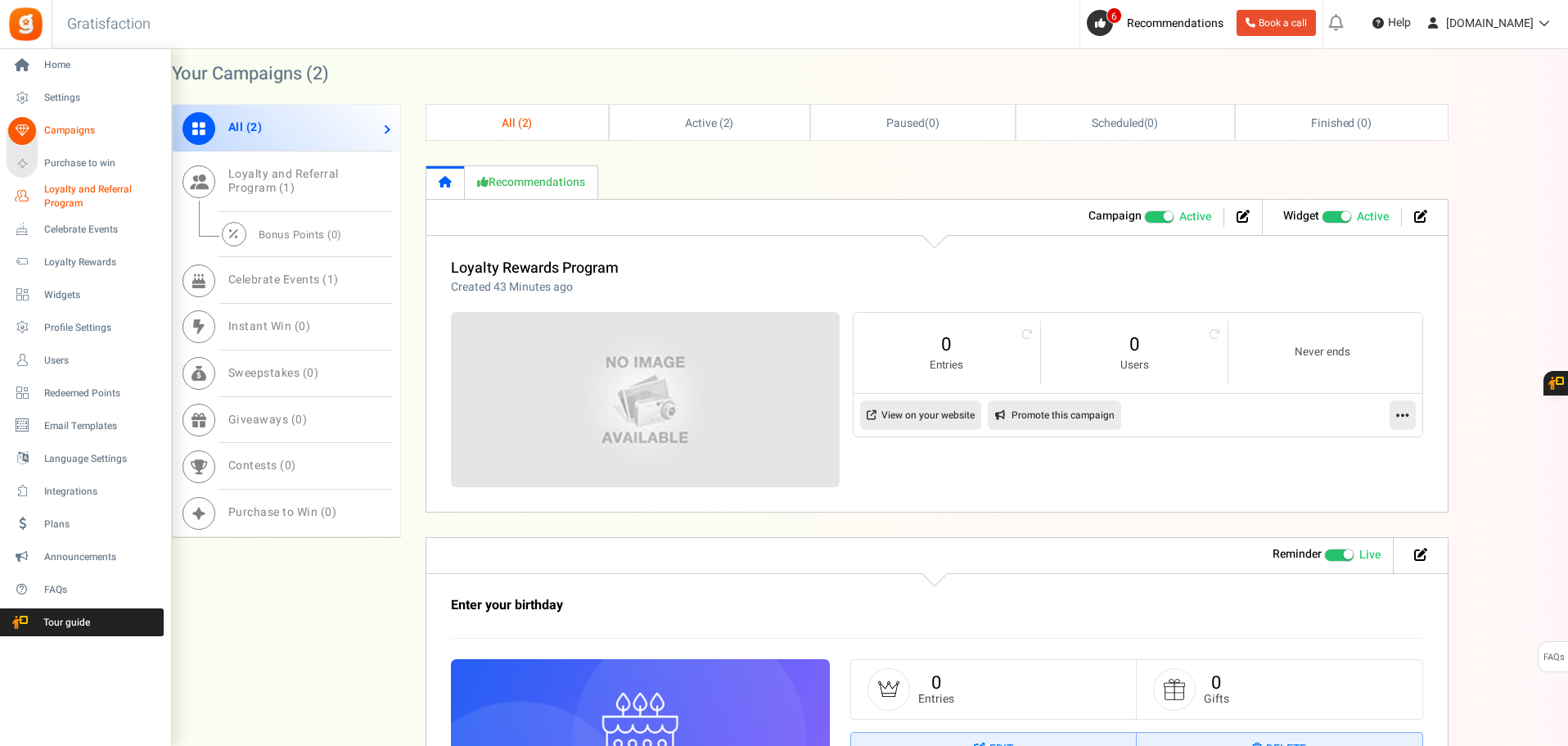 click on "Loyalty and Referral Program" at bounding box center [104, 197] 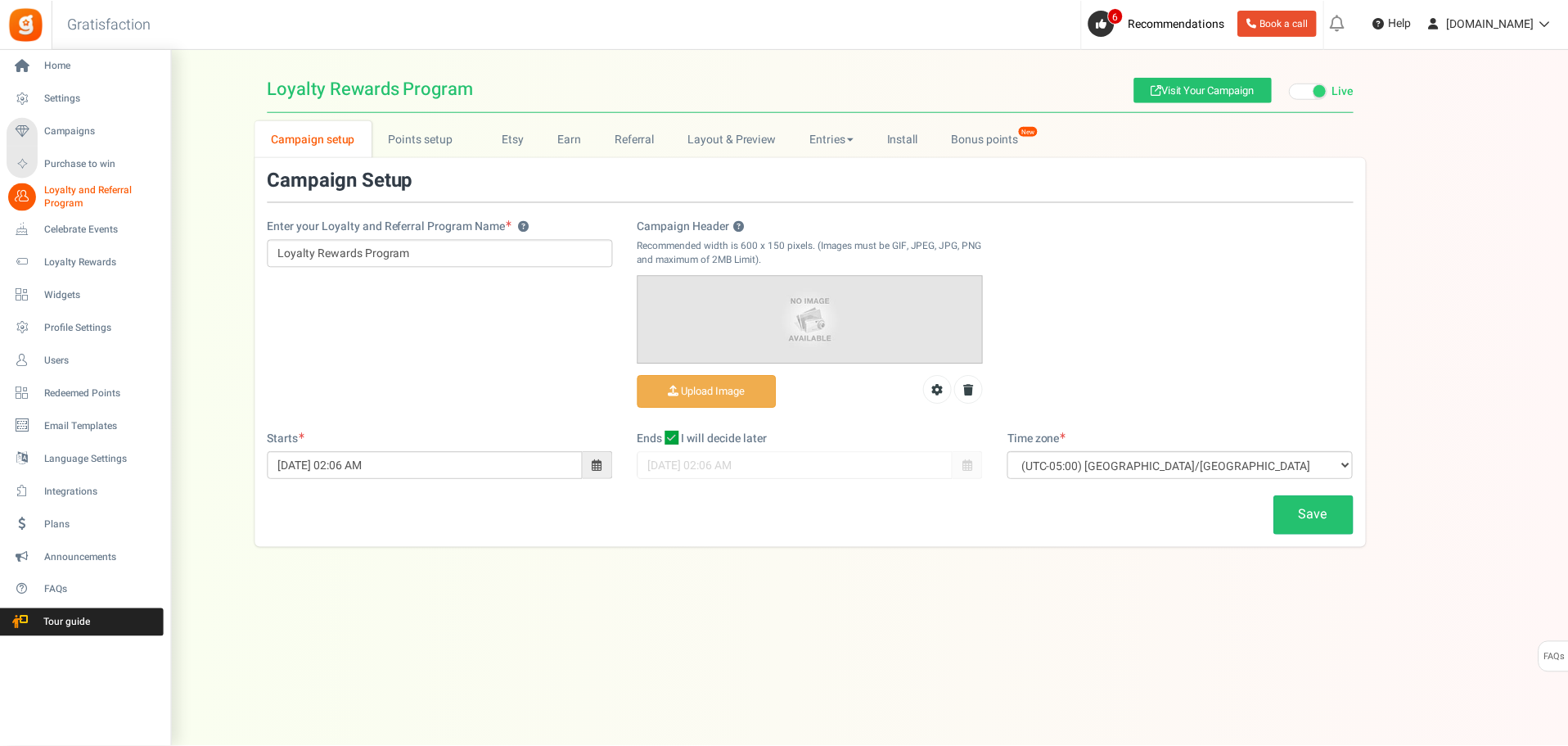 scroll, scrollTop: 0, scrollLeft: 0, axis: both 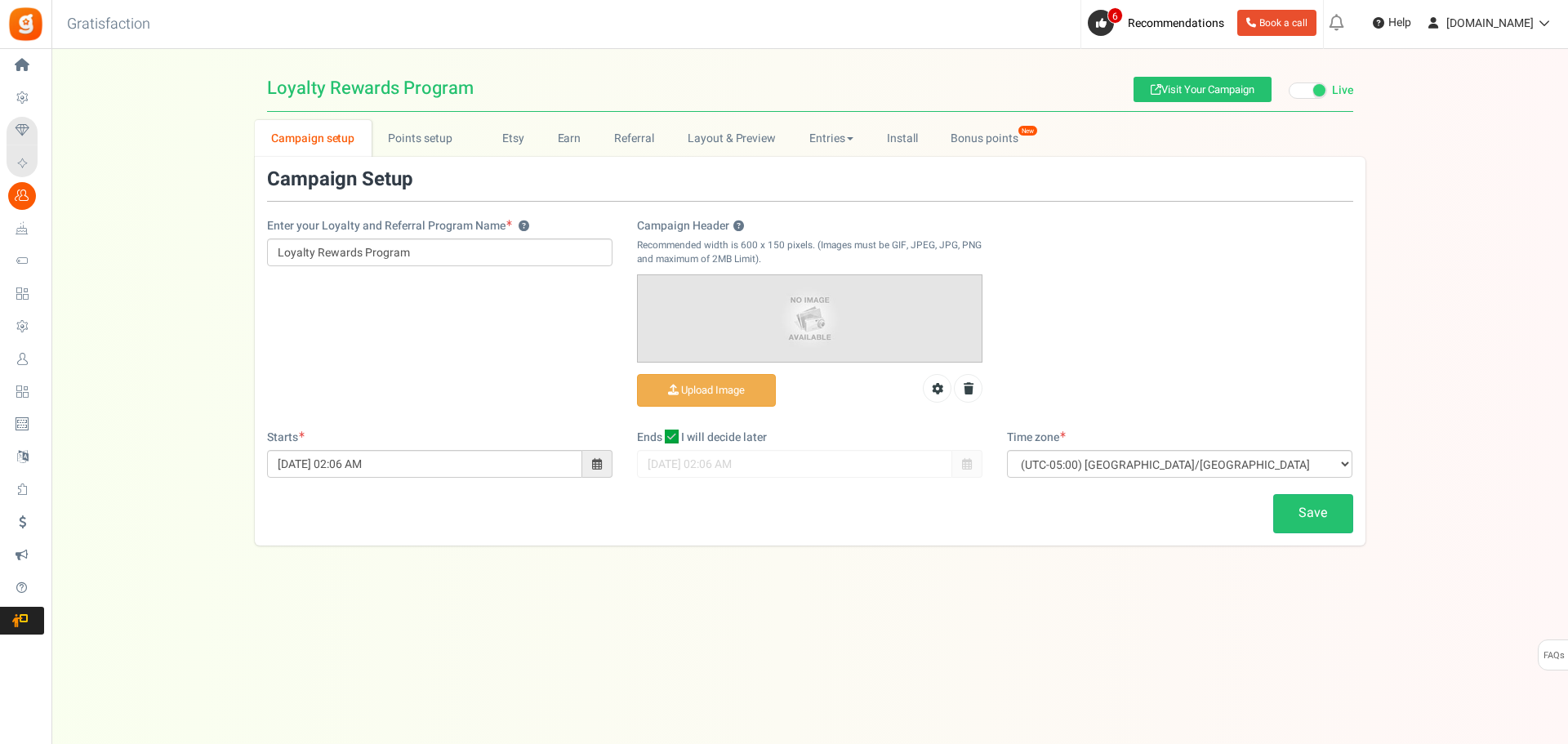 click on "Save" at bounding box center (810, 513) 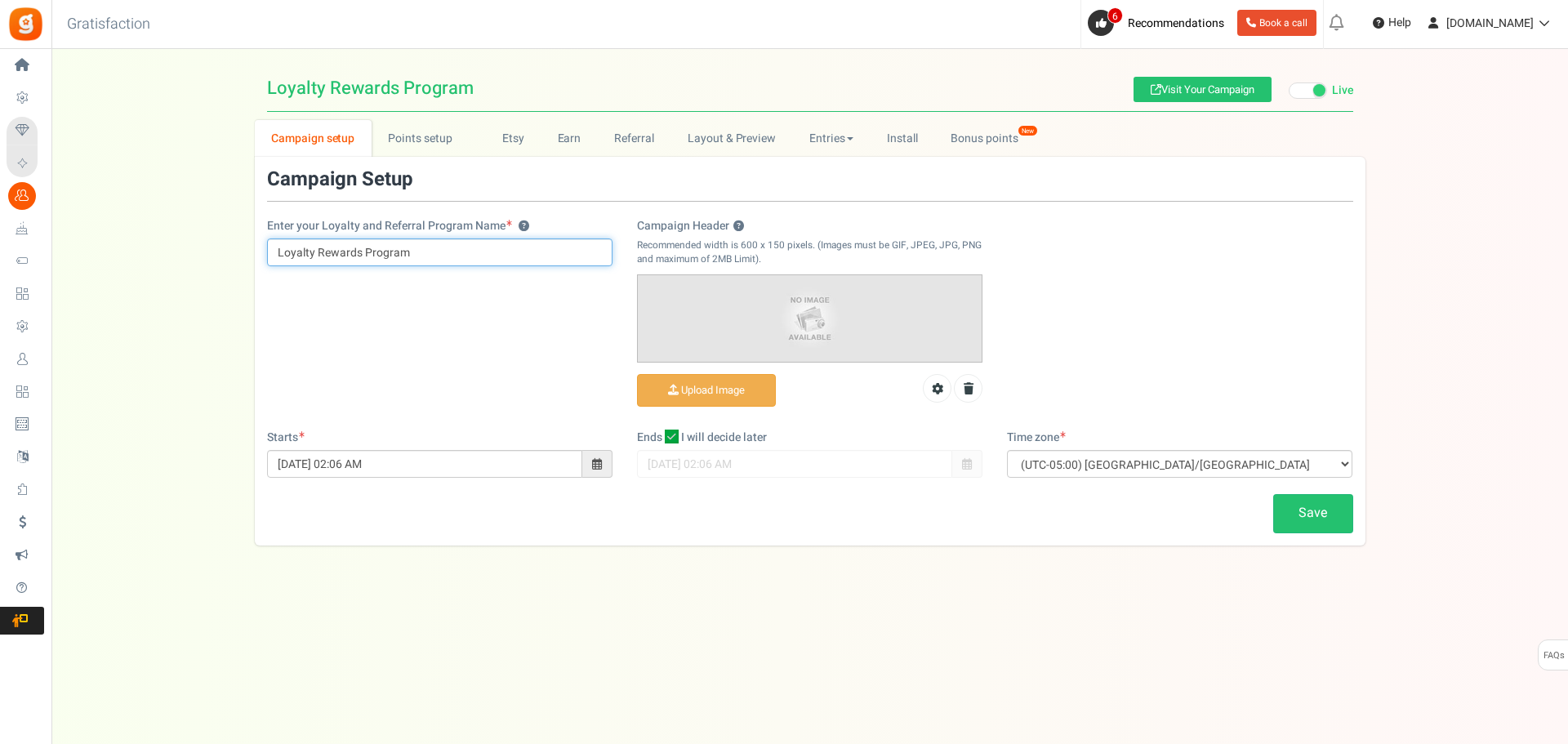 drag, startPoint x: 317, startPoint y: 254, endPoint x: 158, endPoint y: 250, distance: 159.05031 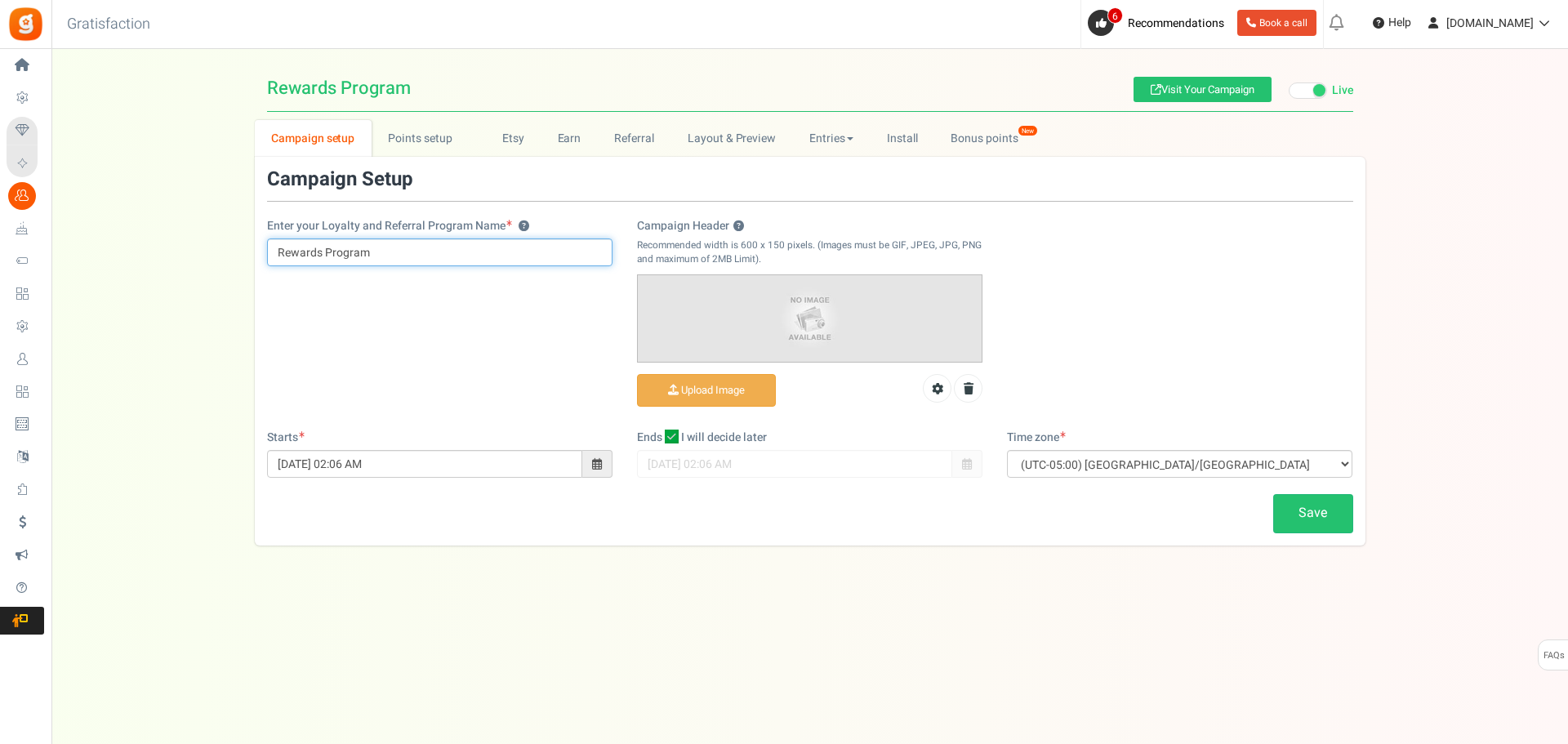 type on "Rewards Program" 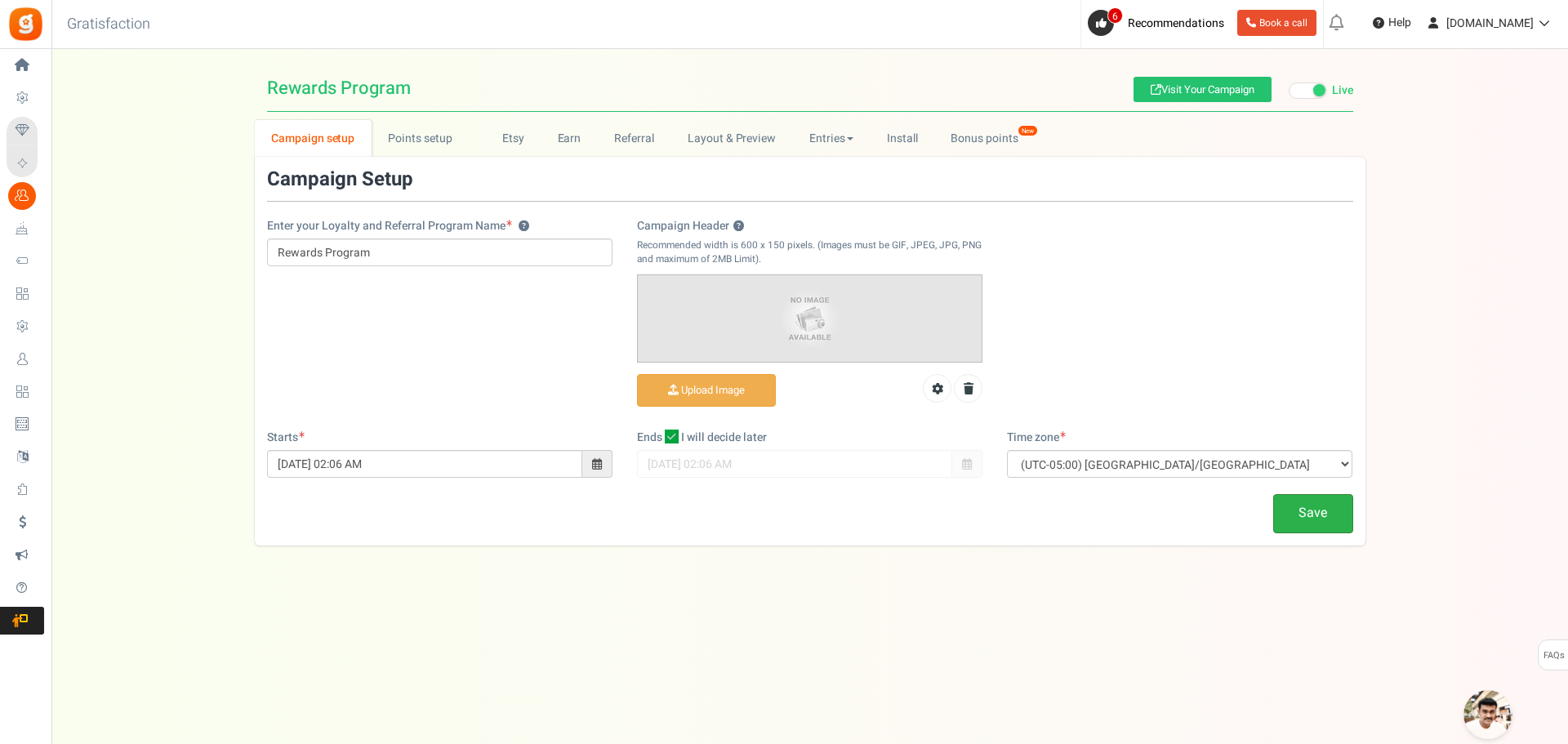 click on "Save" at bounding box center (1313, 513) 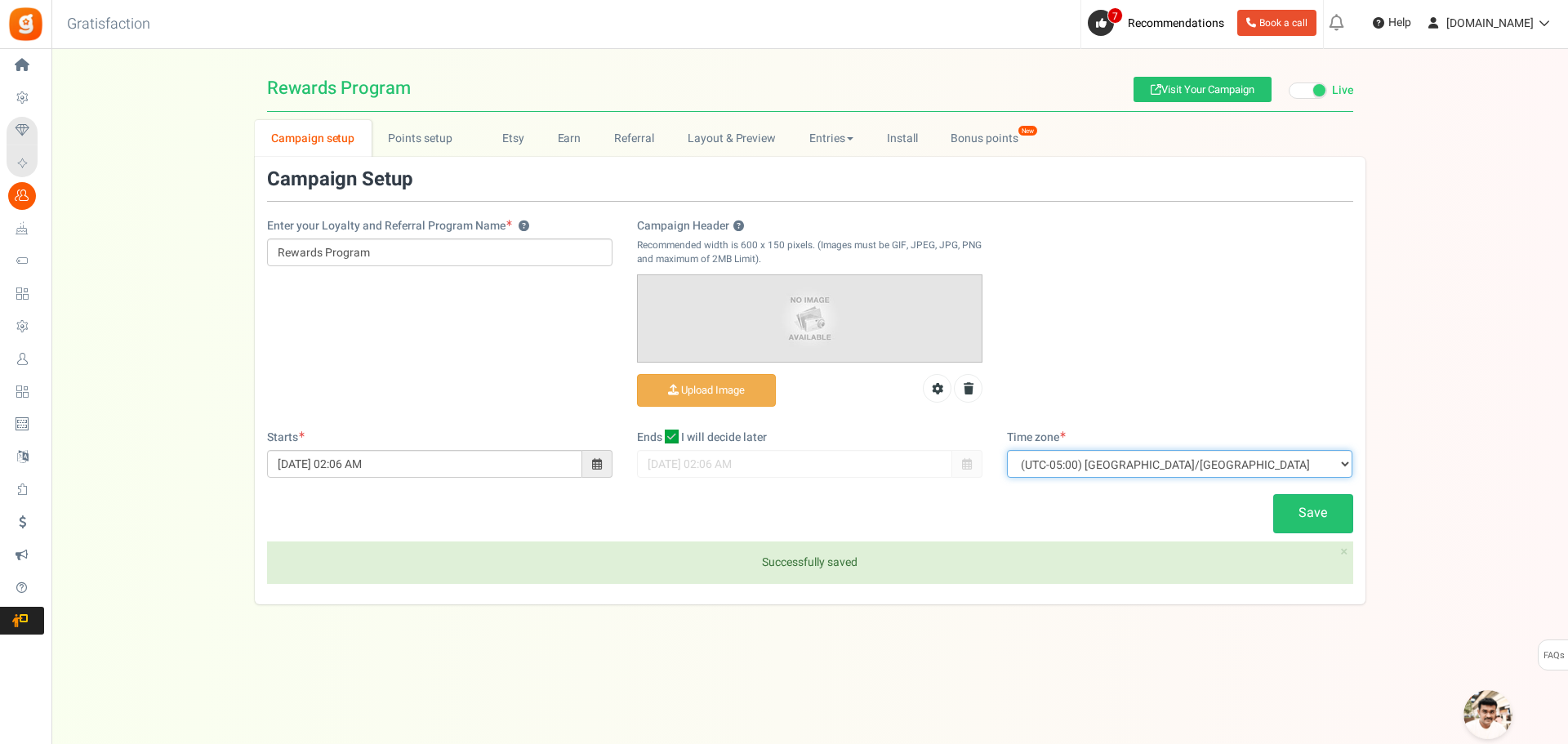 click on "(UTC-11:00) Pacific/[GEOGRAPHIC_DATA] (UTC-11:00) [GEOGRAPHIC_DATA]/[GEOGRAPHIC_DATA] (UTC-11:00) [GEOGRAPHIC_DATA]/[GEOGRAPHIC_DATA] (UTC-10:00) [GEOGRAPHIC_DATA]/[GEOGRAPHIC_DATA] (UTC-10:00) [GEOGRAPHIC_DATA]/[GEOGRAPHIC_DATA] (UTC-10:00) [GEOGRAPHIC_DATA]/[GEOGRAPHIC_DATA] (UTC-09:30) Pacific/[GEOGRAPHIC_DATA] (UTC-09:00) America/[GEOGRAPHIC_DATA] (UTC-09:00) Pacific/[GEOGRAPHIC_DATA] (UTC-08:00) Pacific/[GEOGRAPHIC_DATA] (UTC-08:00) [GEOGRAPHIC_DATA]/[GEOGRAPHIC_DATA] (UTC-08:00) [GEOGRAPHIC_DATA]/[GEOGRAPHIC_DATA] (UTC-08:00) [GEOGRAPHIC_DATA]/[GEOGRAPHIC_DATA] (UTC-08:00) [GEOGRAPHIC_DATA]/[GEOGRAPHIC_DATA] (UTC-08:00) [GEOGRAPHIC_DATA]/[GEOGRAPHIC_DATA] (UTC-08:00) [GEOGRAPHIC_DATA]/[GEOGRAPHIC_DATA] (UTC-07:00) [GEOGRAPHIC_DATA]/[GEOGRAPHIC_DATA] (UTC-07:00) [GEOGRAPHIC_DATA]/Fort_Nelson (UTC-07:00) [GEOGRAPHIC_DATA]/Dawson_Creek (UTC-07:00) [GEOGRAPHIC_DATA]/[GEOGRAPHIC_DATA] (UTC-07:00) [GEOGRAPHIC_DATA]/[GEOGRAPHIC_DATA] (UTC-07:00) [GEOGRAPHIC_DATA]/[GEOGRAPHIC_DATA] (UTC-07:00) [GEOGRAPHIC_DATA]/[GEOGRAPHIC_DATA] (UTC-07:00) [GEOGRAPHIC_DATA]/[GEOGRAPHIC_DATA] (UTC-07:00) [GEOGRAPHIC_DATA]/[GEOGRAPHIC_DATA] (UTC-07:00) [GEOGRAPHIC_DATA]/[GEOGRAPHIC_DATA] (UTC-06:00) [GEOGRAPHIC_DATA]/[GEOGRAPHIC_DATA] (UTC-06:00) [GEOGRAPHIC_DATA]/[GEOGRAPHIC_DATA] (UTC-06:00) [GEOGRAPHIC_DATA]/Swift_Current (UTC-06:00) [GEOGRAPHIC_DATA]/[GEOGRAPHIC_DATA] (UTC-06:00) [GEOGRAPHIC_DATA]/[GEOGRAPHIC_DATA] (UTC-06:00) [GEOGRAPHIC_DATA]/[GEOGRAPHIC_DATA] (UTC-06:00) [GEOGRAPHIC_DATA]/Mazatlan (UTC+03:00) [GEOGRAPHIC_DATA]/[GEOGRAPHIC_DATA]" at bounding box center [1179, 464] 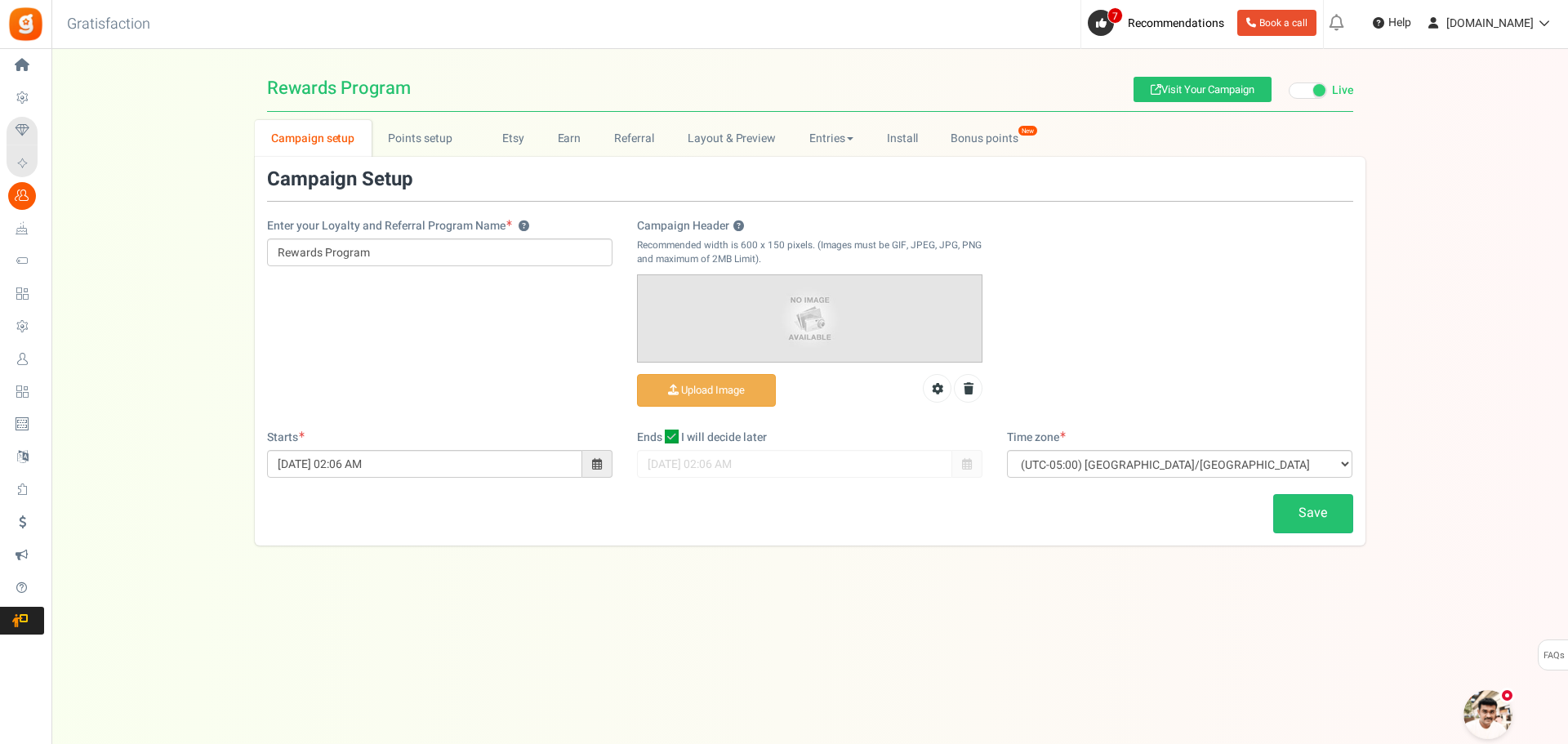 click on "Under
maintenance
we will be back soon
We apologize for any inconvenience. The app will be back up and operational soon.
Please do not refresh or close this page.
Maintenance process completed, Please proceed
Close
X
Loyalty Rewards Program
Rewards Program
Visit Your Campaign
Live Paused" at bounding box center (809, 339) 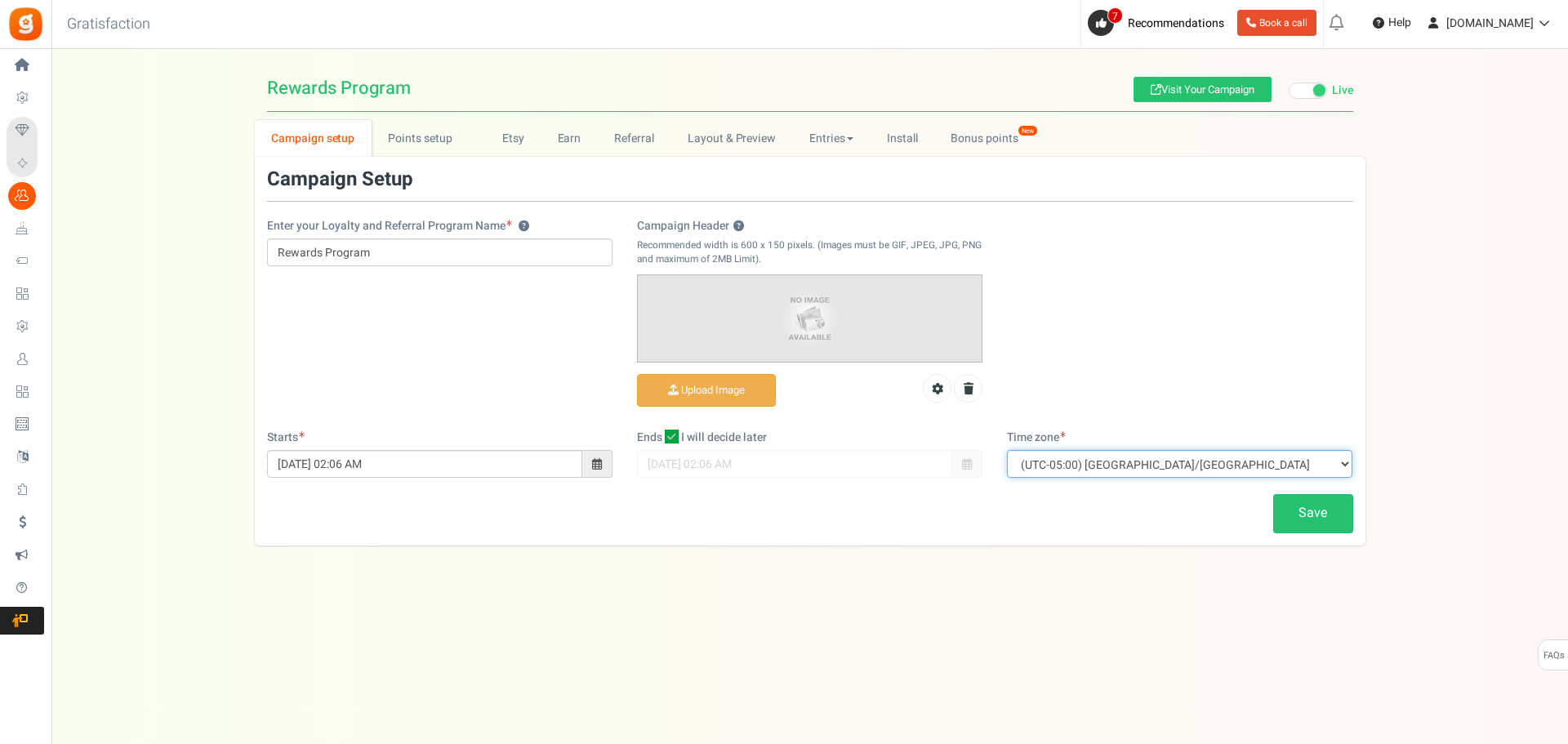 click on "(UTC-11:00) Pacific/[GEOGRAPHIC_DATA] (UTC-11:00) [GEOGRAPHIC_DATA]/[GEOGRAPHIC_DATA] (UTC-11:00) [GEOGRAPHIC_DATA]/[GEOGRAPHIC_DATA] (UTC-10:00) [GEOGRAPHIC_DATA]/[GEOGRAPHIC_DATA] (UTC-10:00) [GEOGRAPHIC_DATA]/[GEOGRAPHIC_DATA] (UTC-10:00) [GEOGRAPHIC_DATA]/[GEOGRAPHIC_DATA] (UTC-09:30) Pacific/[GEOGRAPHIC_DATA] (UTC-09:00) America/[GEOGRAPHIC_DATA] (UTC-09:00) Pacific/[GEOGRAPHIC_DATA] (UTC-08:00) Pacific/[GEOGRAPHIC_DATA] (UTC-08:00) [GEOGRAPHIC_DATA]/[GEOGRAPHIC_DATA] (UTC-08:00) [GEOGRAPHIC_DATA]/[GEOGRAPHIC_DATA] (UTC-08:00) [GEOGRAPHIC_DATA]/[GEOGRAPHIC_DATA] (UTC-08:00) [GEOGRAPHIC_DATA]/[GEOGRAPHIC_DATA] (UTC-08:00) [GEOGRAPHIC_DATA]/[GEOGRAPHIC_DATA] (UTC-08:00) [GEOGRAPHIC_DATA]/[GEOGRAPHIC_DATA] (UTC-07:00) [GEOGRAPHIC_DATA]/[GEOGRAPHIC_DATA] (UTC-07:00) [GEOGRAPHIC_DATA]/Fort_Nelson (UTC-07:00) [GEOGRAPHIC_DATA]/Dawson_Creek (UTC-07:00) [GEOGRAPHIC_DATA]/[GEOGRAPHIC_DATA] (UTC-07:00) [GEOGRAPHIC_DATA]/[GEOGRAPHIC_DATA] (UTC-07:00) [GEOGRAPHIC_DATA]/[GEOGRAPHIC_DATA] (UTC-07:00) [GEOGRAPHIC_DATA]/[GEOGRAPHIC_DATA] (UTC-07:00) [GEOGRAPHIC_DATA]/[GEOGRAPHIC_DATA] (UTC-07:00) [GEOGRAPHIC_DATA]/[GEOGRAPHIC_DATA] (UTC-07:00) [GEOGRAPHIC_DATA]/[GEOGRAPHIC_DATA] (UTC-06:00) [GEOGRAPHIC_DATA]/[GEOGRAPHIC_DATA] (UTC-06:00) [GEOGRAPHIC_DATA]/[GEOGRAPHIC_DATA] (UTC-06:00) [GEOGRAPHIC_DATA]/Swift_Current (UTC-06:00) [GEOGRAPHIC_DATA]/[GEOGRAPHIC_DATA] (UTC-06:00) [GEOGRAPHIC_DATA]/[GEOGRAPHIC_DATA] (UTC-06:00) [GEOGRAPHIC_DATA]/[GEOGRAPHIC_DATA] (UTC-06:00) [GEOGRAPHIC_DATA]/Mazatlan (UTC+03:00) [GEOGRAPHIC_DATA]/[GEOGRAPHIC_DATA]" at bounding box center [1179, 464] 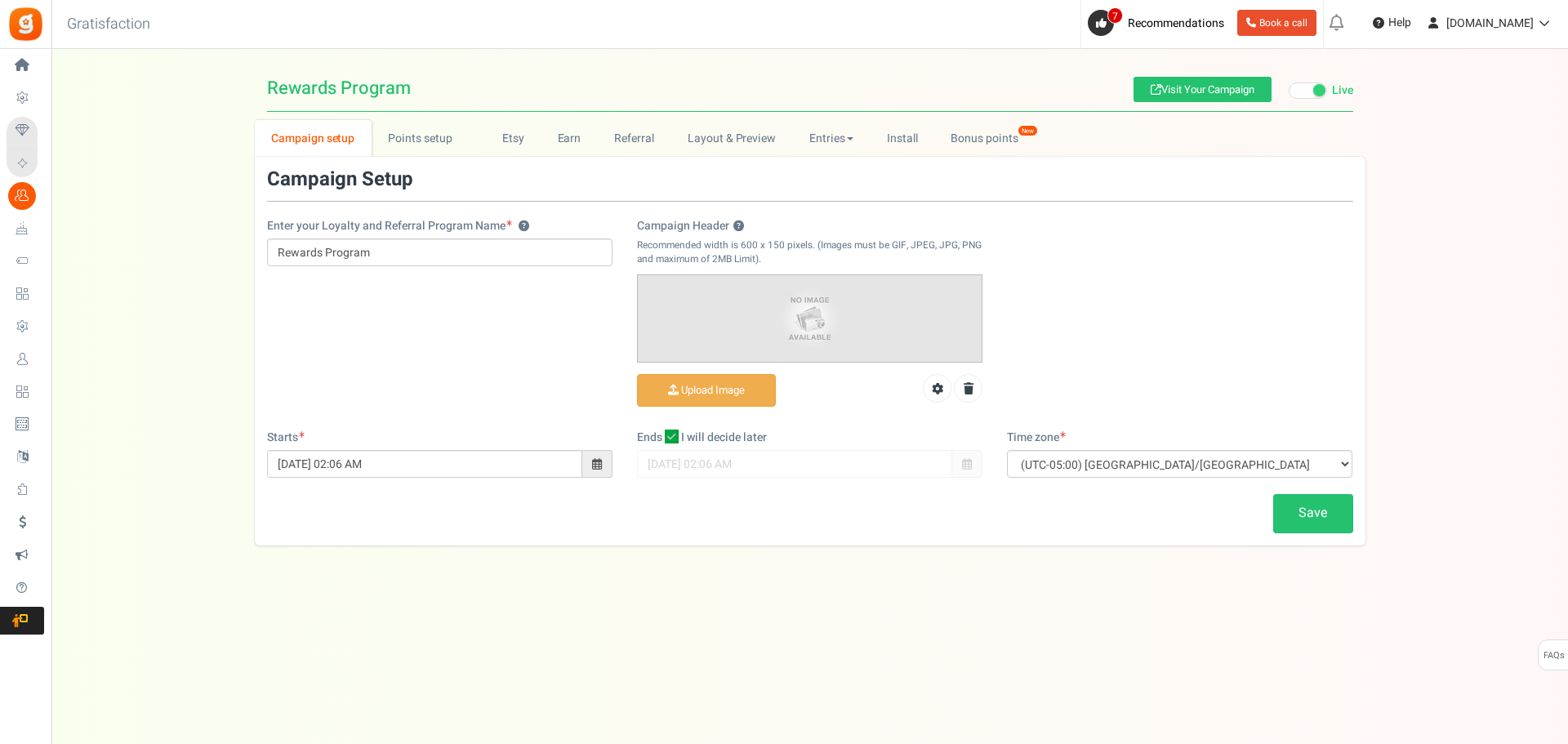 click on "Under
maintenance
we will be back soon
We apologize for any inconvenience. The app will be back up and operational soon.
Please do not refresh or close this page.
Maintenance process completed, Please proceed
Close
X
Loyalty Rewards Program
Rewards Program
Visit Your Campaign
Live Paused" at bounding box center [809, 339] 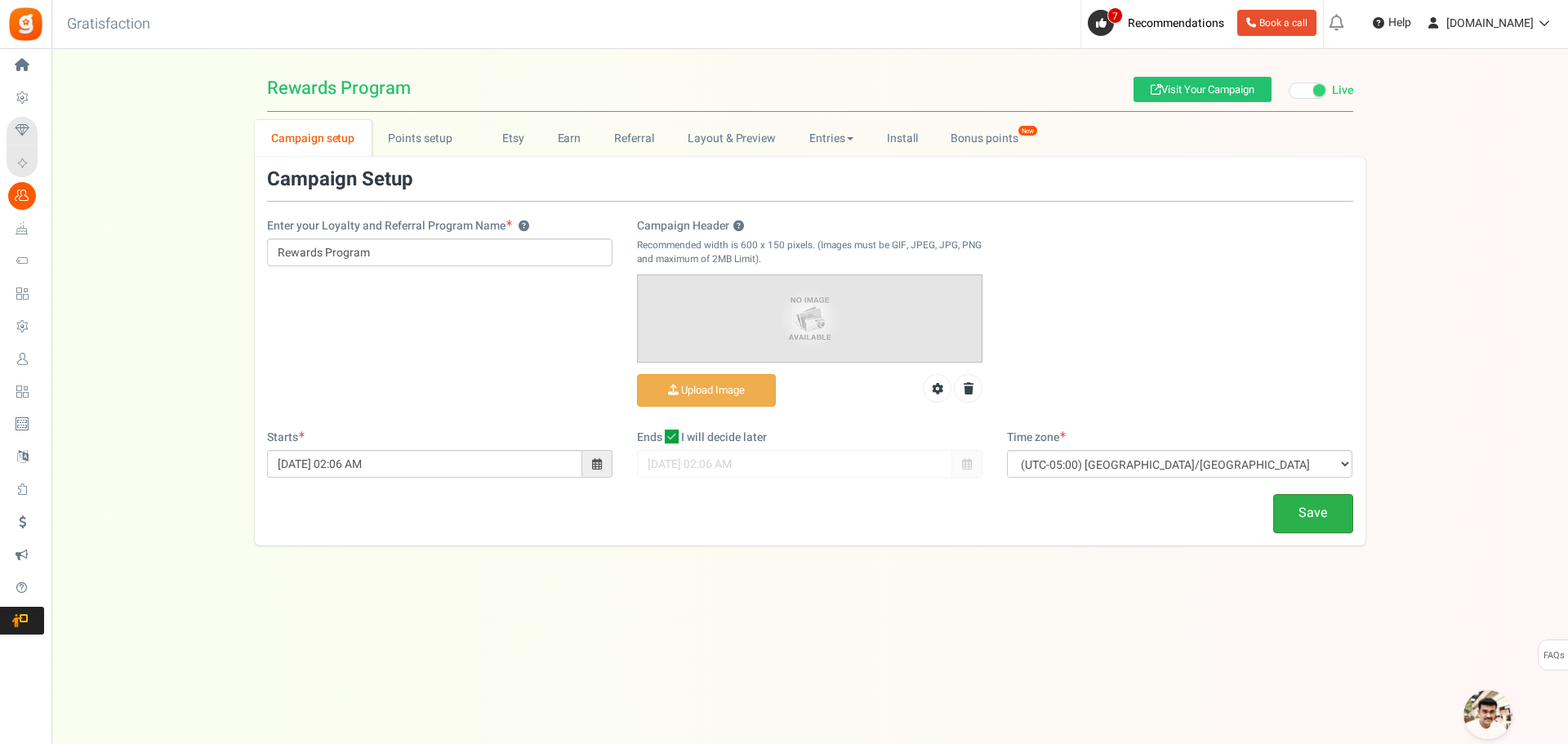 click on "Save" at bounding box center [1313, 513] 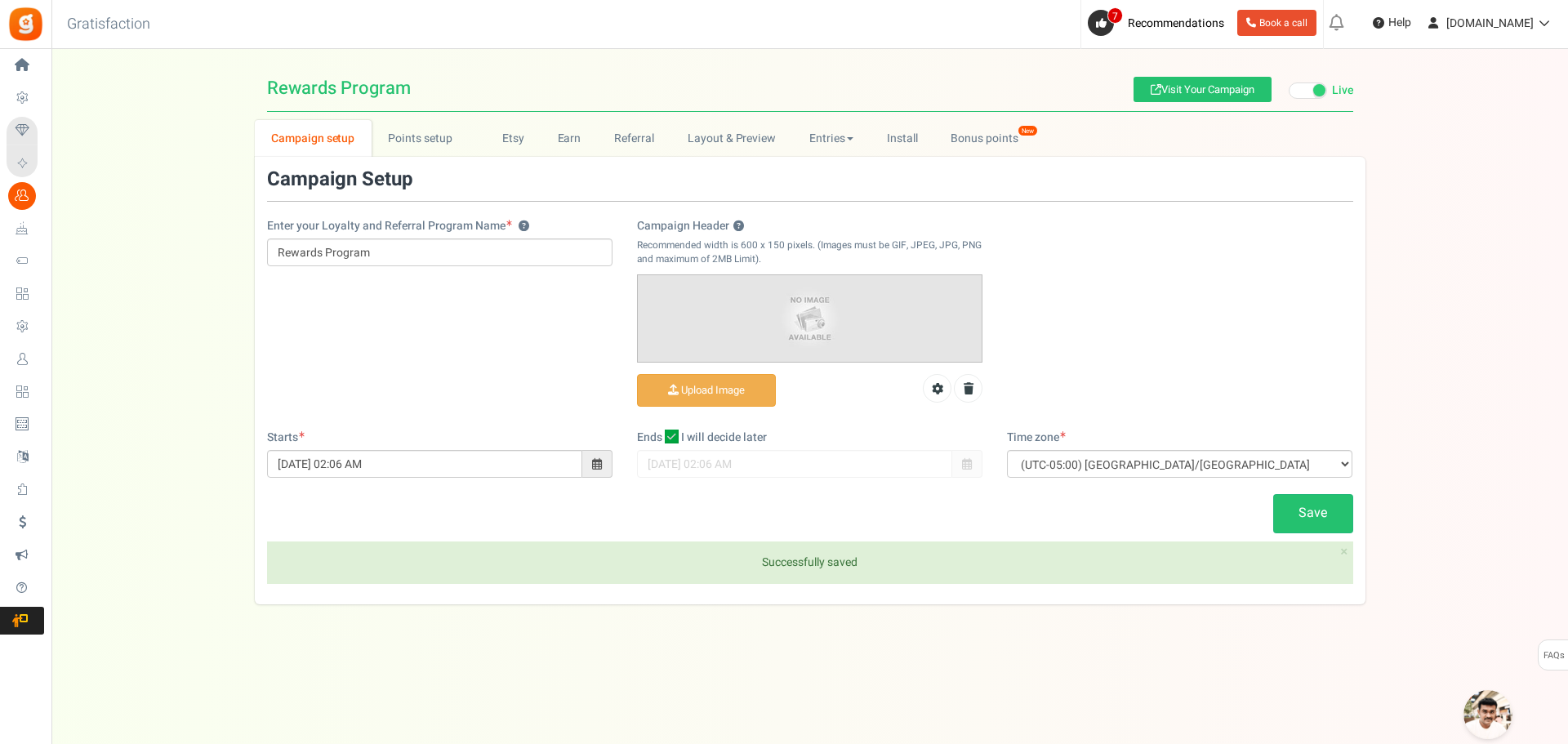 click at bounding box center [1488, 715] 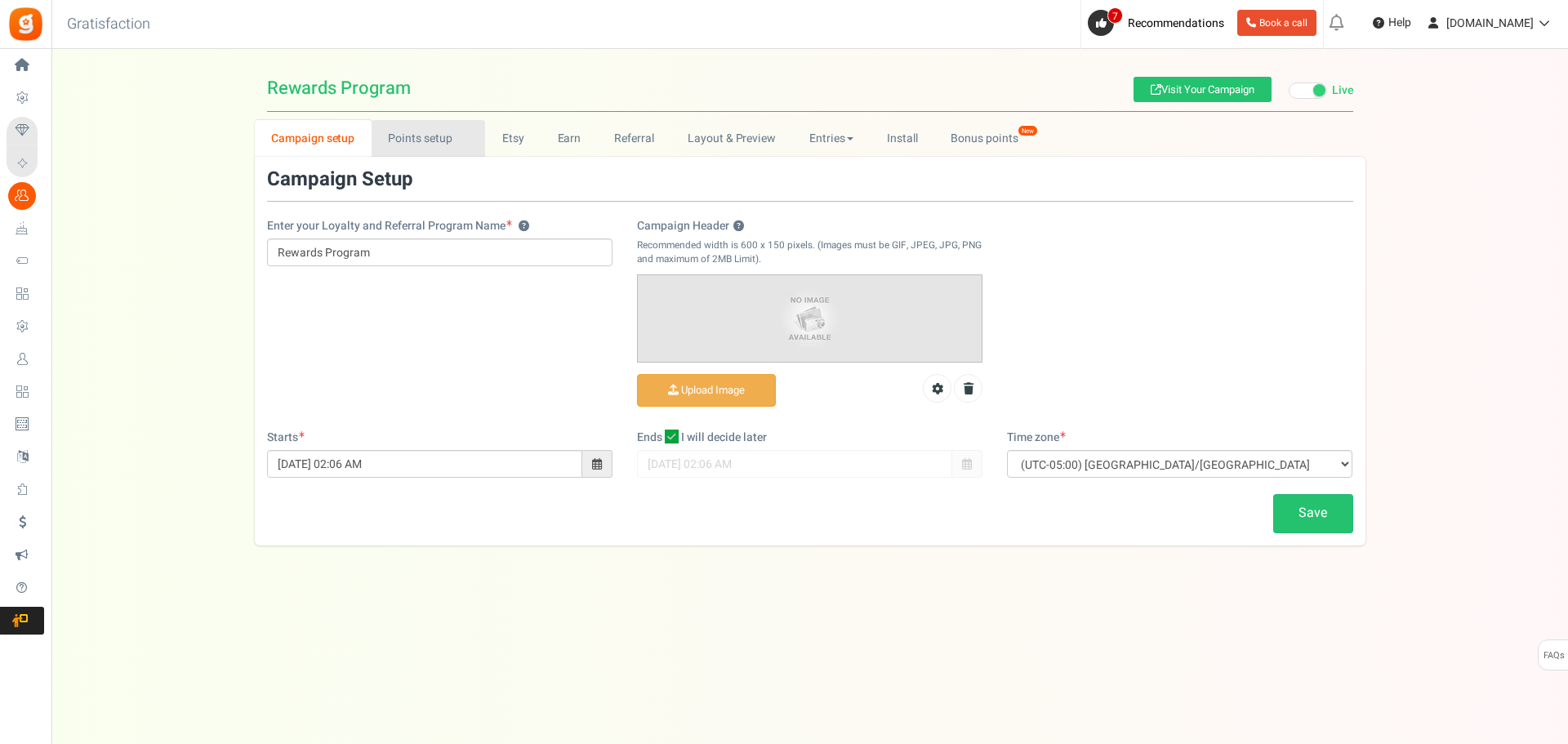 click on "Points setup
New" at bounding box center [428, 138] 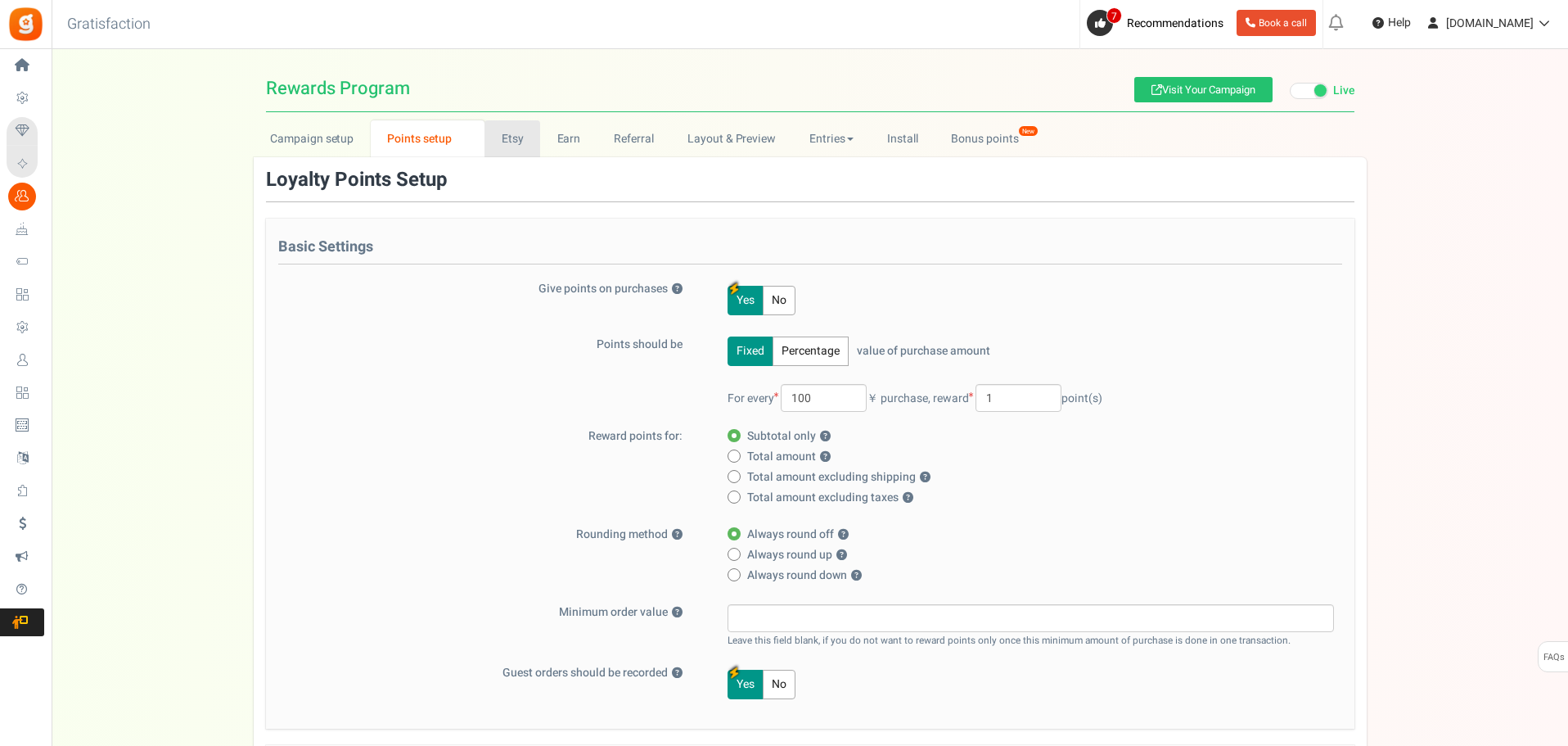 click on "Etsy" at bounding box center (512, 138) 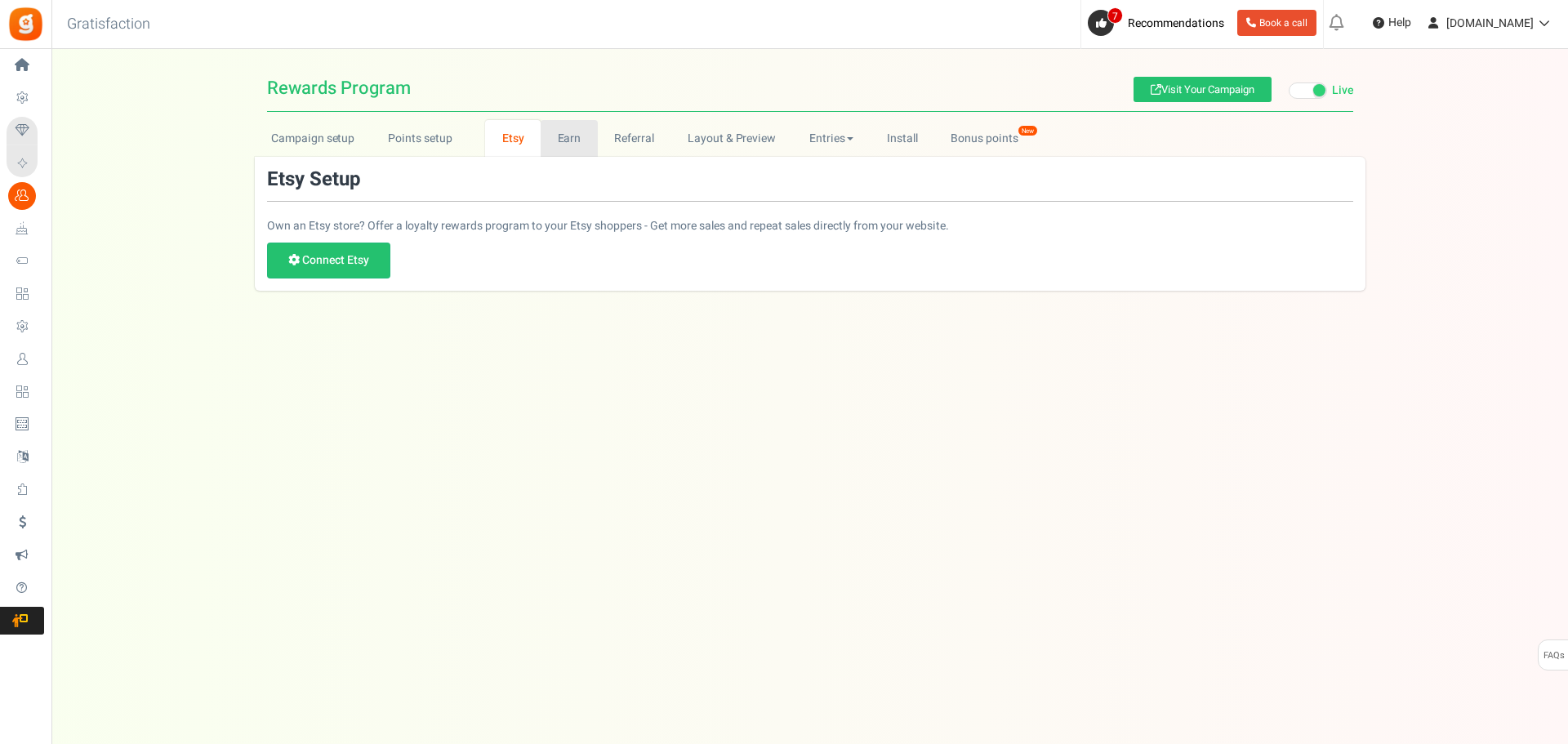 click on "Earn" at bounding box center (569, 138) 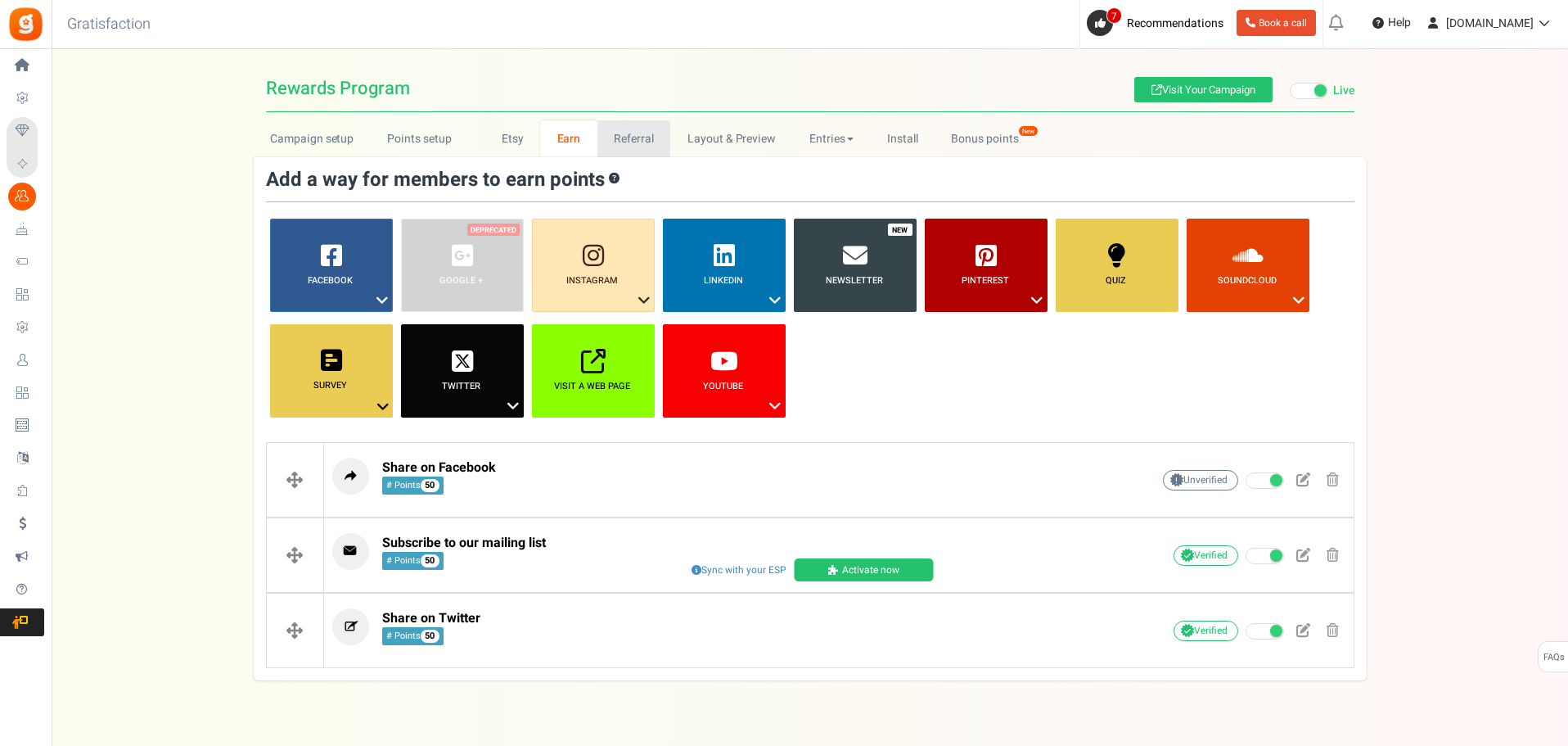 click on "Referral" at bounding box center (634, 138) 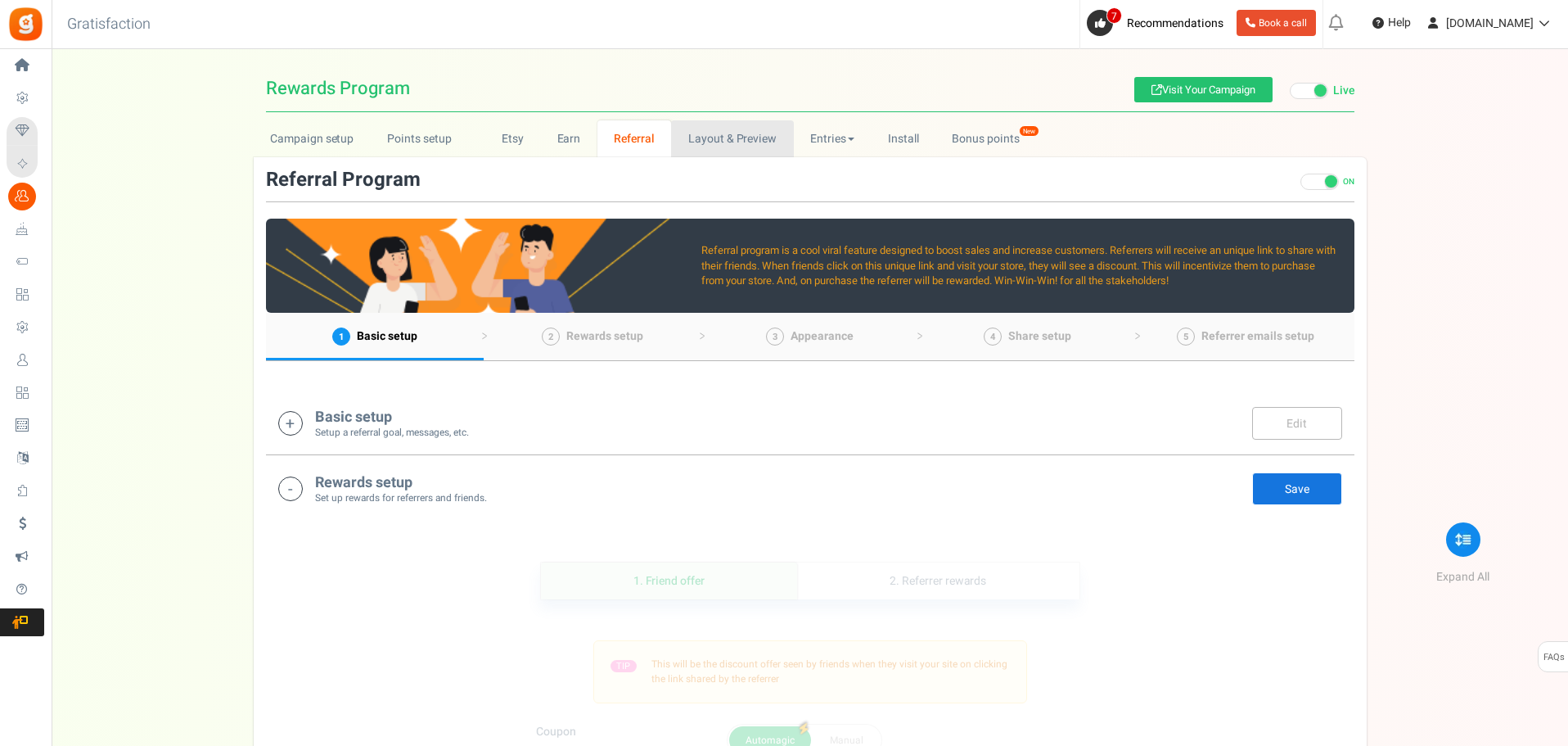 click on "Layout & Preview" at bounding box center (732, 138) 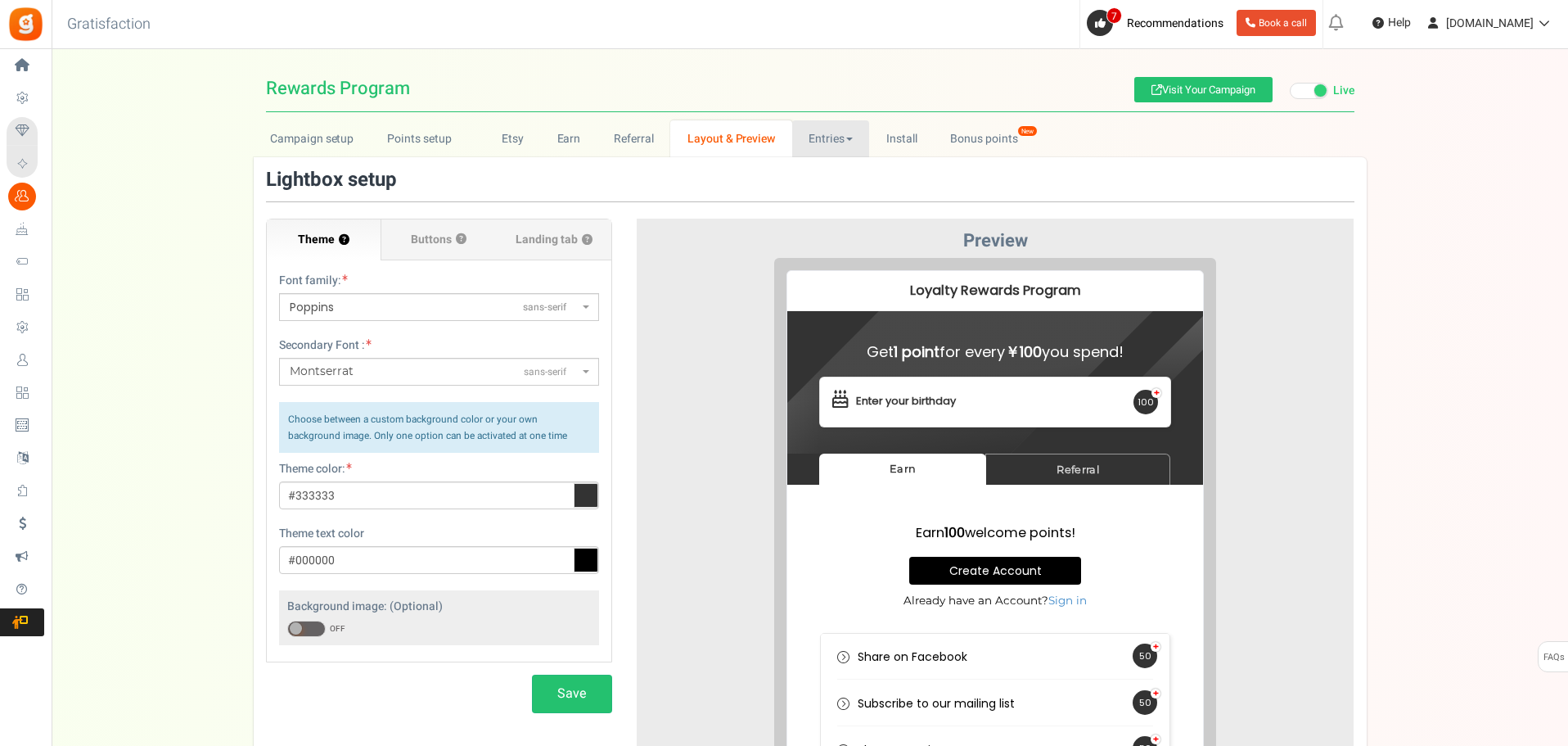 click on "Entries" at bounding box center [831, 138] 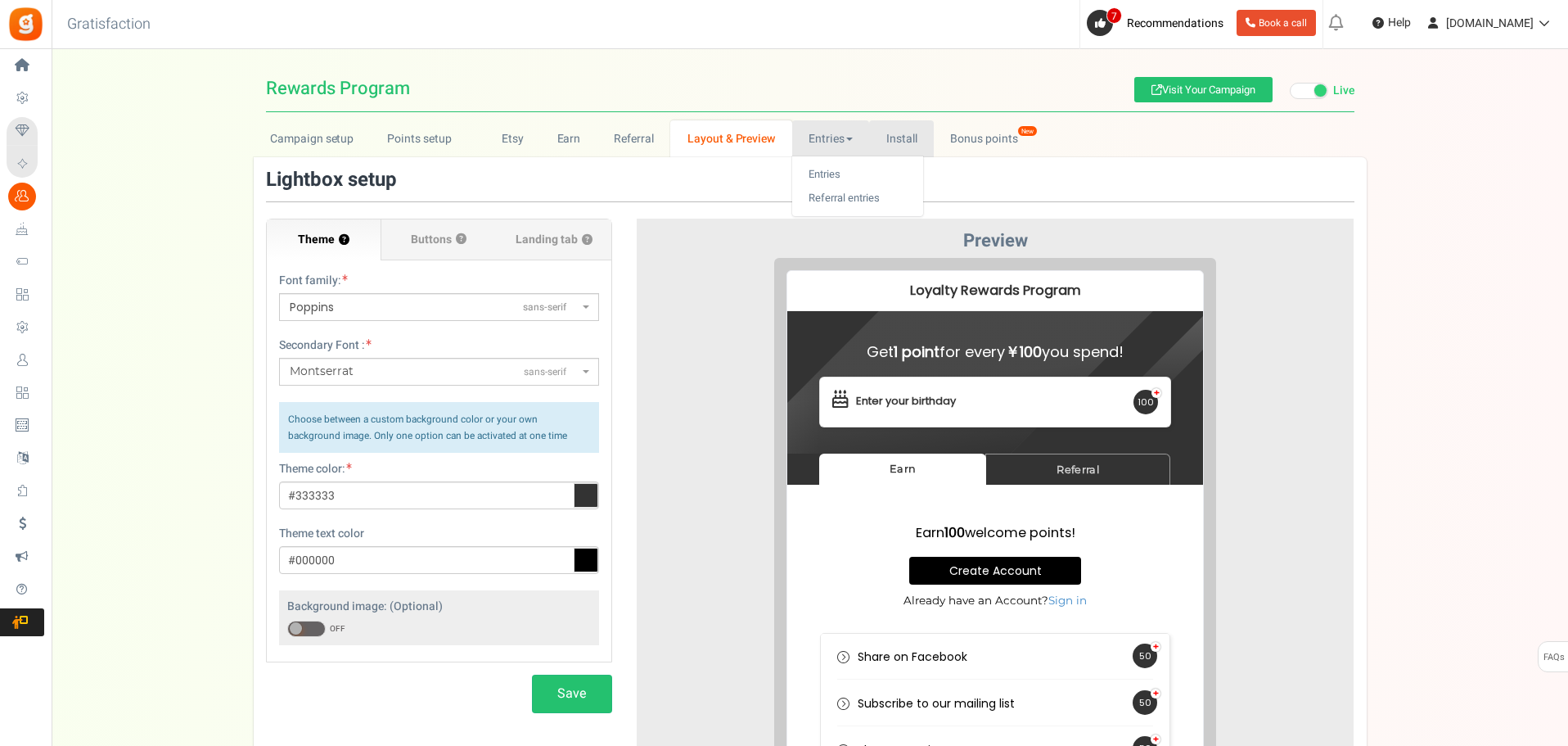 click on "Install" at bounding box center [901, 138] 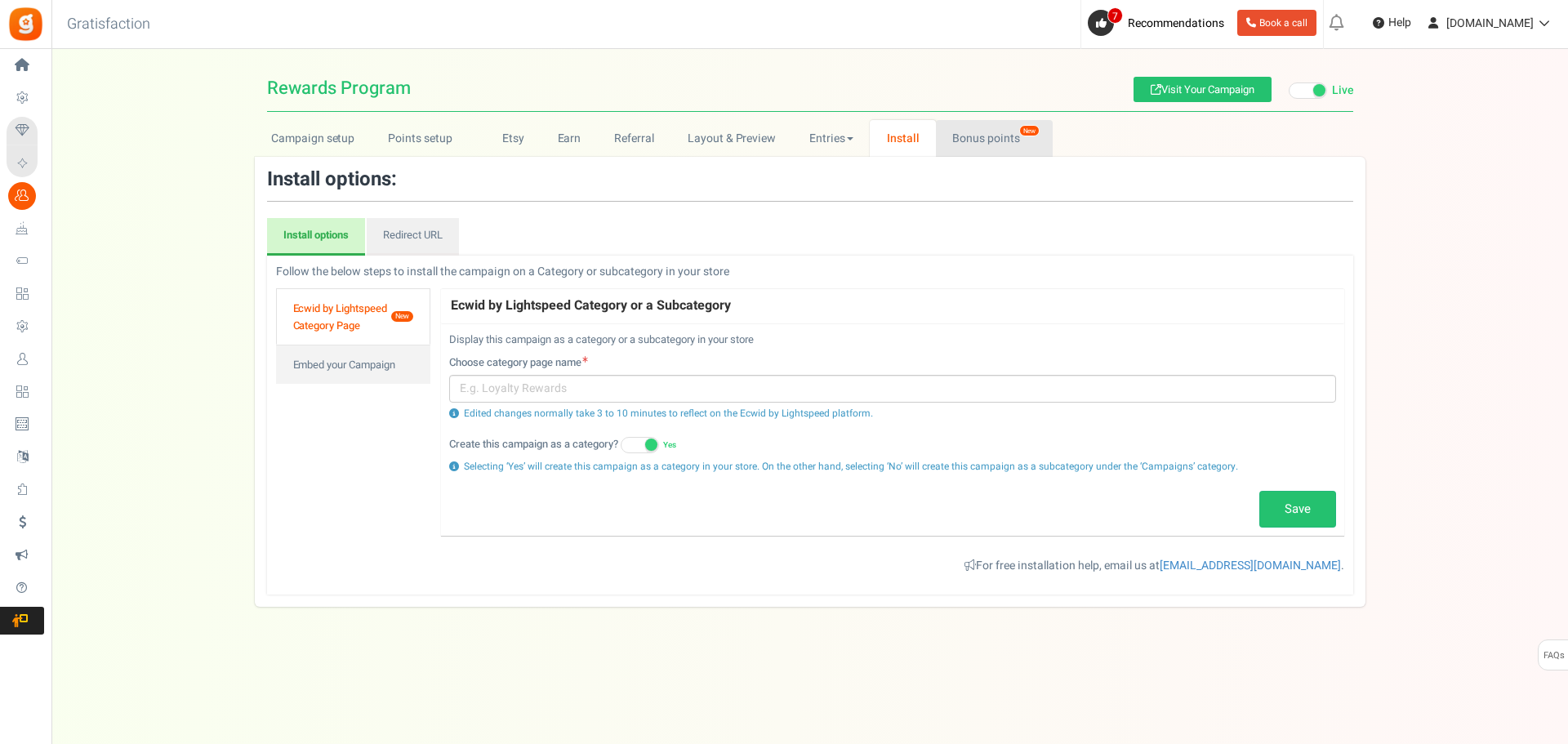 click on "Bonus points
New" at bounding box center (994, 138) 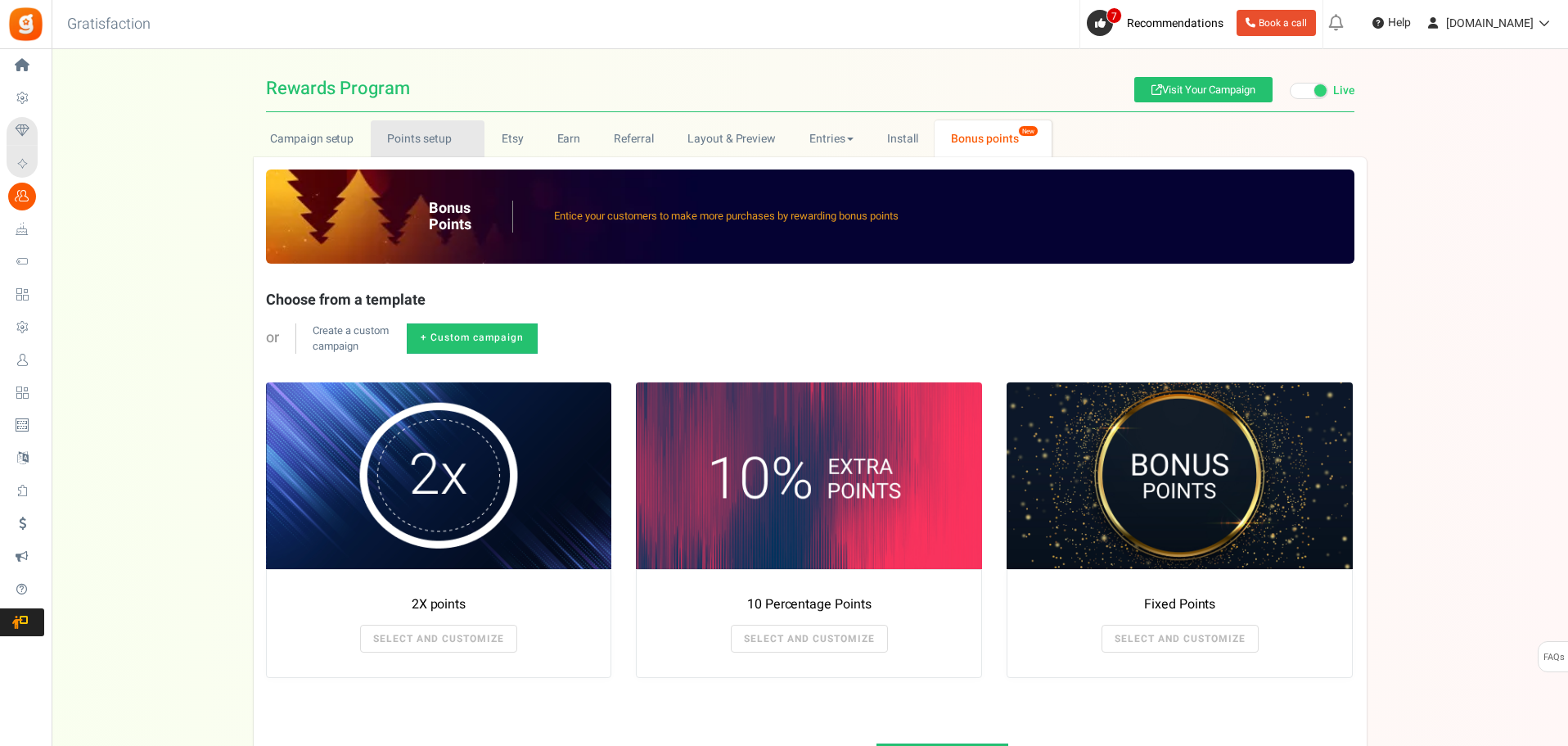 click on "Points setup
New" at bounding box center (427, 138) 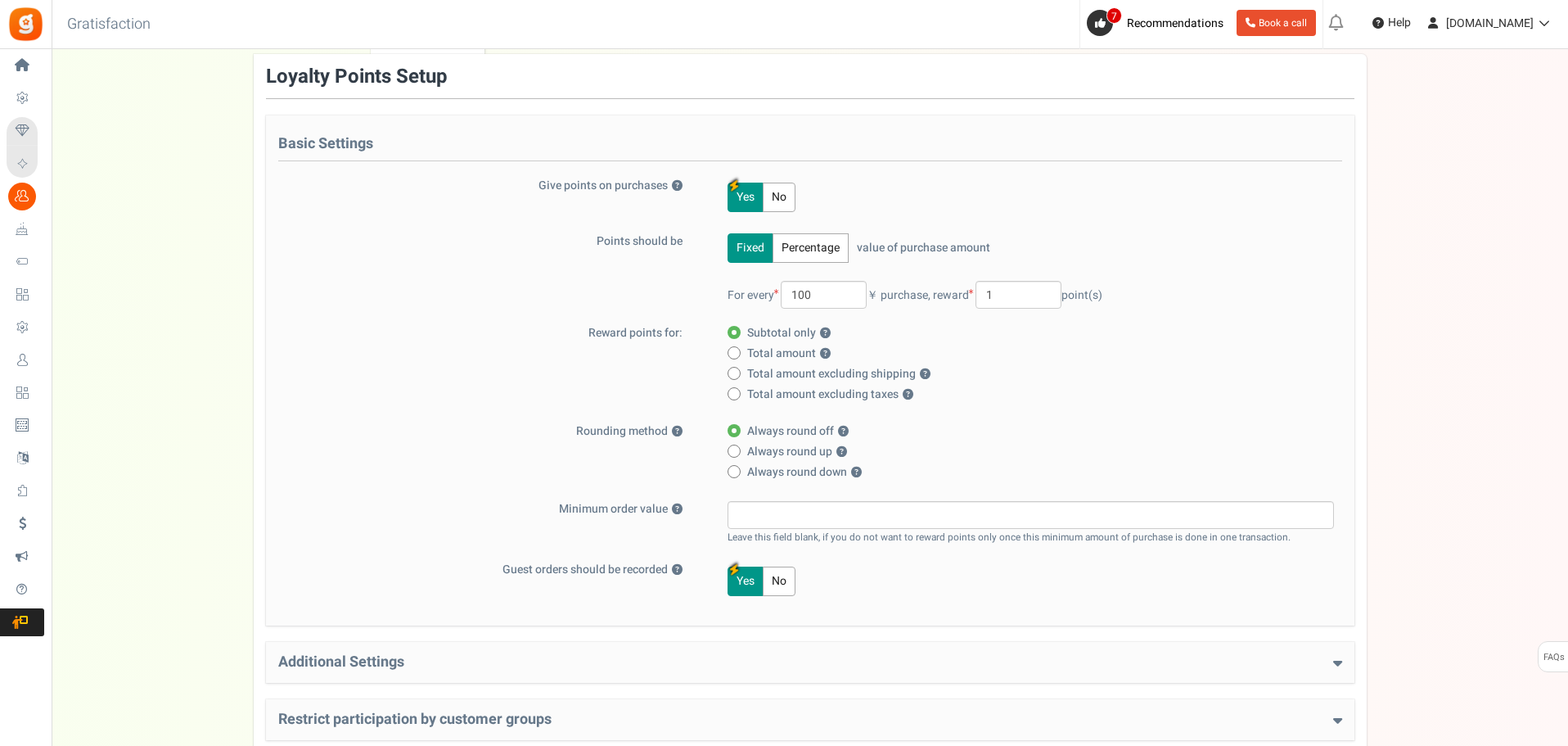 scroll, scrollTop: 0, scrollLeft: 0, axis: both 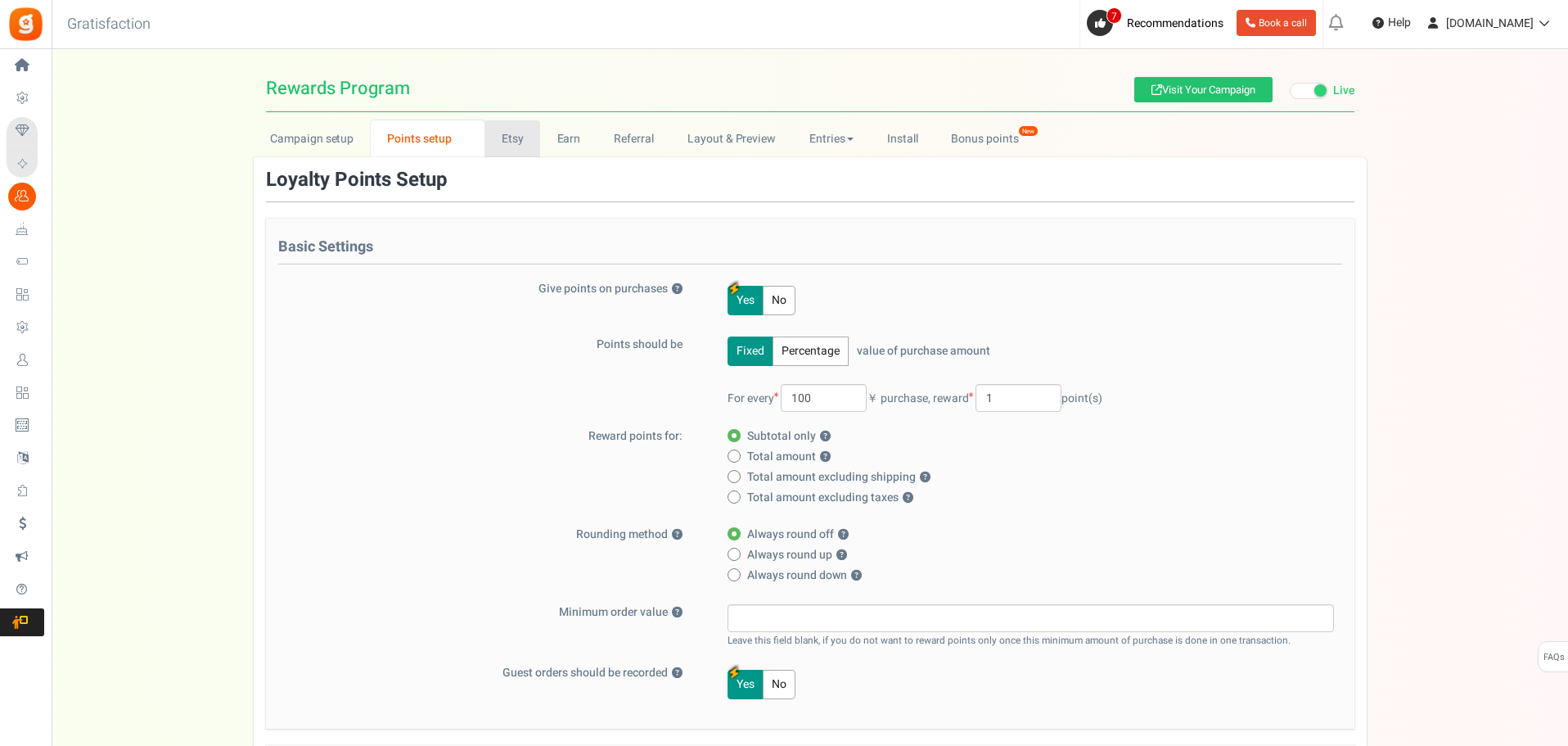click on "Etsy" at bounding box center (512, 138) 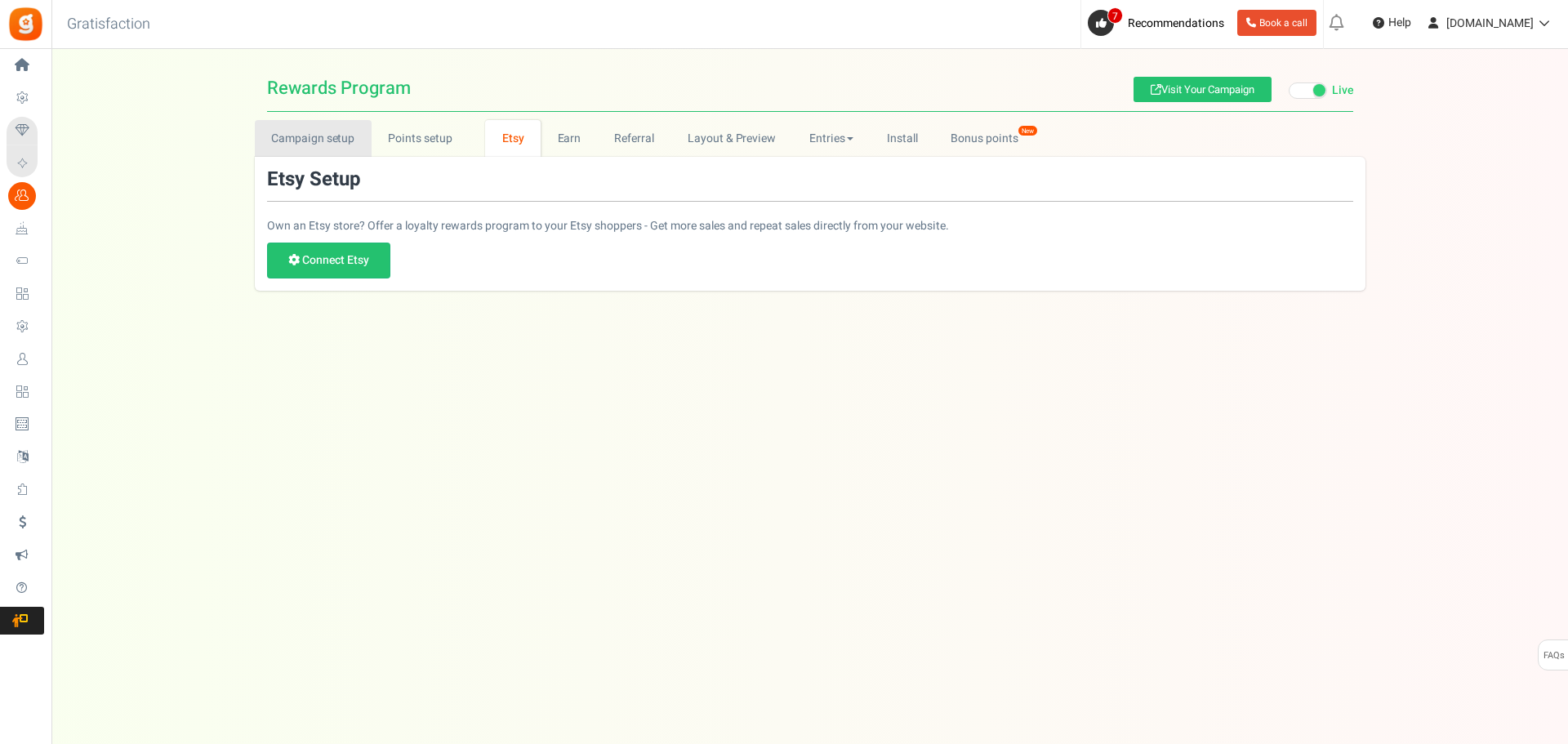 click on "Campaign setup" at bounding box center (313, 138) 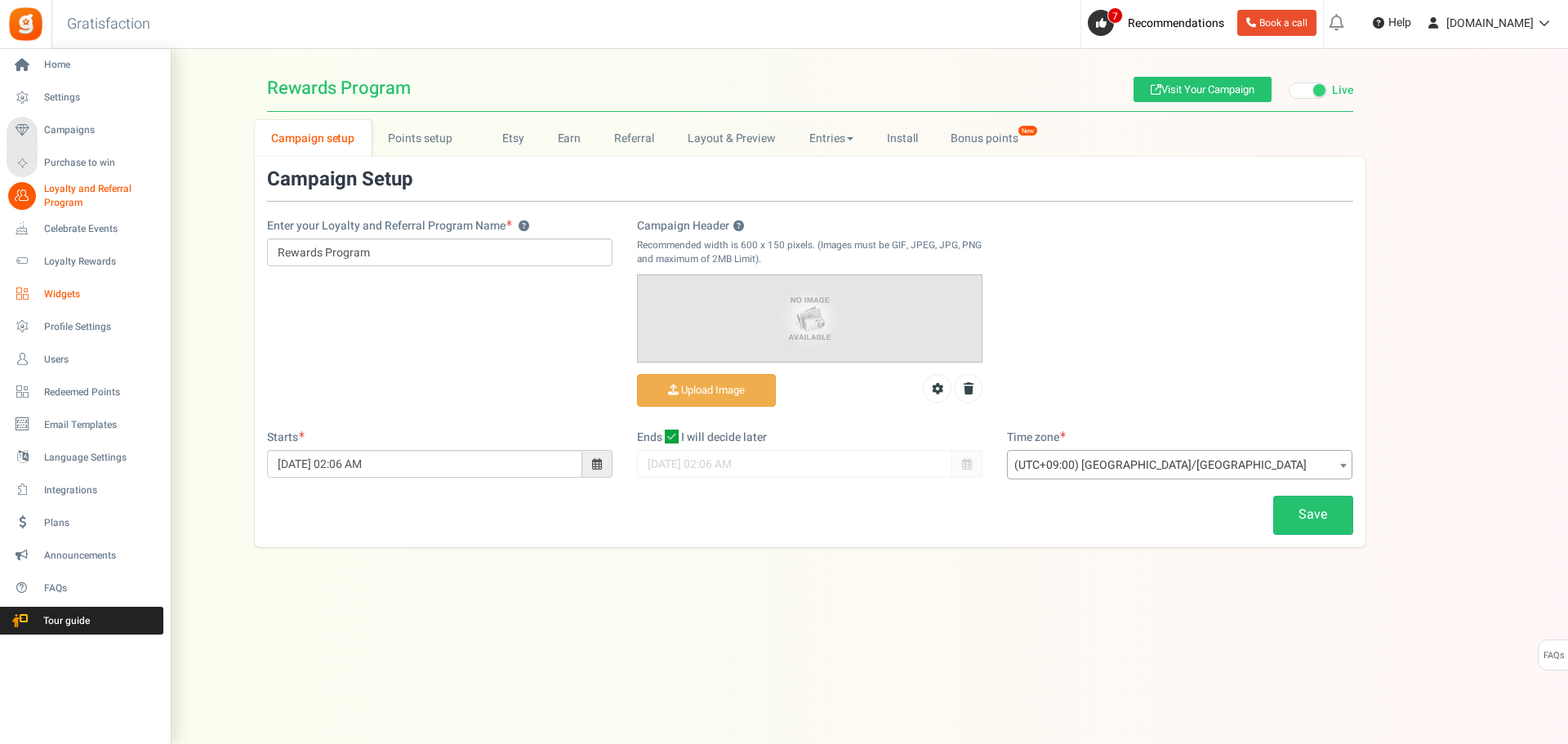 click on "Widgets" at bounding box center [101, 294] 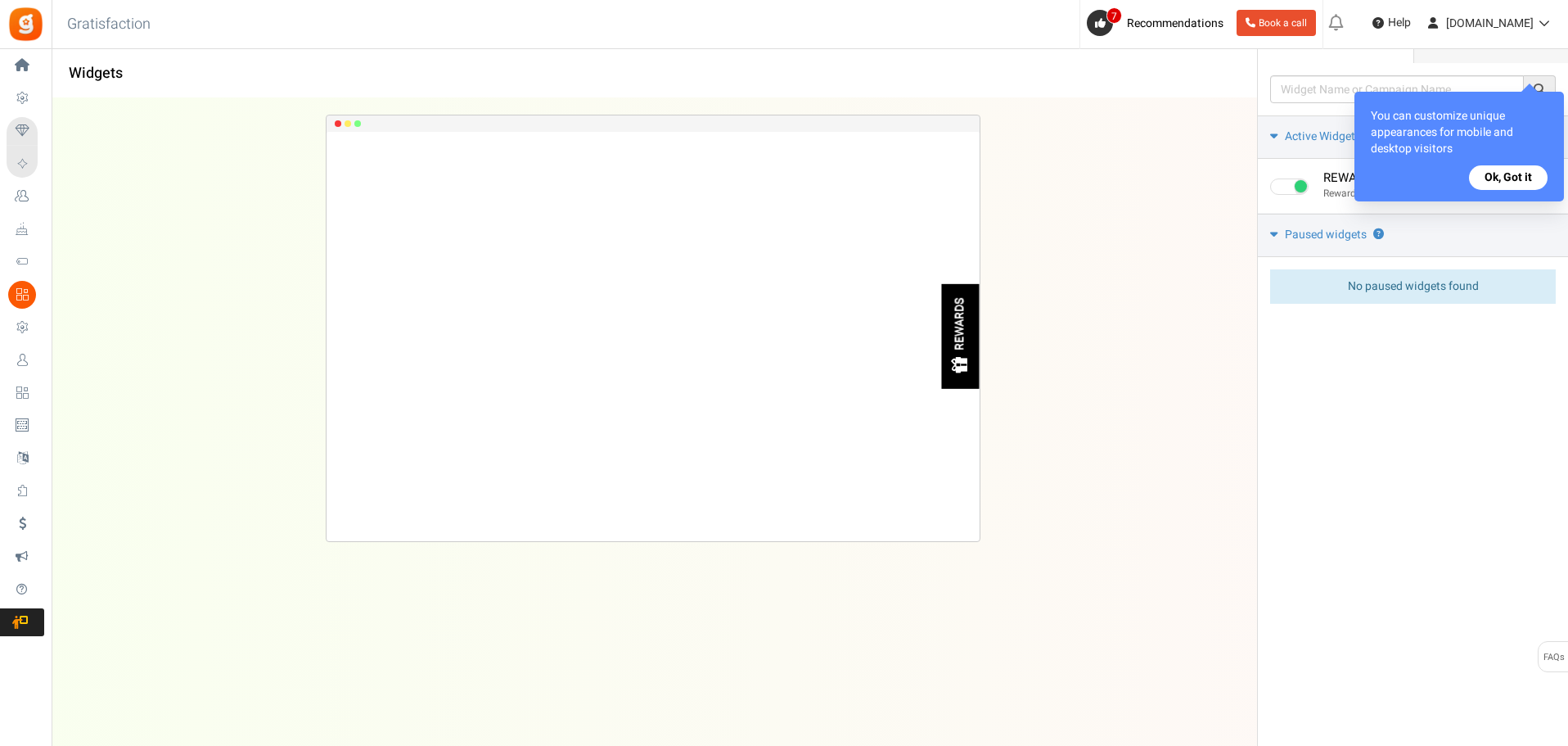scroll, scrollTop: 0, scrollLeft: 0, axis: both 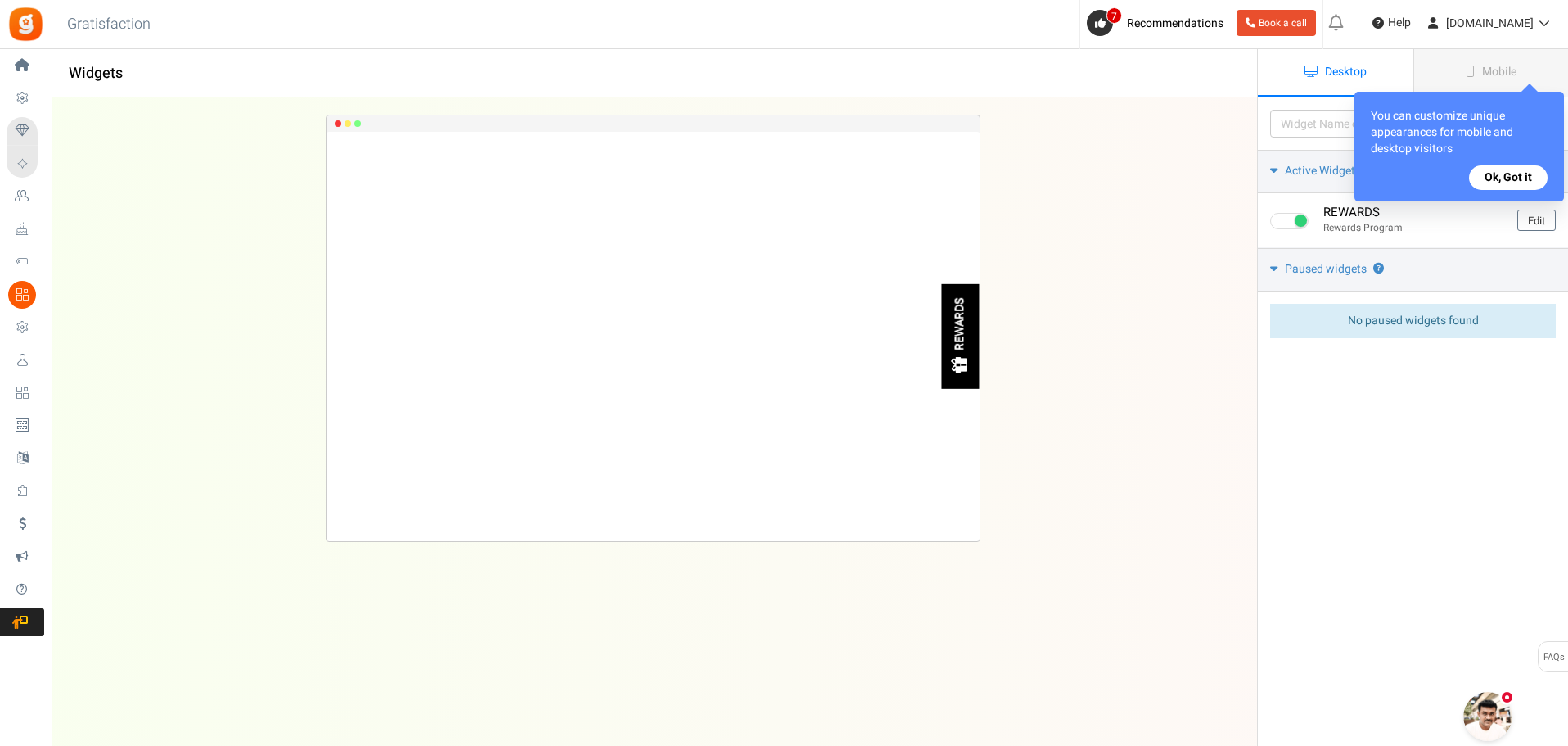 click on "Ok, Got it" at bounding box center [1508, 178] 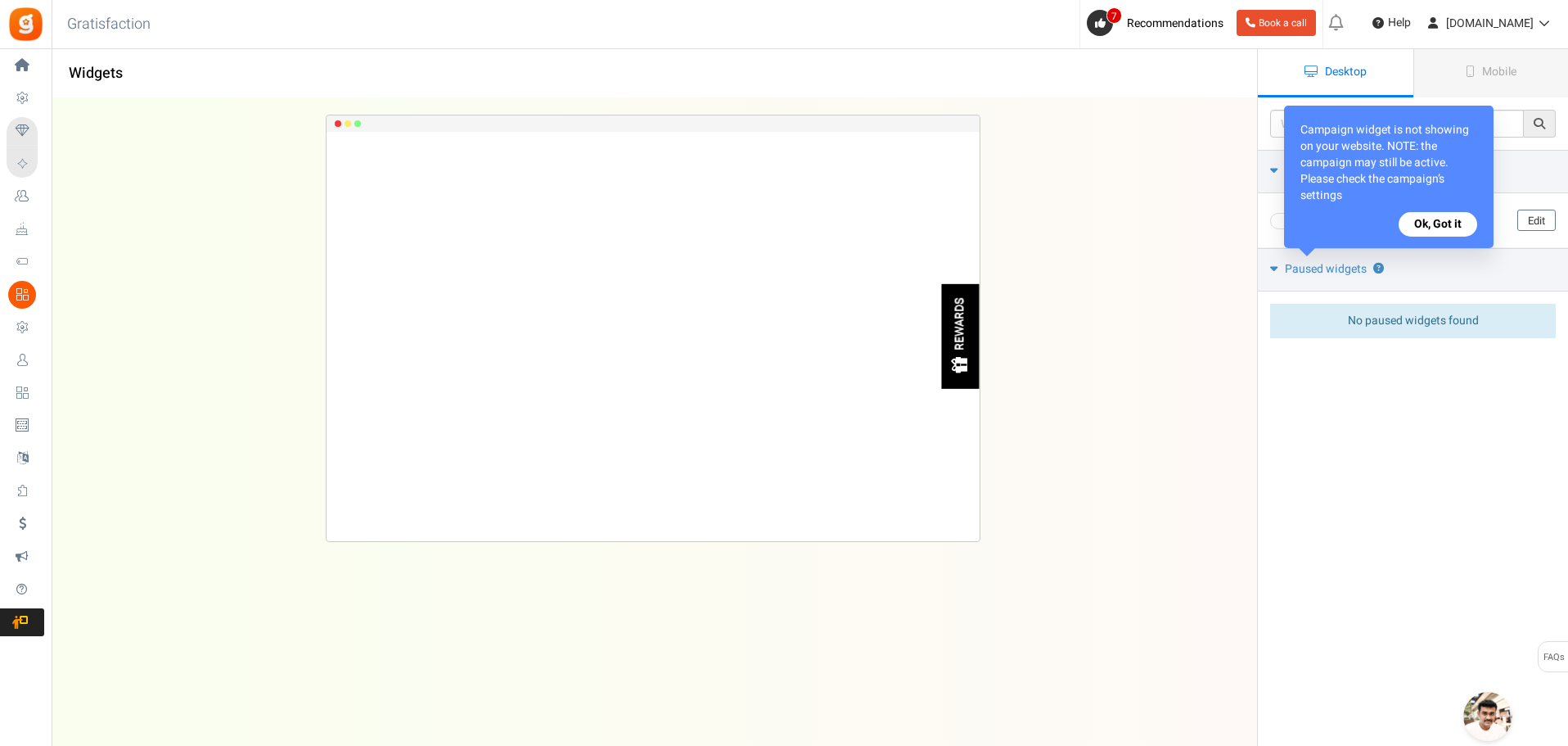 click on "Campaign widget is not showing on your website. NOTE: the campaign may still be active. Please check the campaign’s settings
Ok, Got it" at bounding box center (1389, 177) 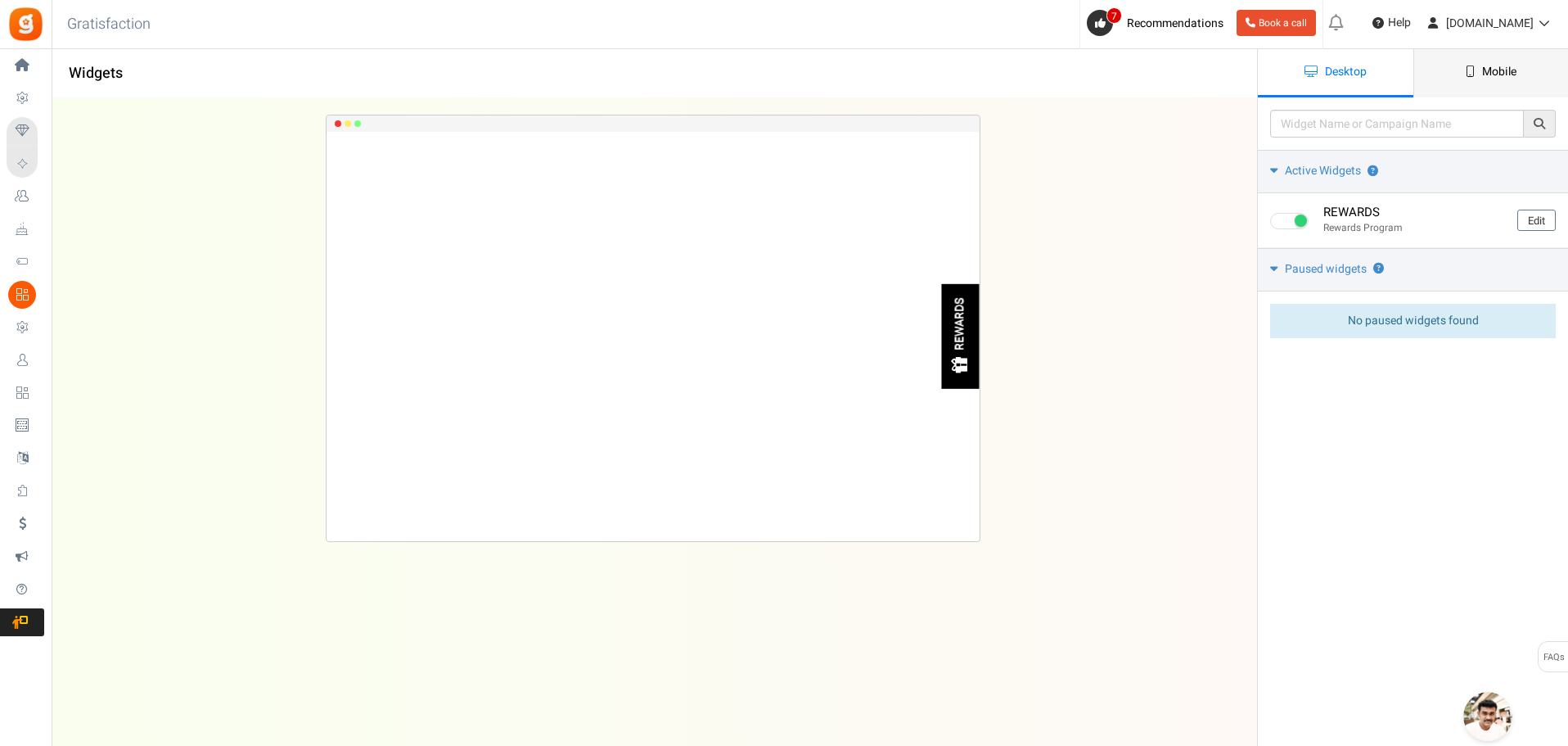 click on "Mobile" at bounding box center [1491, 73] 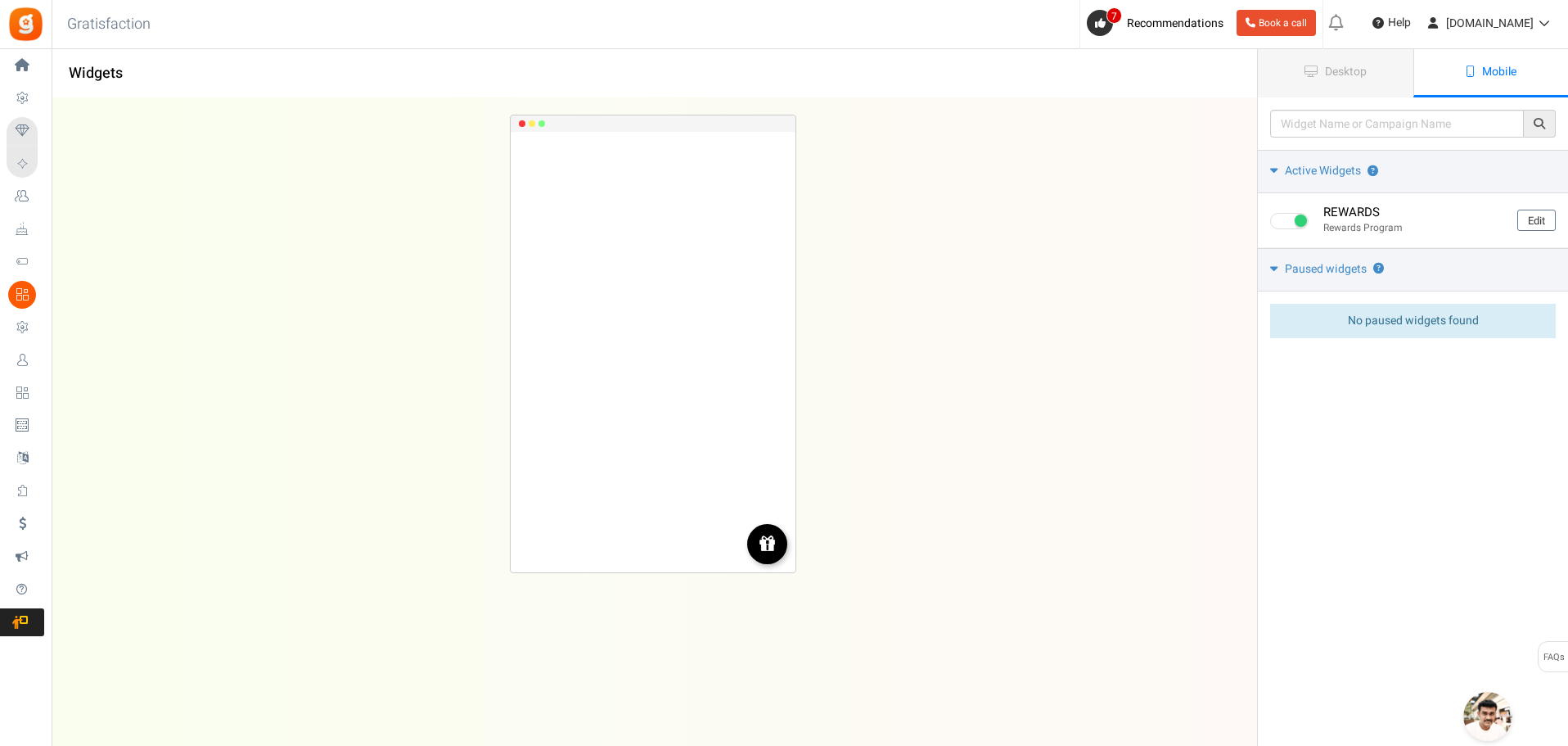 drag, startPoint x: 766, startPoint y: 554, endPoint x: 745, endPoint y: 405, distance: 150.47259 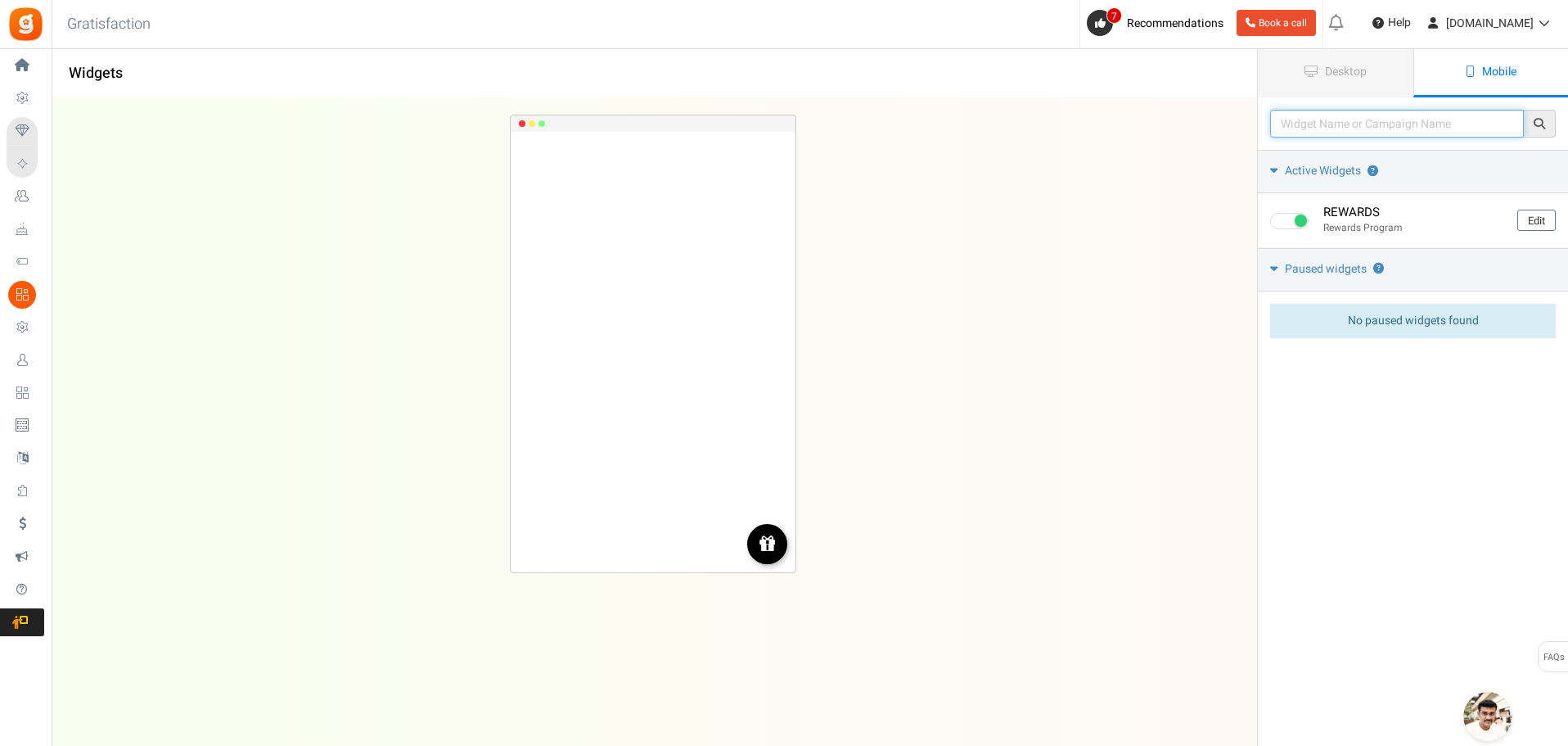 click at bounding box center (1397, 124) 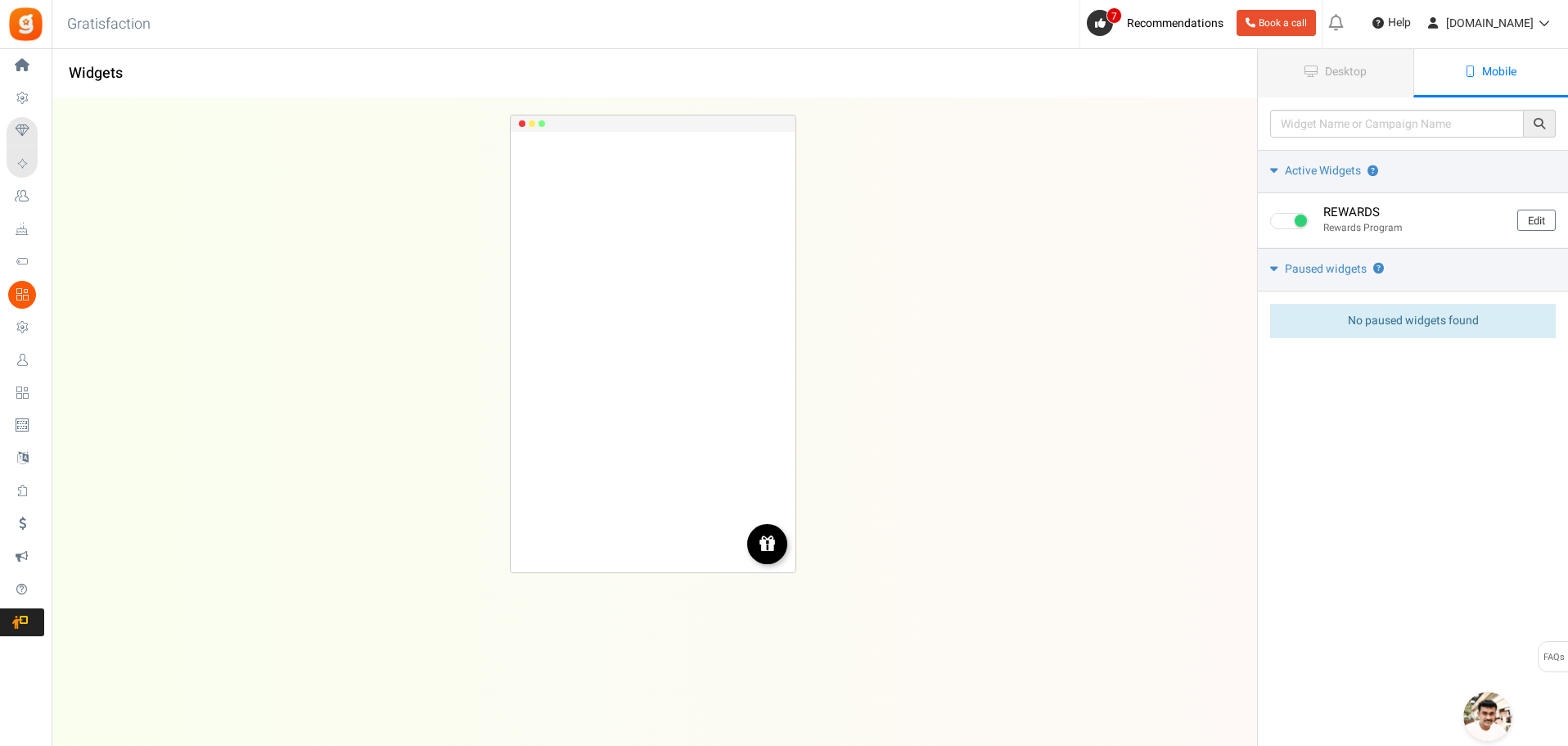 click on "Please enter a widget name or campaign name
No results found
Widget is showing for a paused campaign
Active Widgets
?
REWARDS
Rewards Program
Edit
Campaign widget is not showing on your website. NOTE: the campaign may still be active. Please check the campaign’s settings
Ok, Got it
Paused widgets
?
No active widgets found
No paused widgets found
Custom CSS & Javascript
This CSS & JavaScript will be added to your website. We recommend this section is managed by a developer. If you need any help, please email us at
[EMAIL_ADDRESS][DOMAIN_NAME]" at bounding box center (1413, 264) 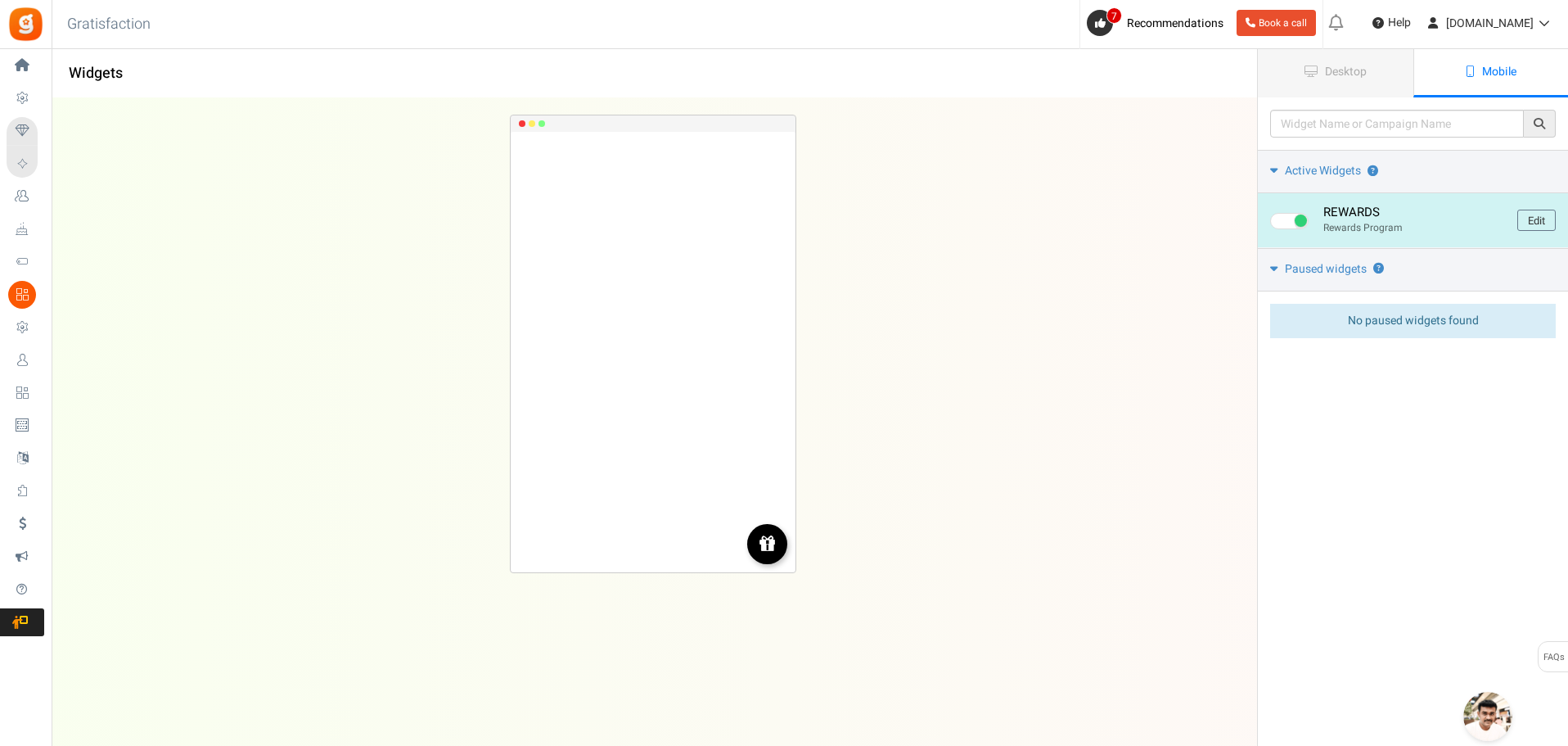 click on "REWARDS
Rewards Program
Edit" at bounding box center [1413, 220] 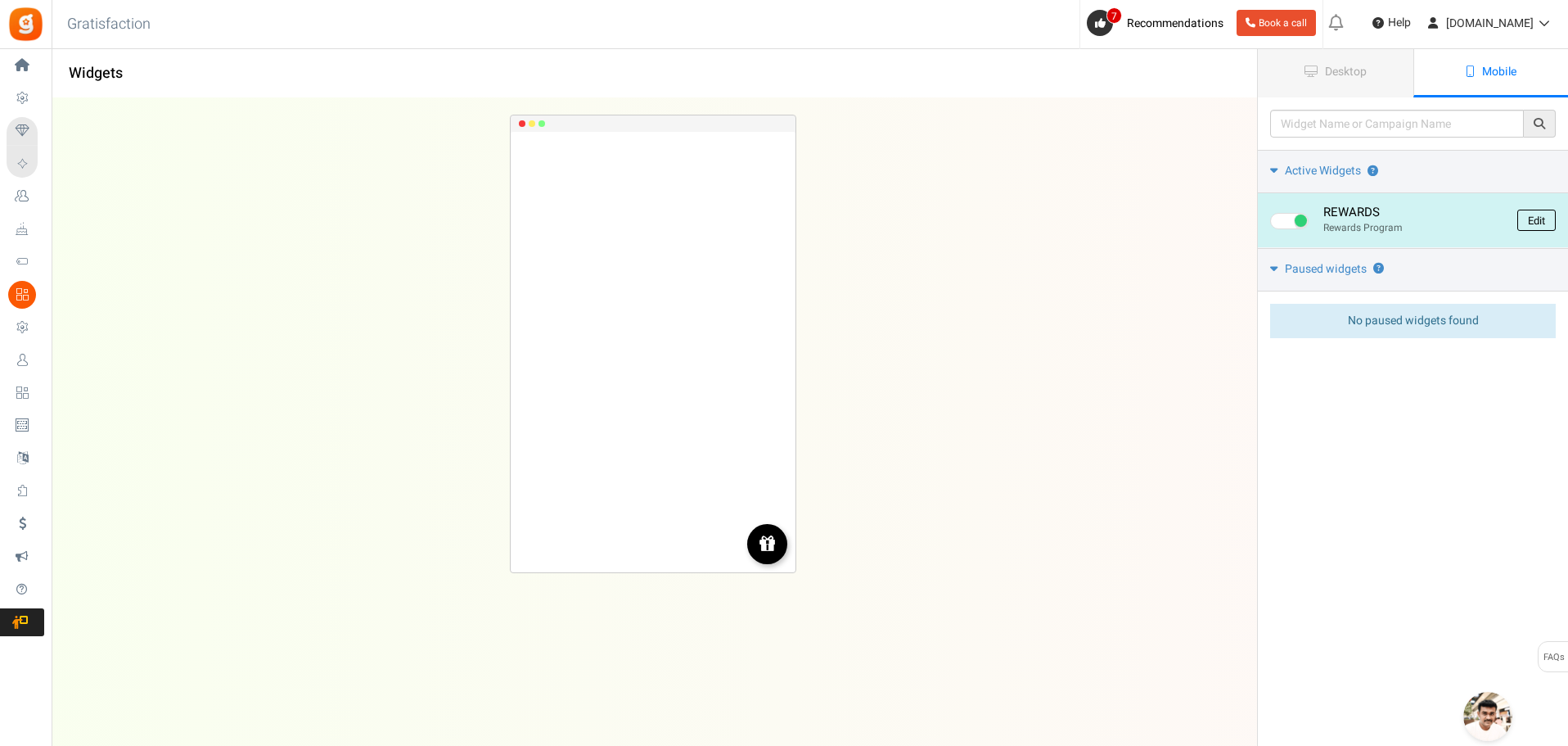 click on "Edit" at bounding box center (1536, 220) 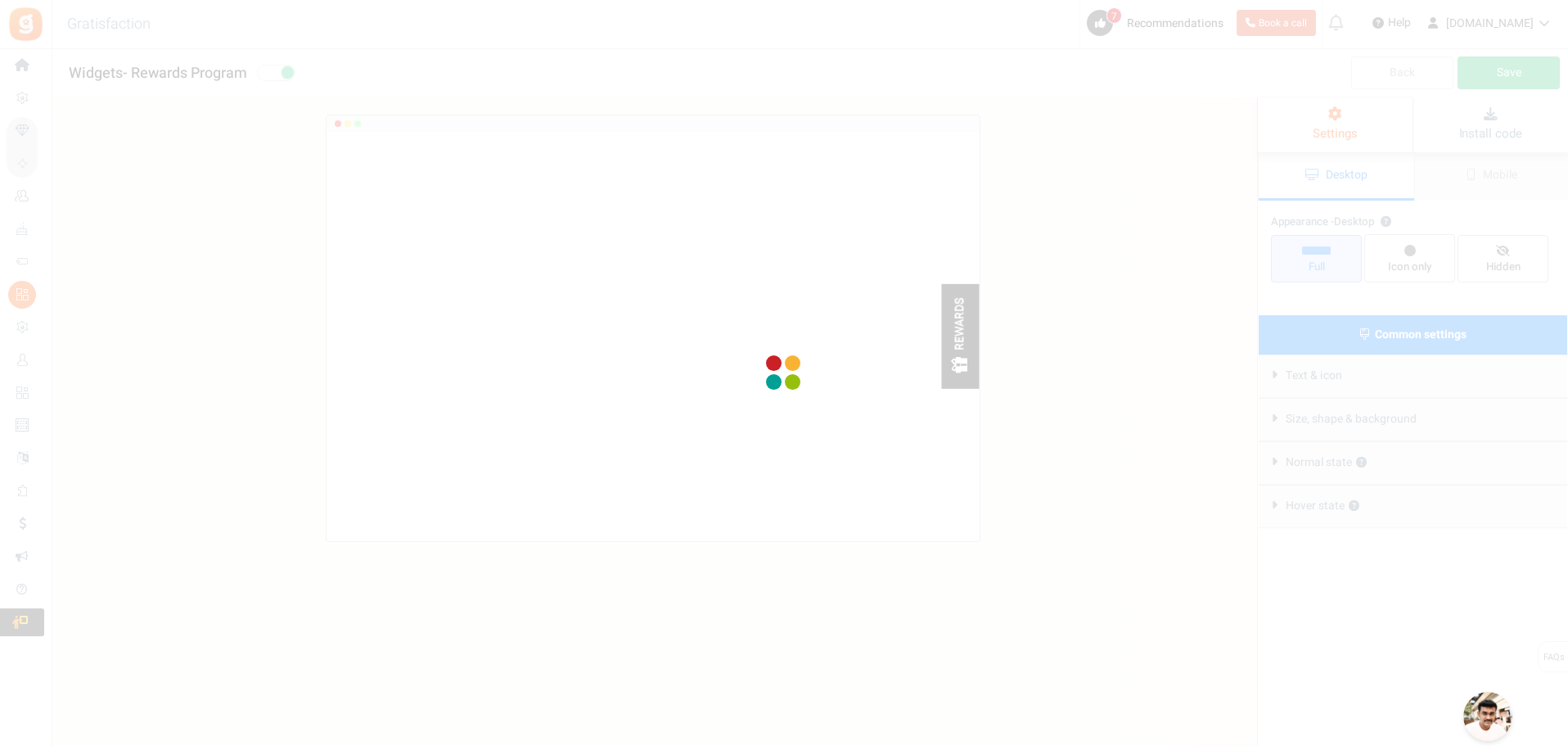 scroll, scrollTop: 0, scrollLeft: 0, axis: both 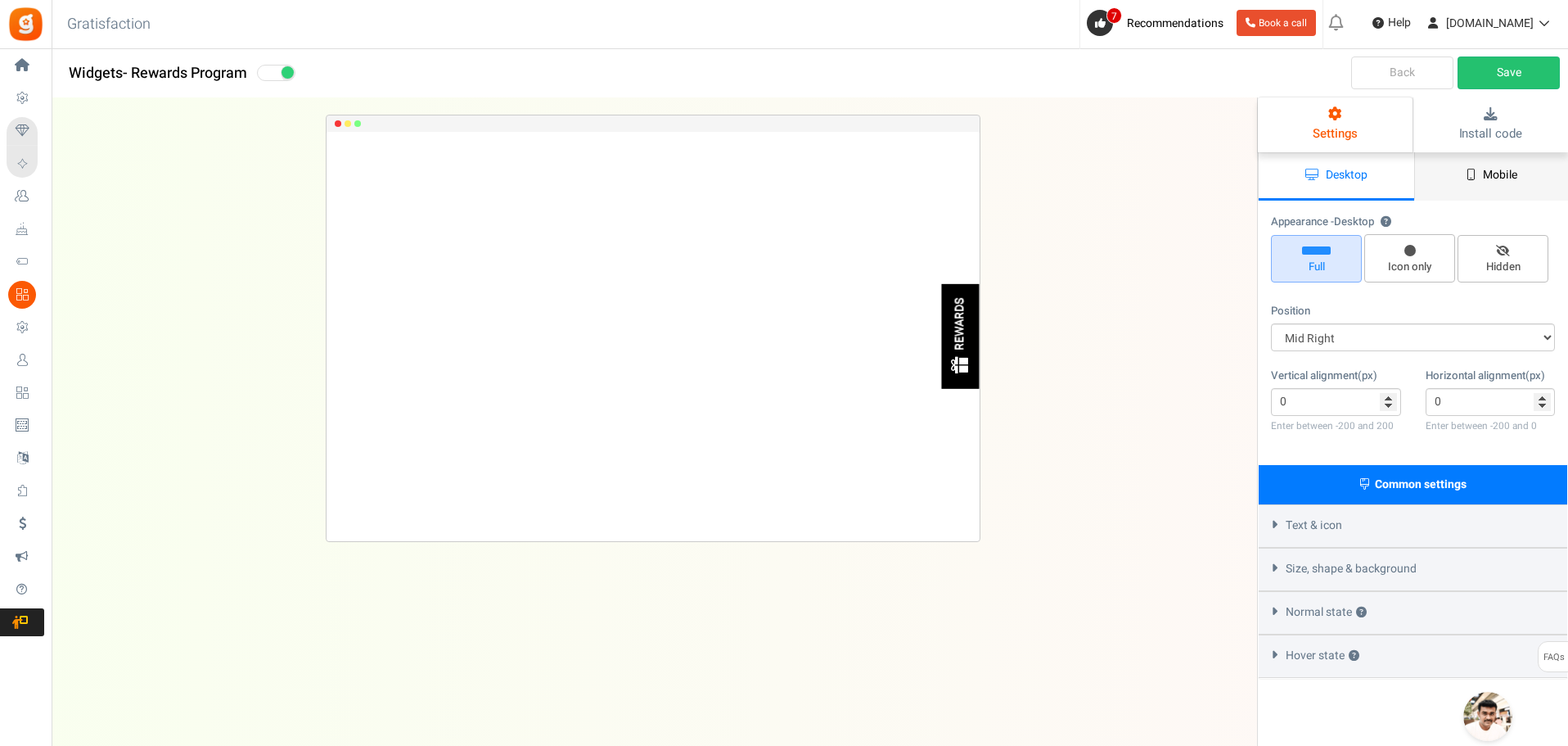 click on "Mobile" at bounding box center (1500, 174) 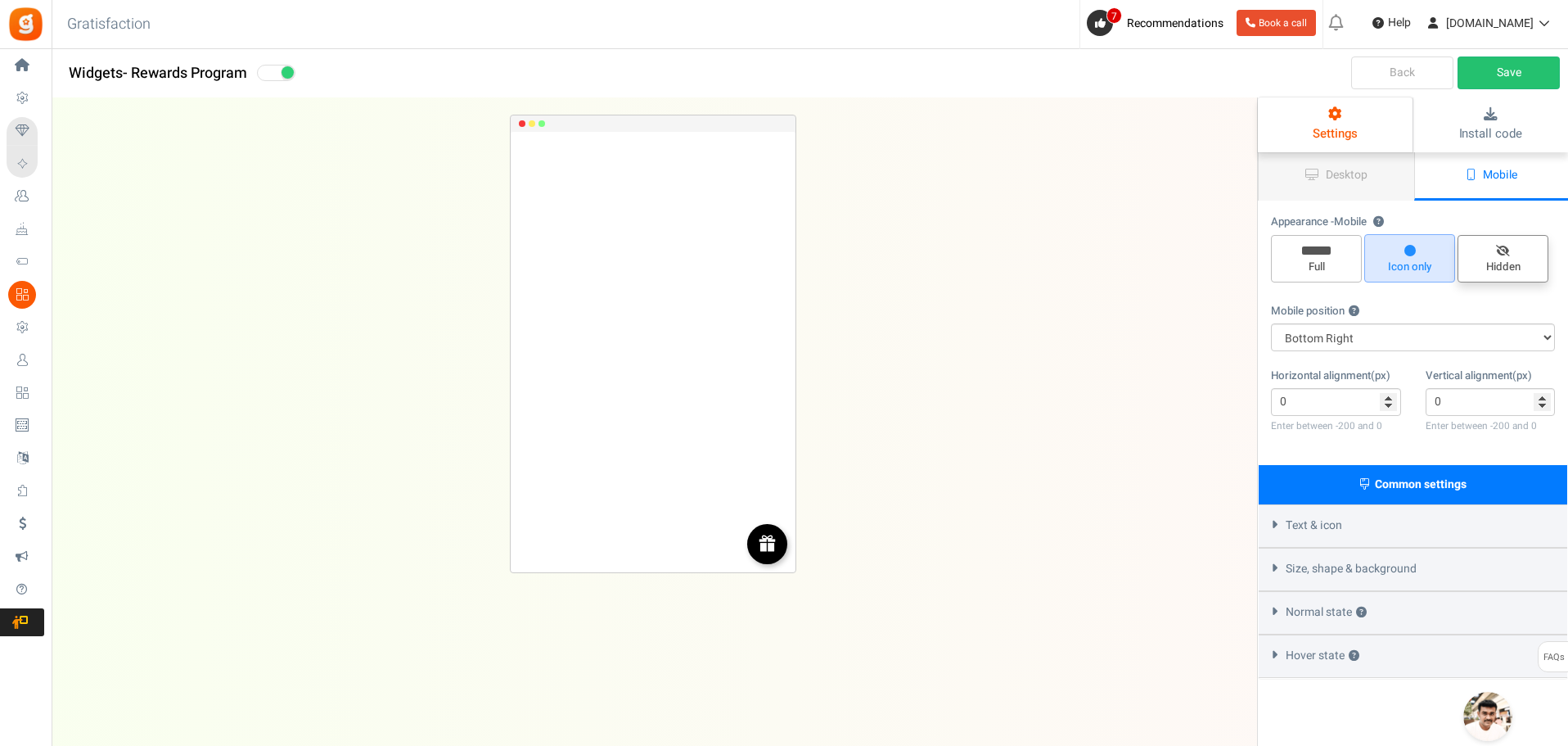 click on "Hidden" at bounding box center [1503, 267] 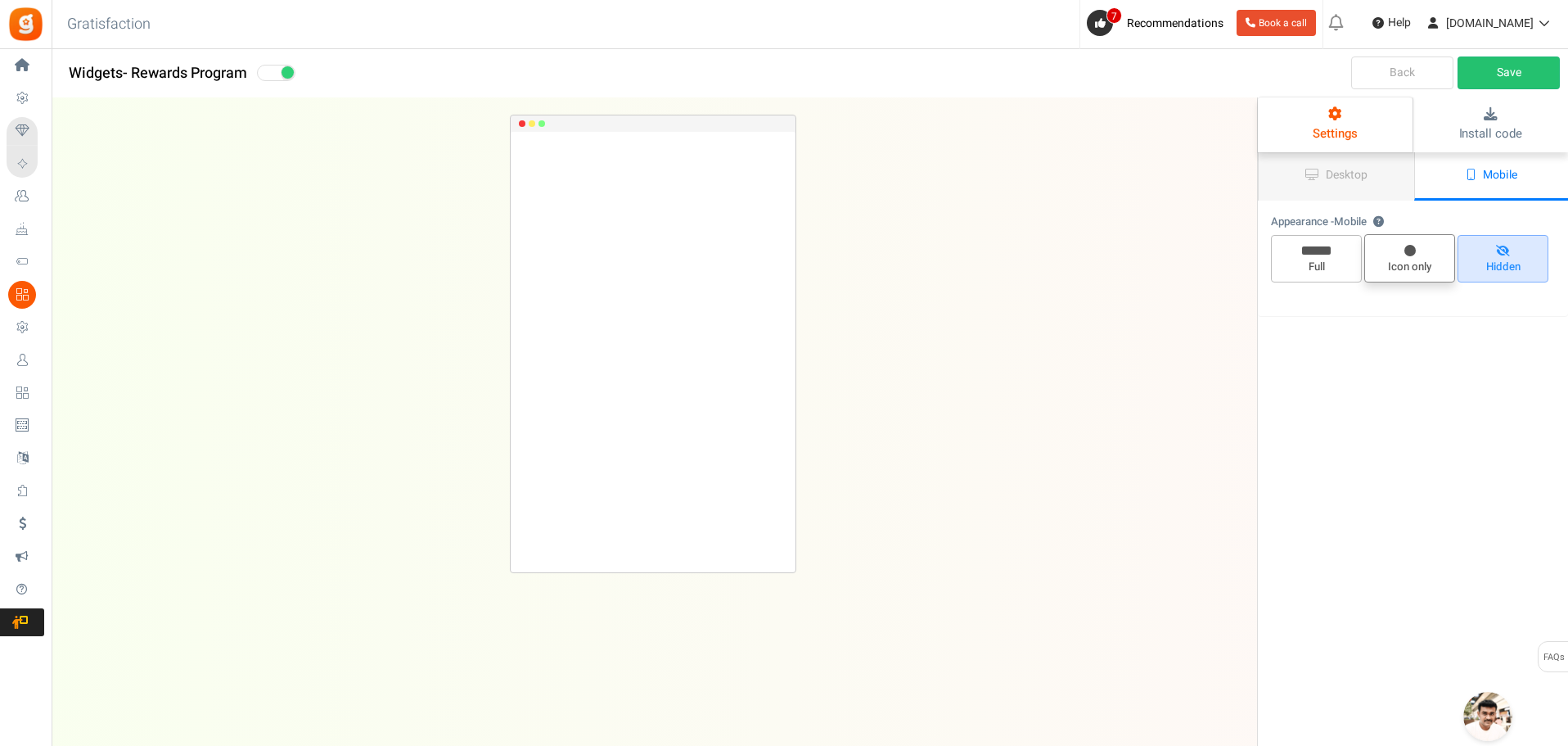 click on "Icon only" at bounding box center [1409, 258] 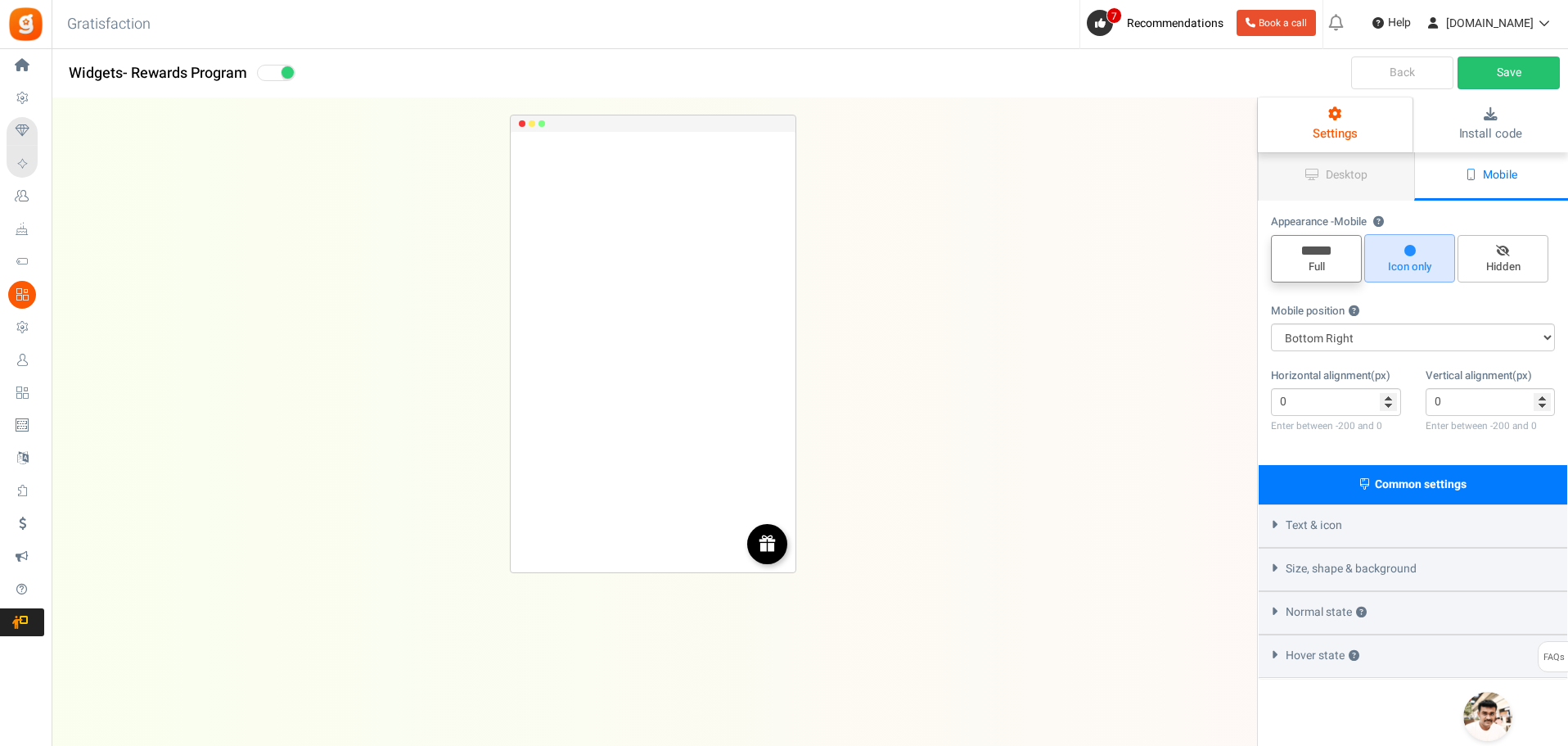 click at bounding box center (1316, 251) 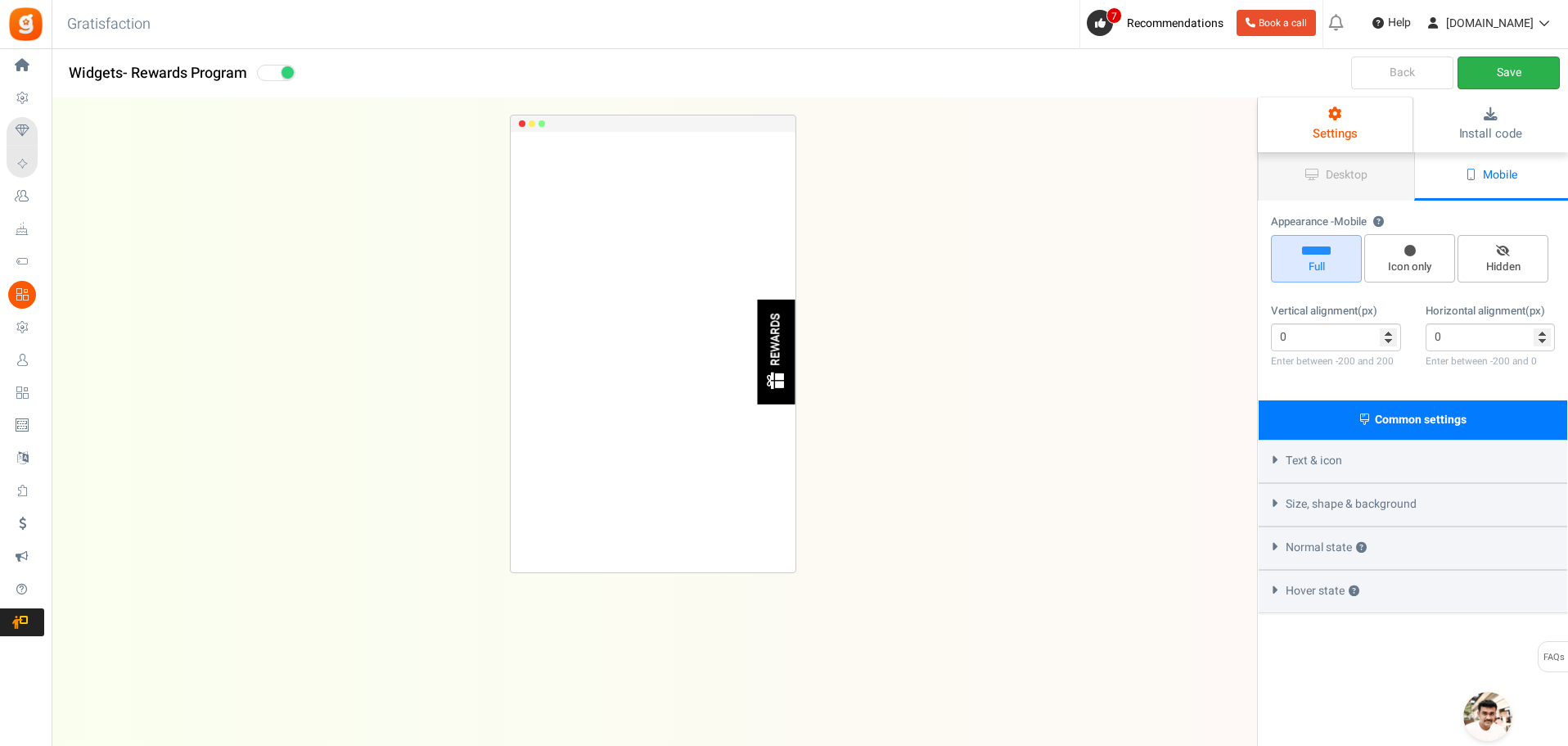 click on "Save" at bounding box center (1508, 73) 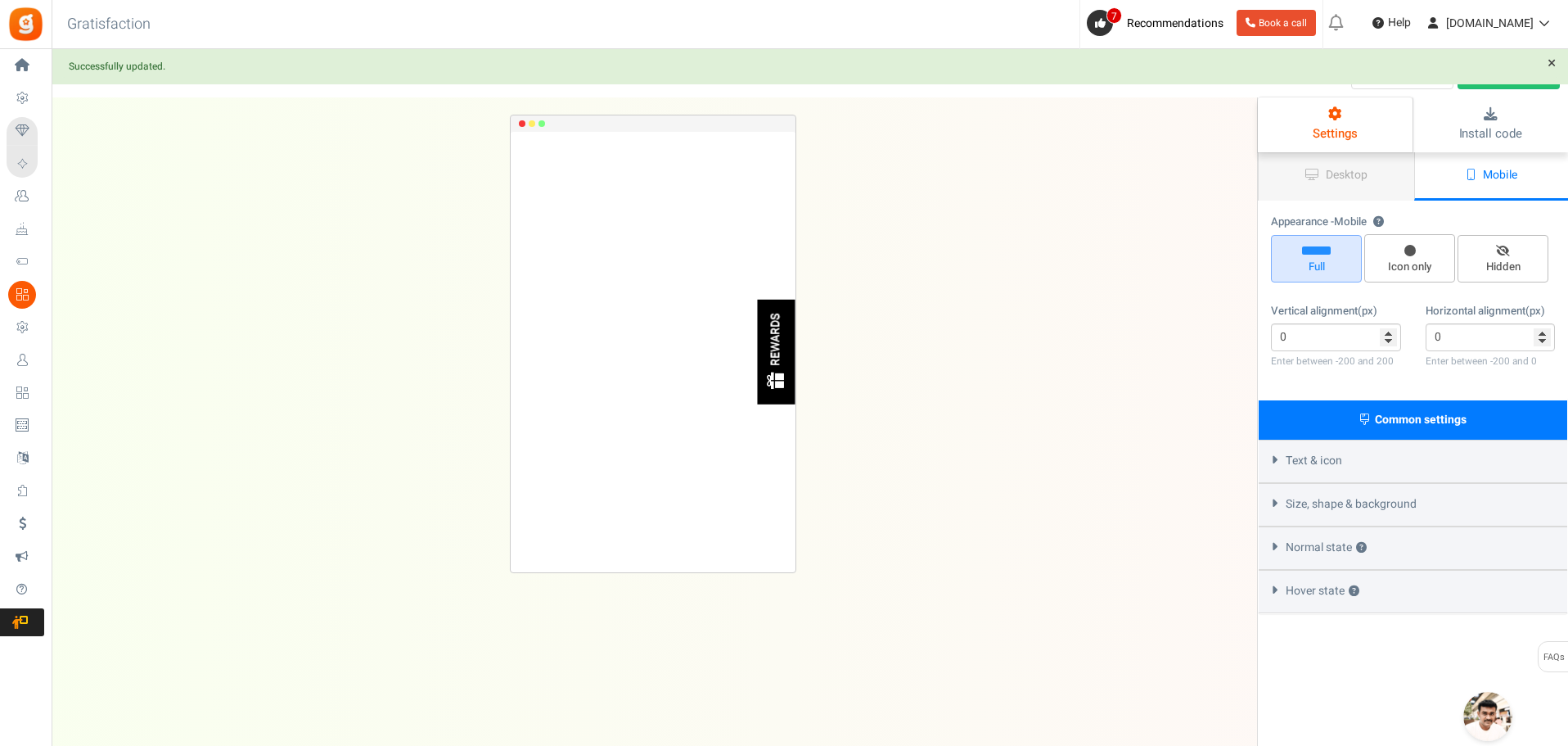 click at bounding box center (1488, 717) 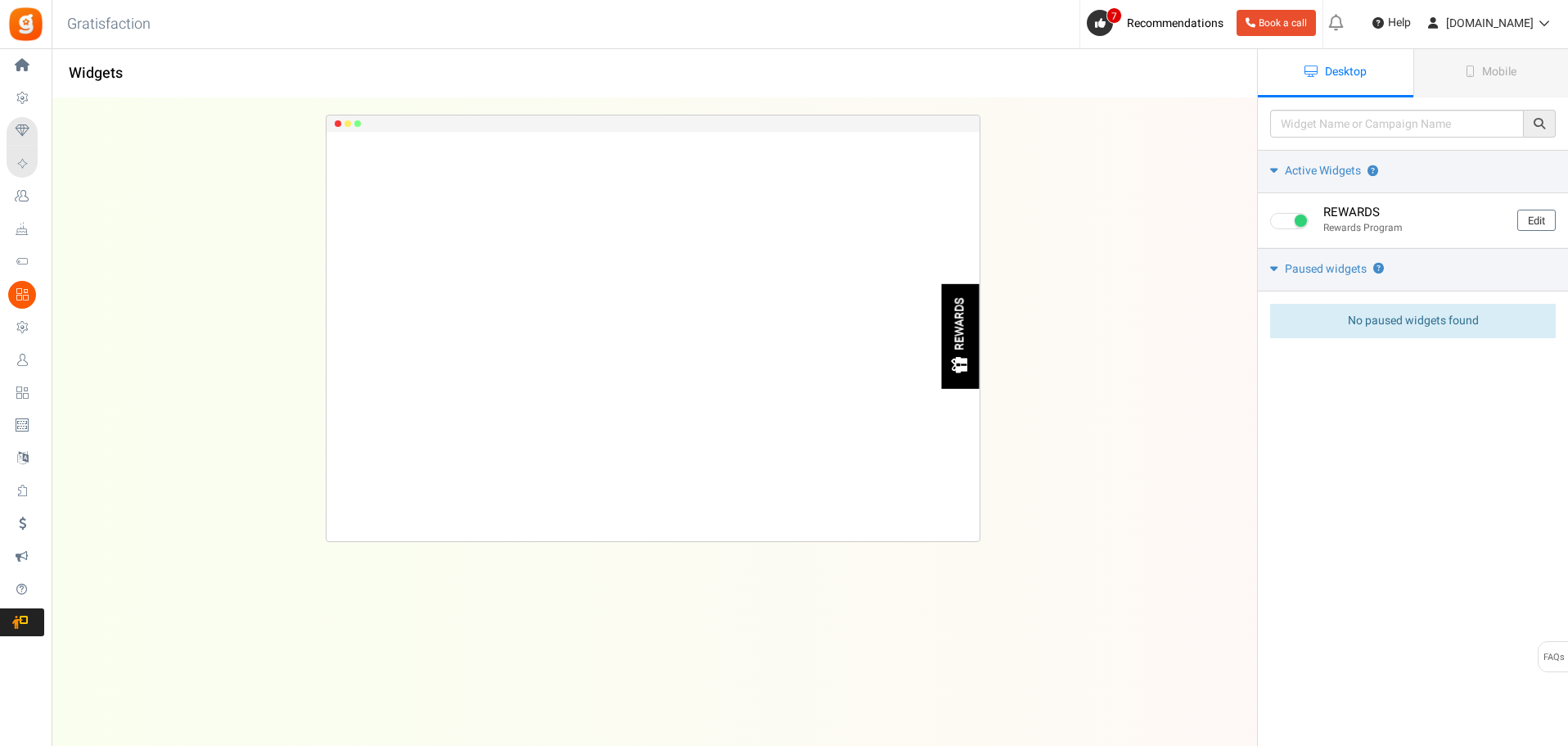 scroll, scrollTop: 0, scrollLeft: 0, axis: both 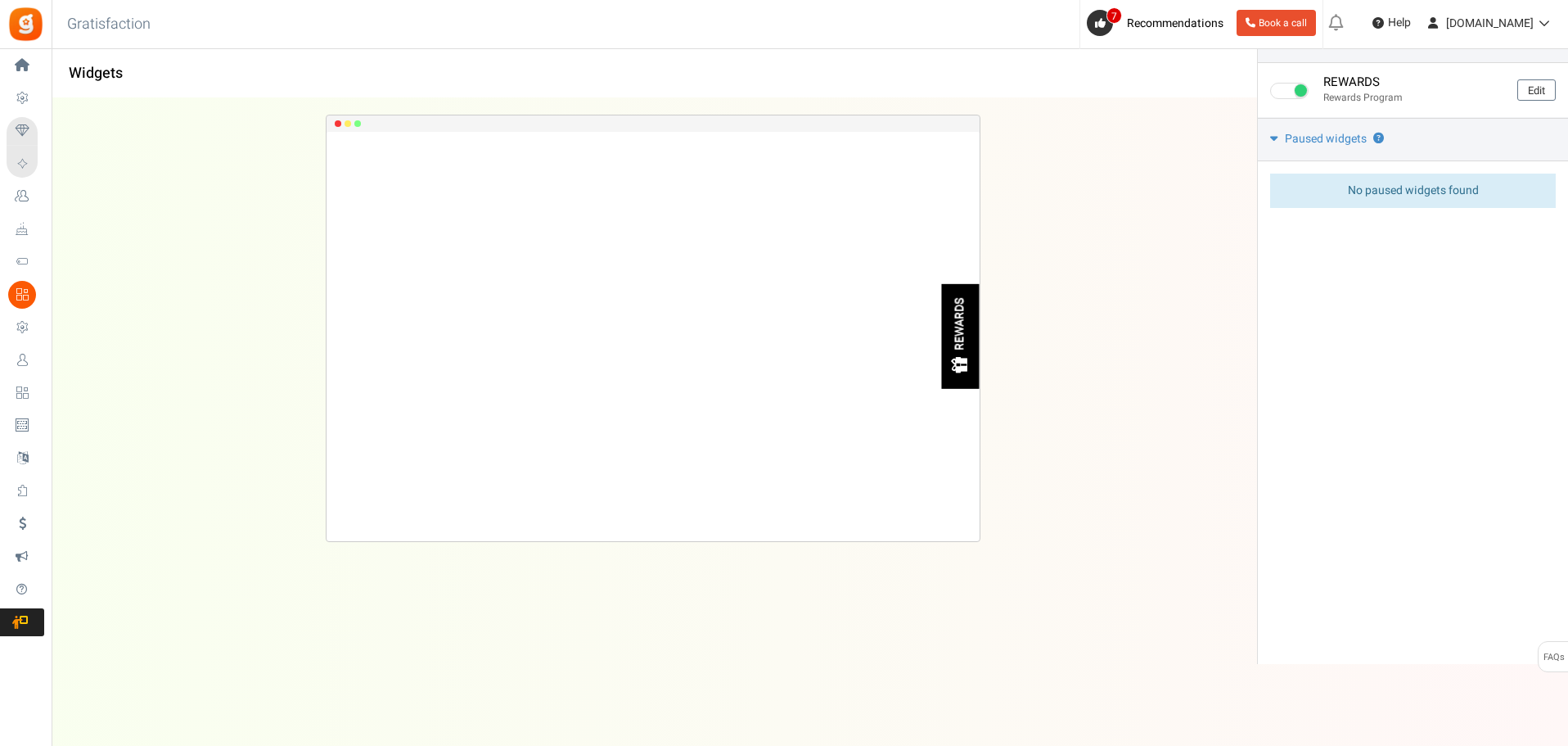 click on "REWARDS
Loading..
×
To configure LightBox layout please  Click here" at bounding box center (653, 389) 